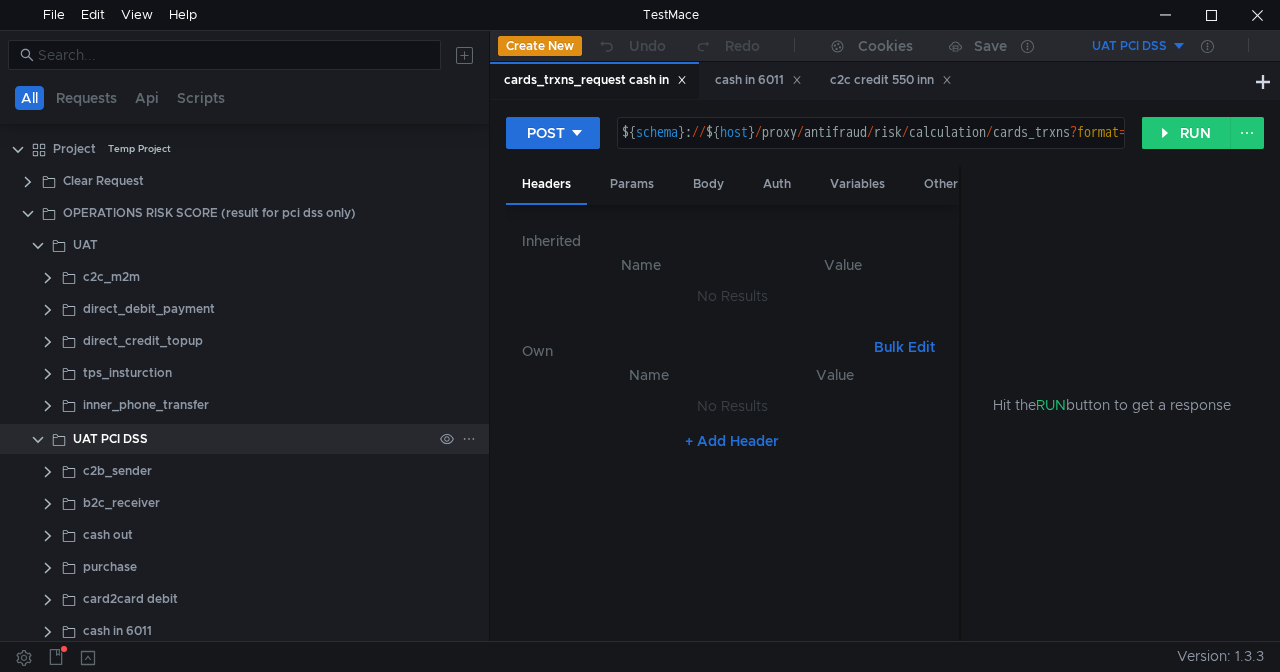 scroll, scrollTop: 0, scrollLeft: 0, axis: both 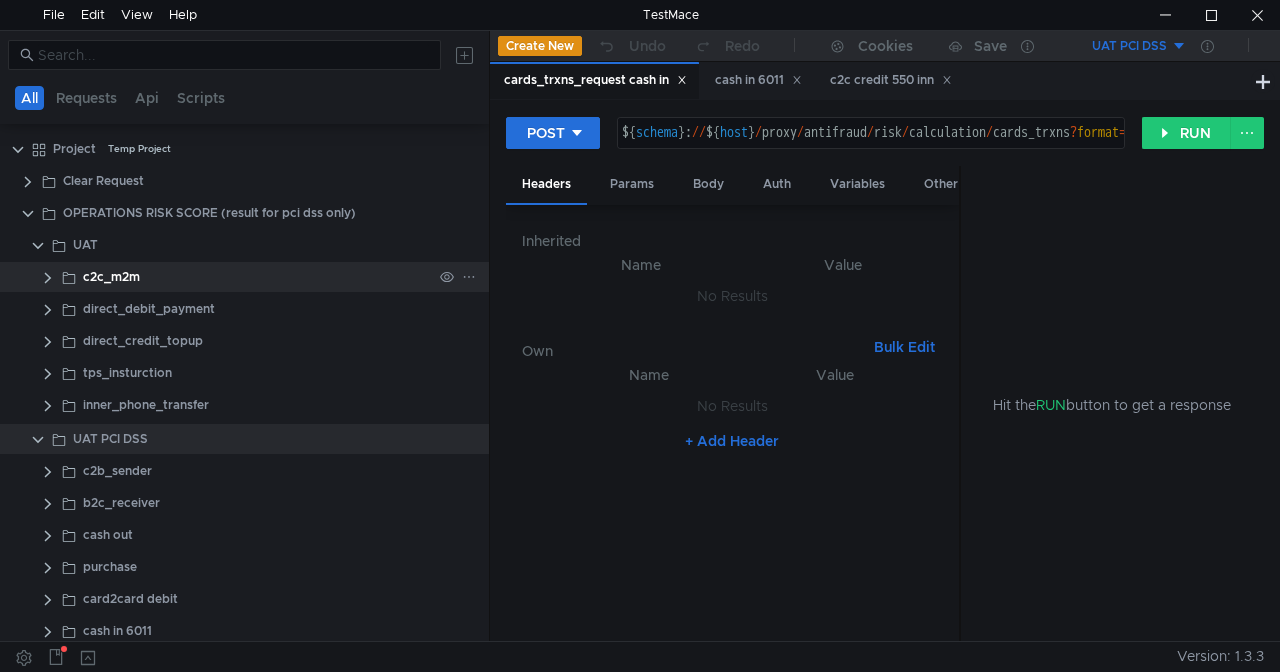 click 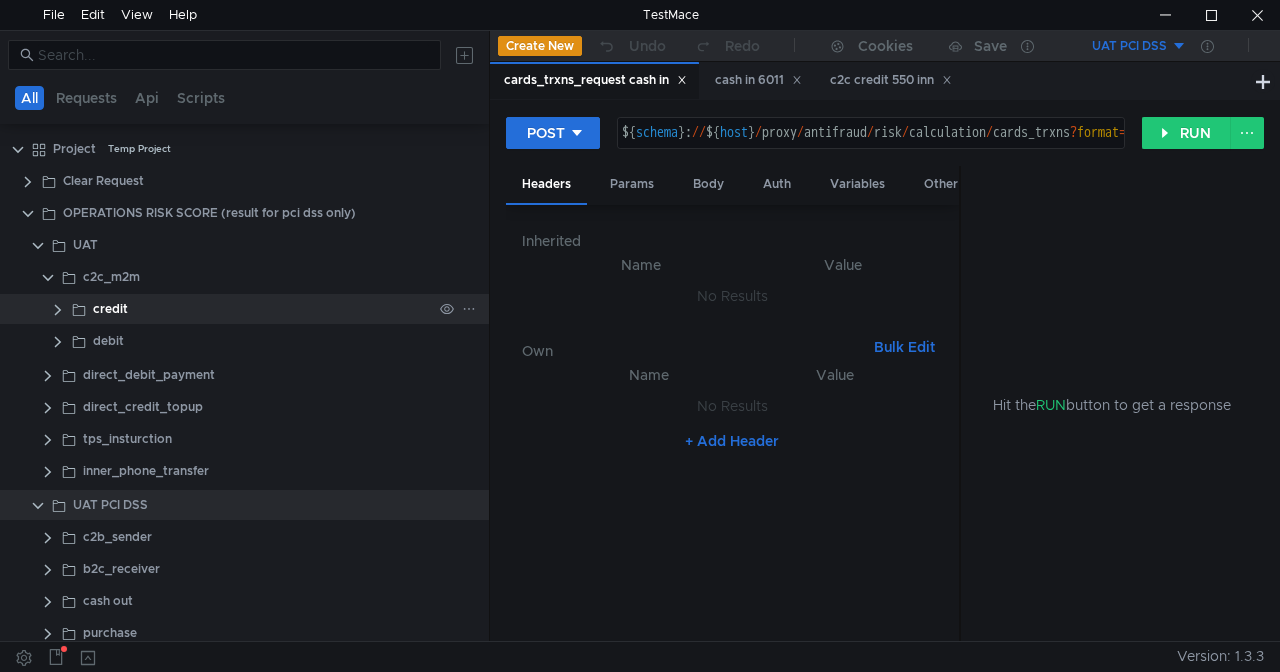 click 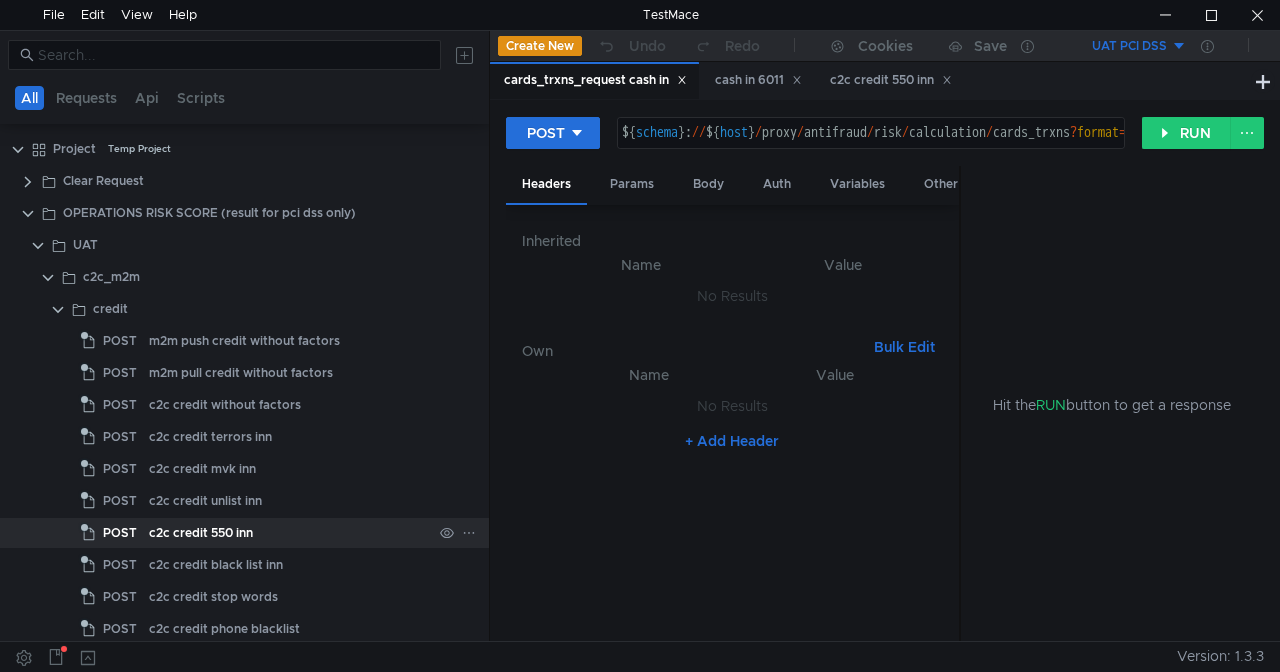 click on "c2c credit 550 inn" 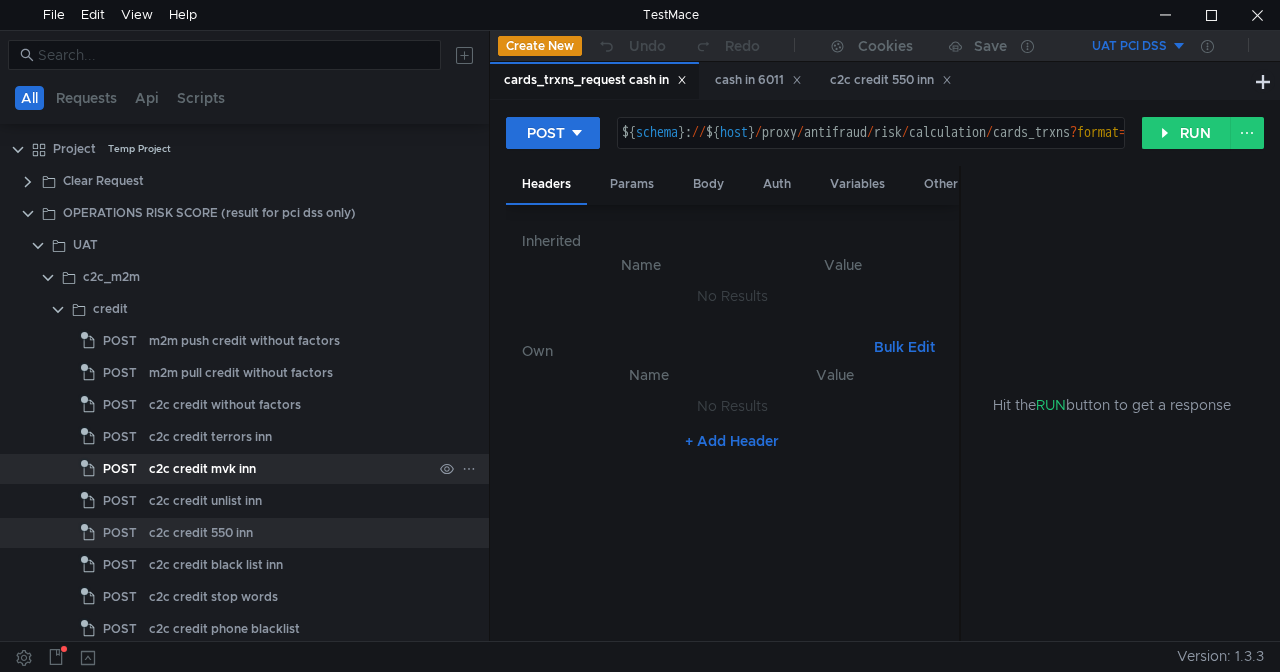 click on "c2c credit mvk inn" 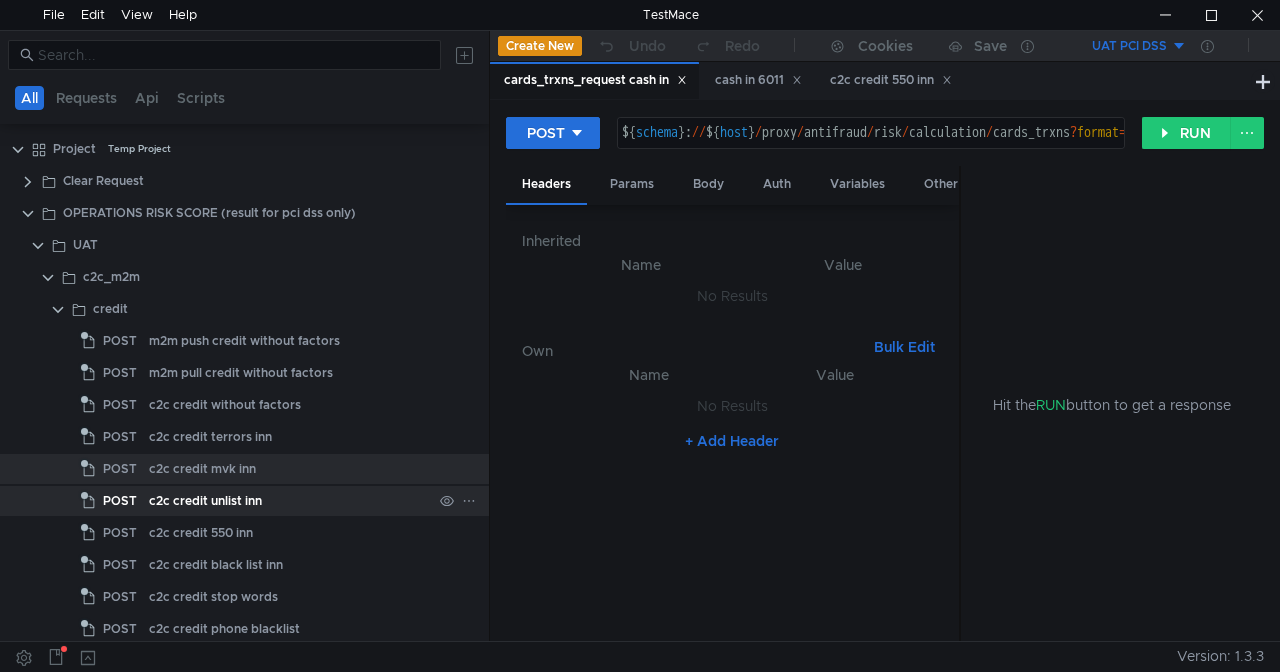 click on "c2c credit unlist inn" 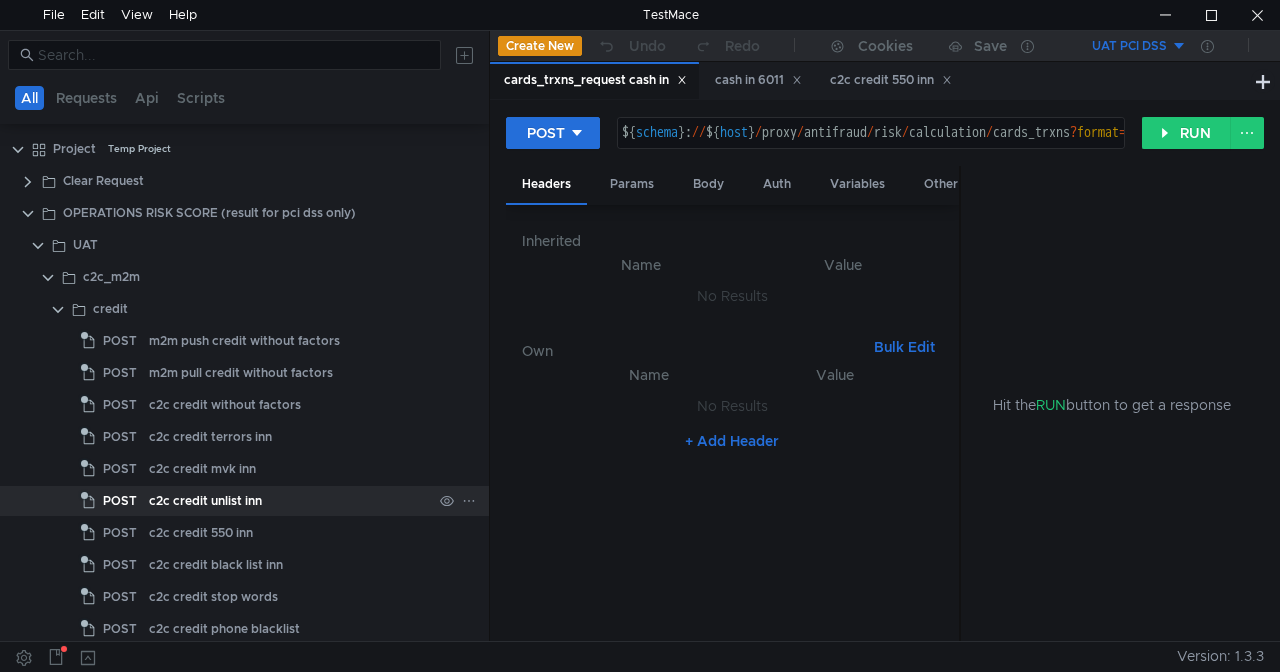 click on "c2c credit unlist inn" 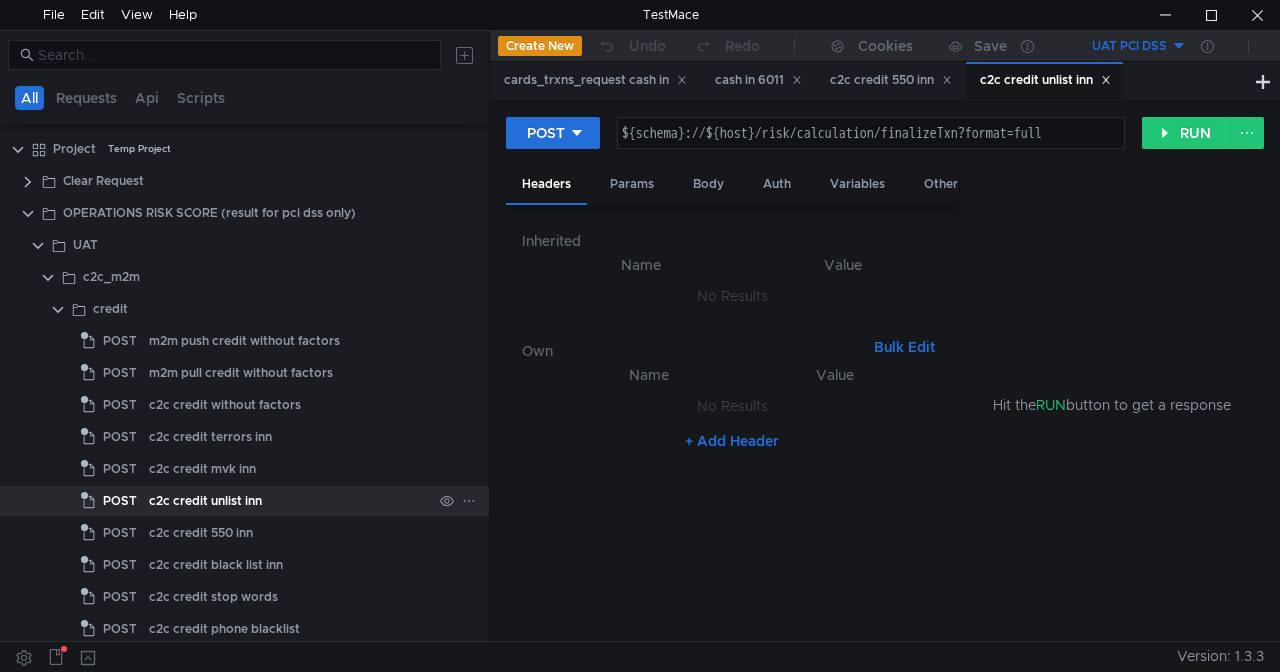 click on "c2c credit unlist inn" 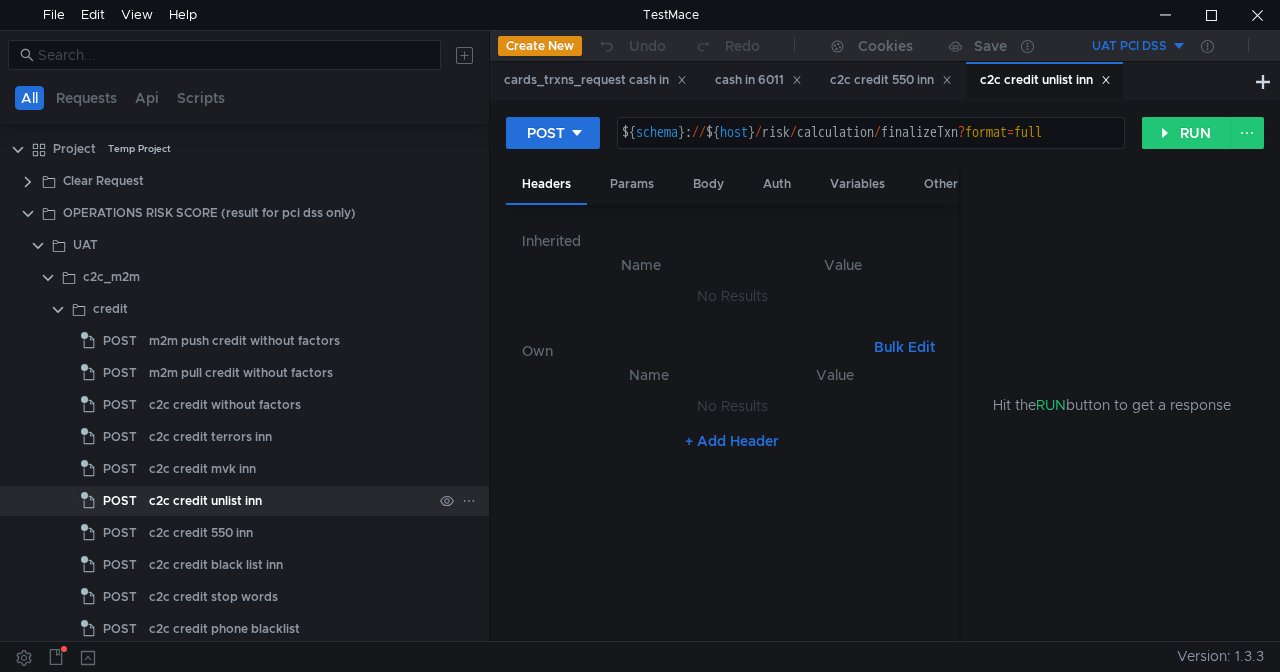 click on "c2c credit unlist inn" 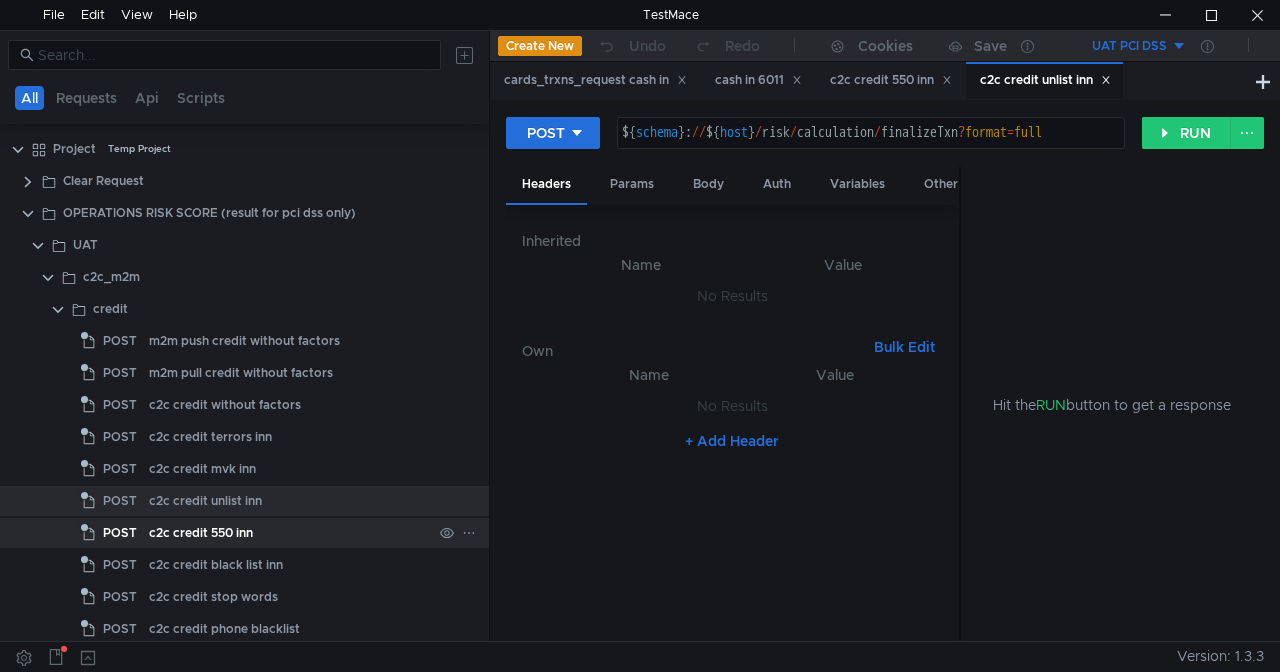 click on "c2c credit 550 inn" 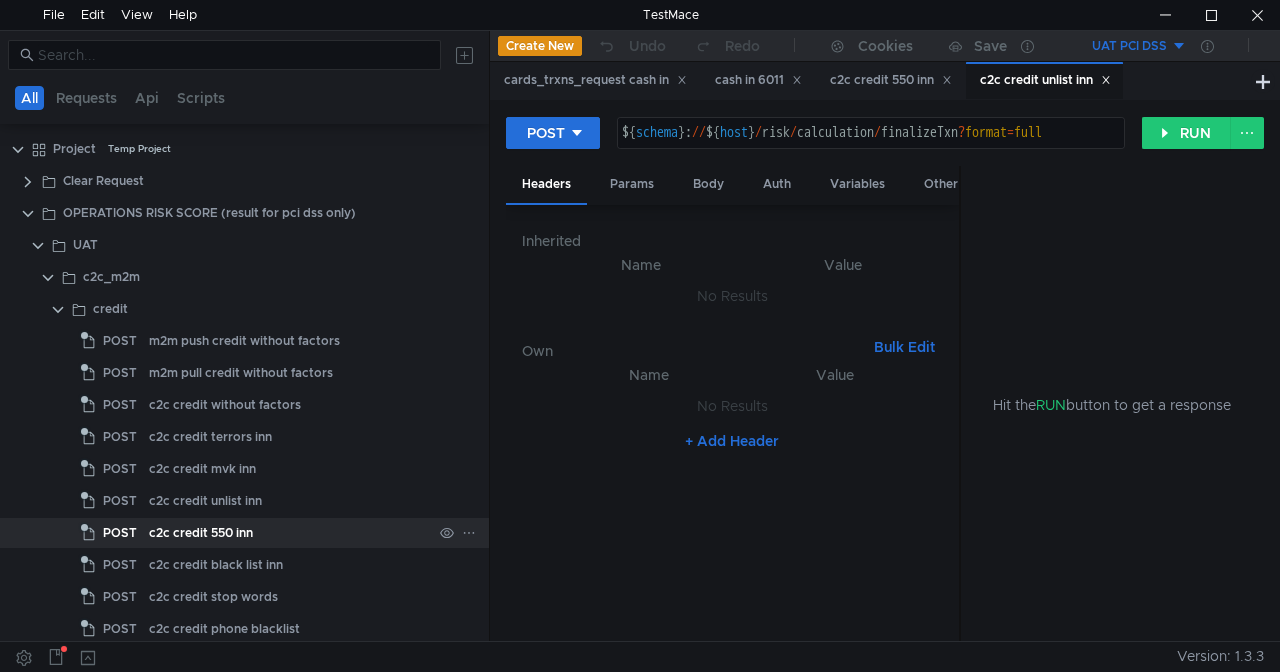 click on "c2c credit 550 inn" 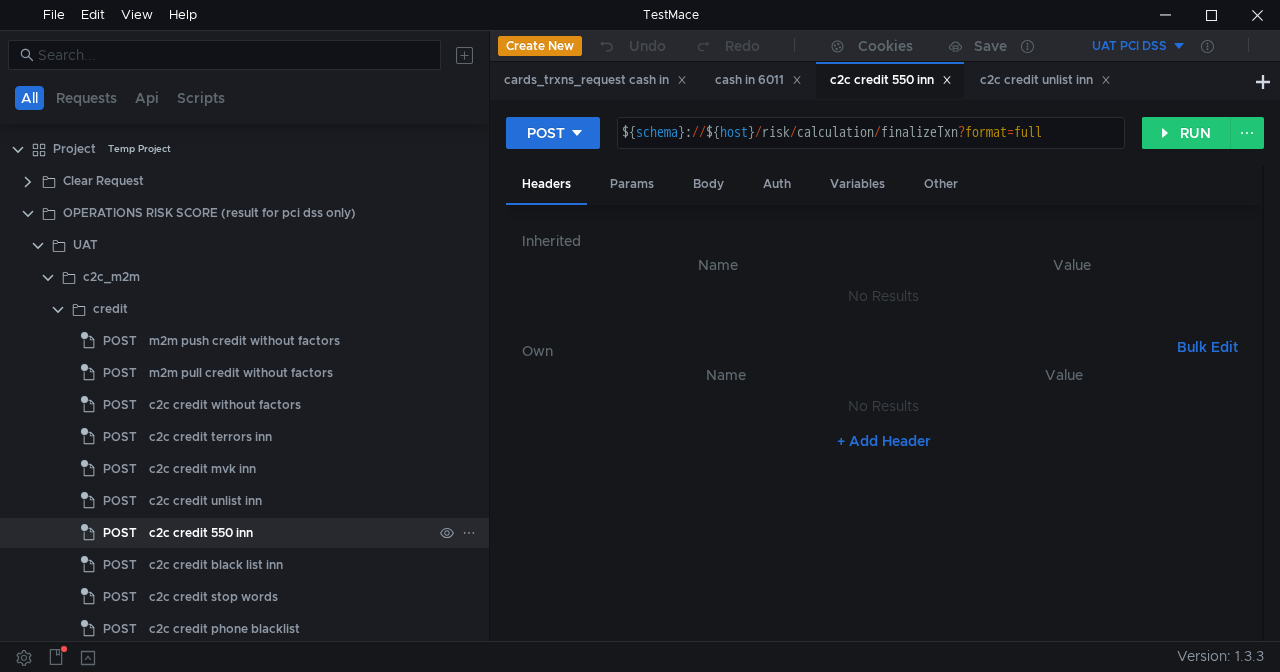 click on "c2c credit 550 inn" 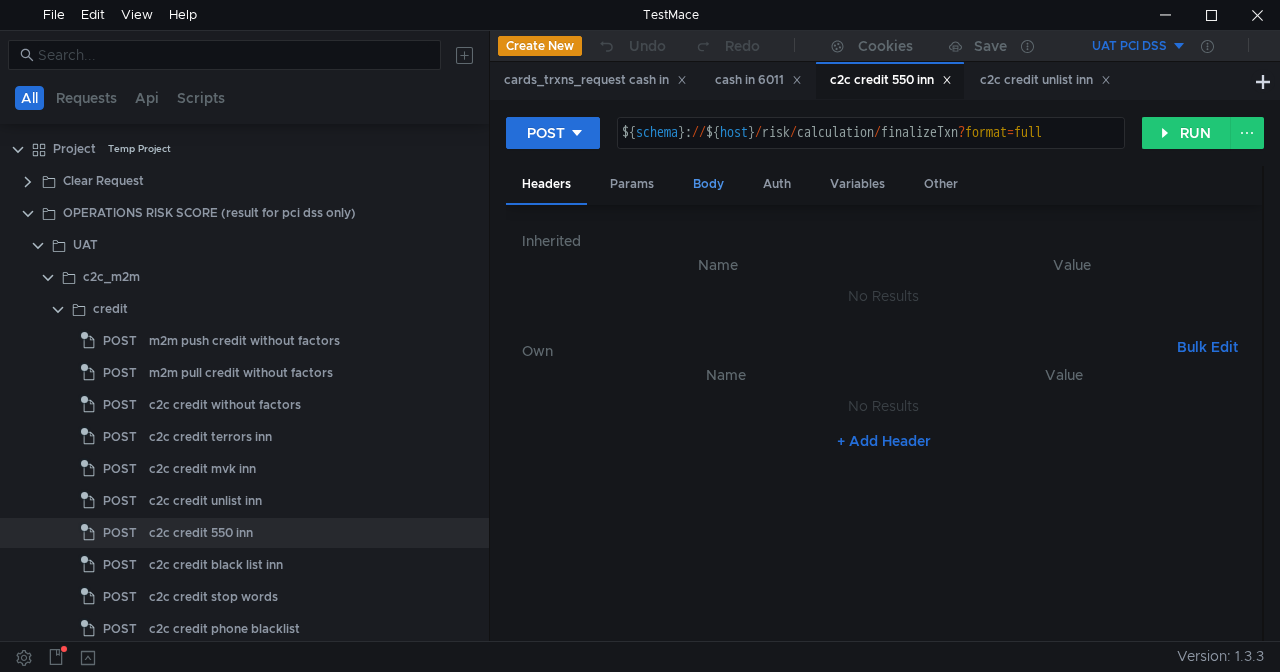 click on "Body" at bounding box center (708, 184) 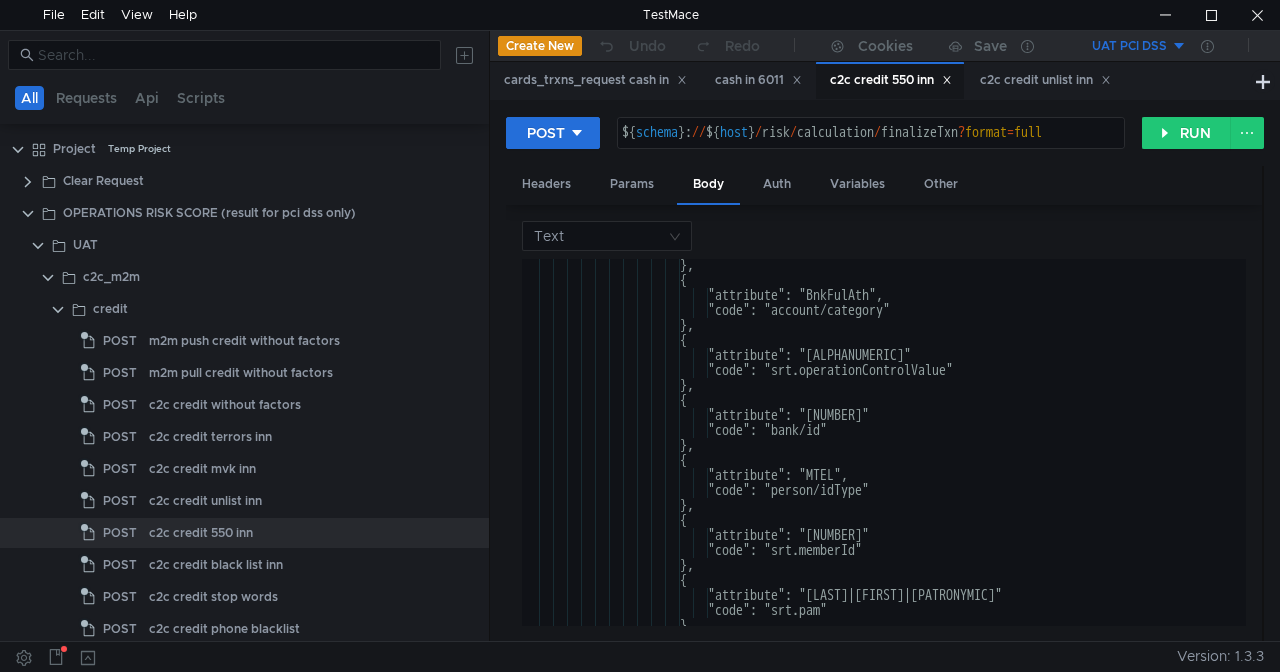 scroll, scrollTop: 1966, scrollLeft: 0, axis: vertical 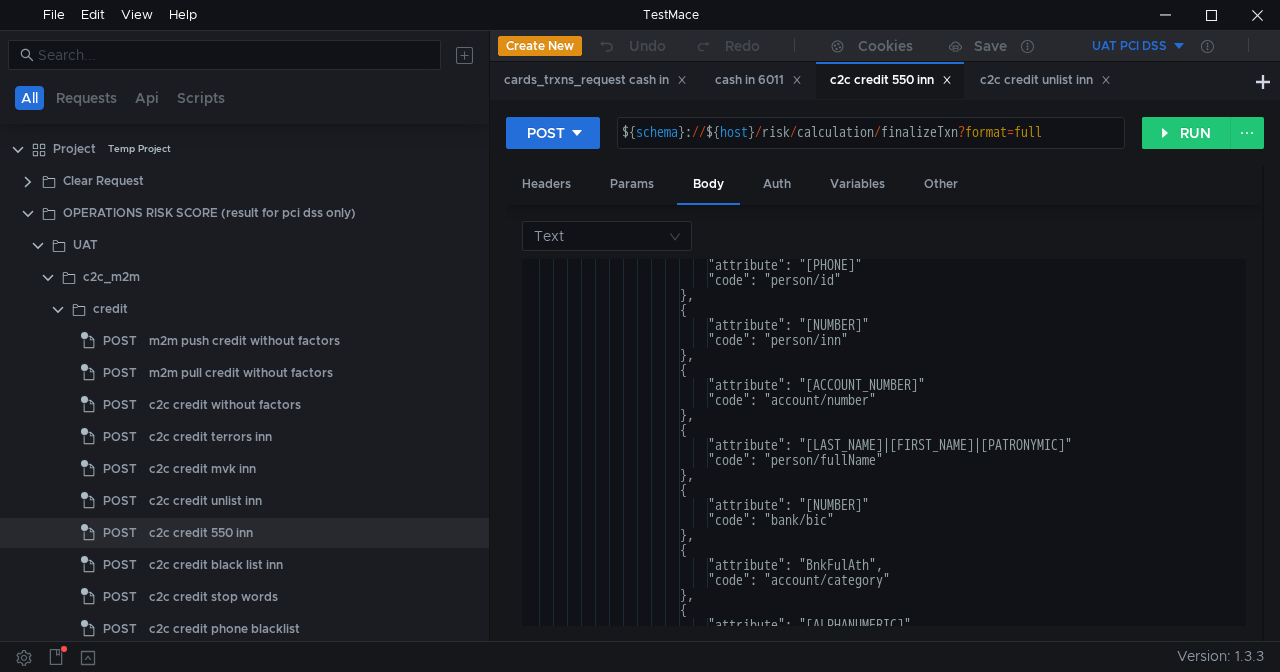 click on ""attribute": "0079166001234", "code": "person/id" }, { "attribute": "230405177000", "code": "person/inn" }, { "attribute": "40817810900000000000", "code": "account/number" }, { "attribute": "ЧУЖОЙ|СЕМЕН|СЕМЕНОВИЧ", "code": "person/fullName" }, { "attribute": "044525974", "code": "bank/bic"}" at bounding box center (1248, 452) 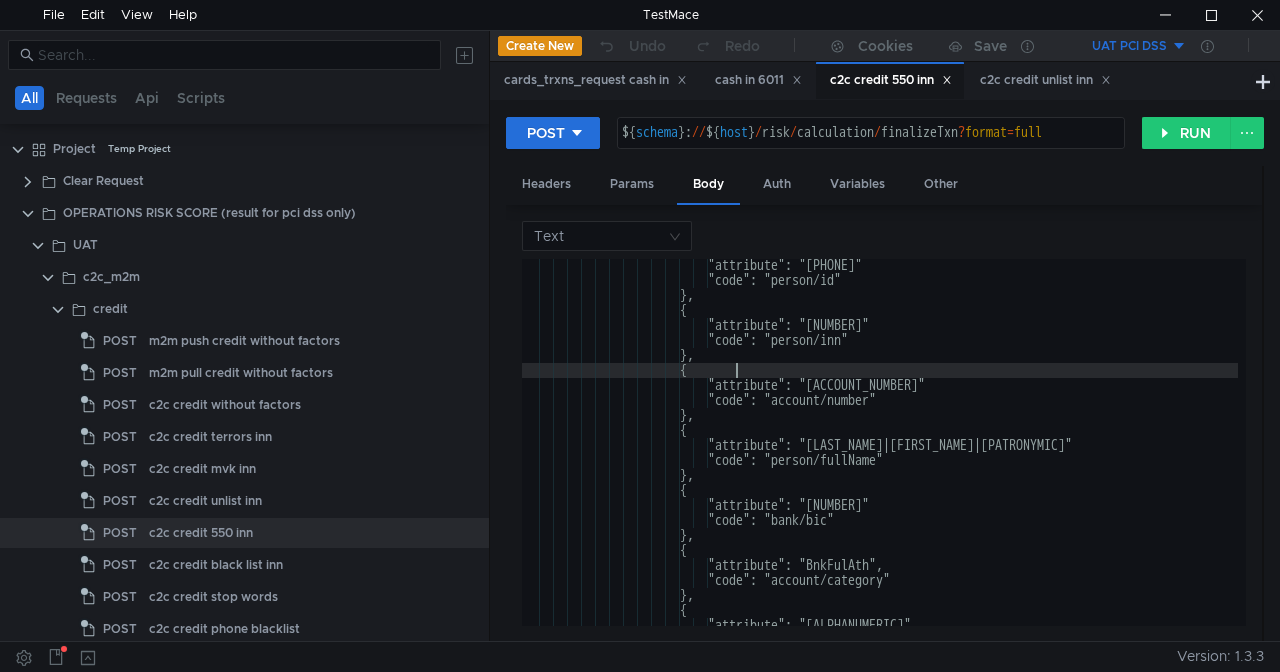 type on "{" 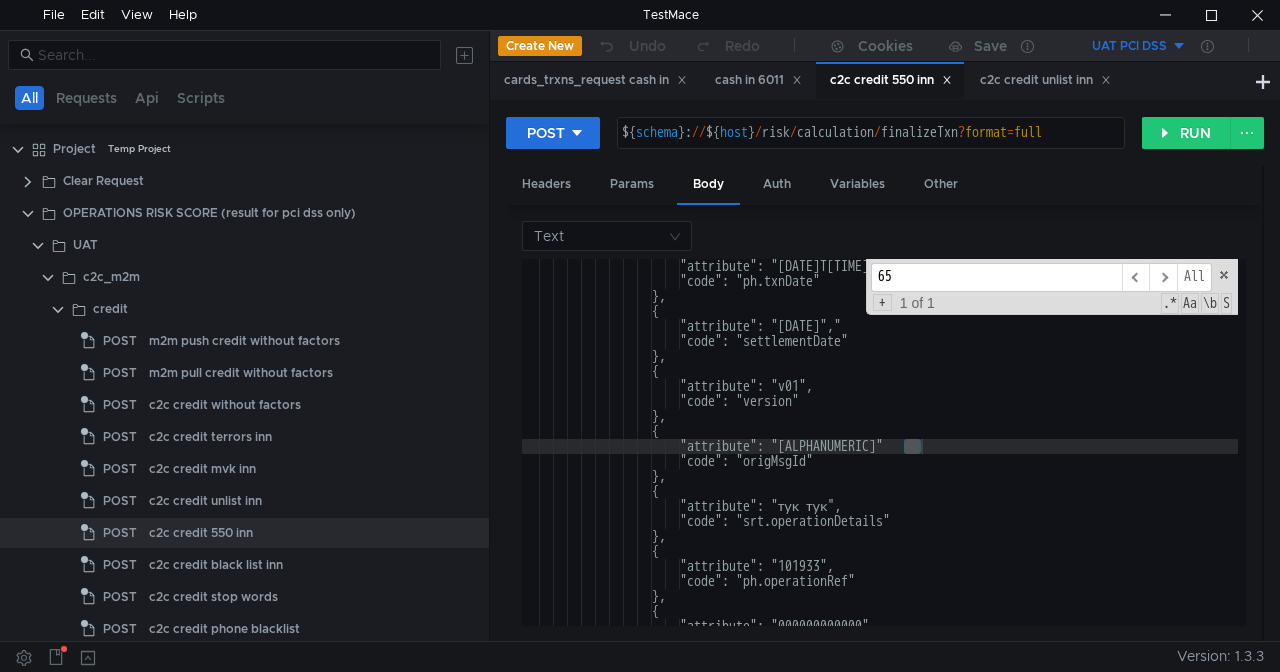 scroll, scrollTop: 1110, scrollLeft: 0, axis: vertical 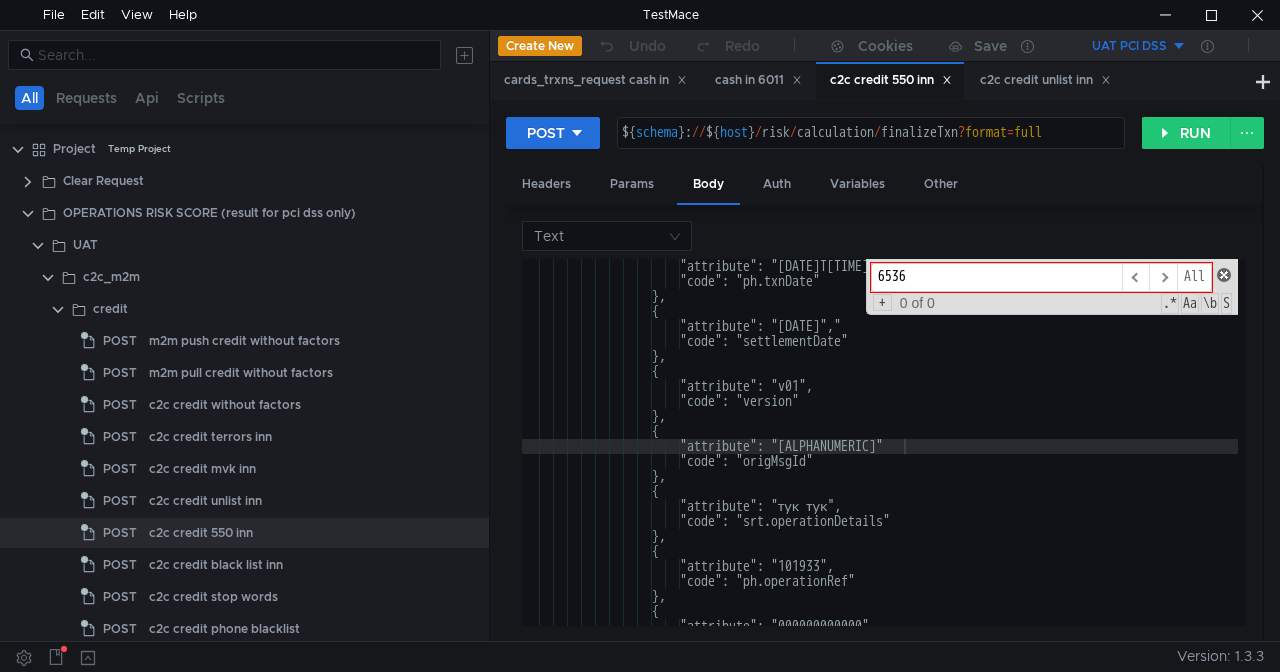 type on "6536" 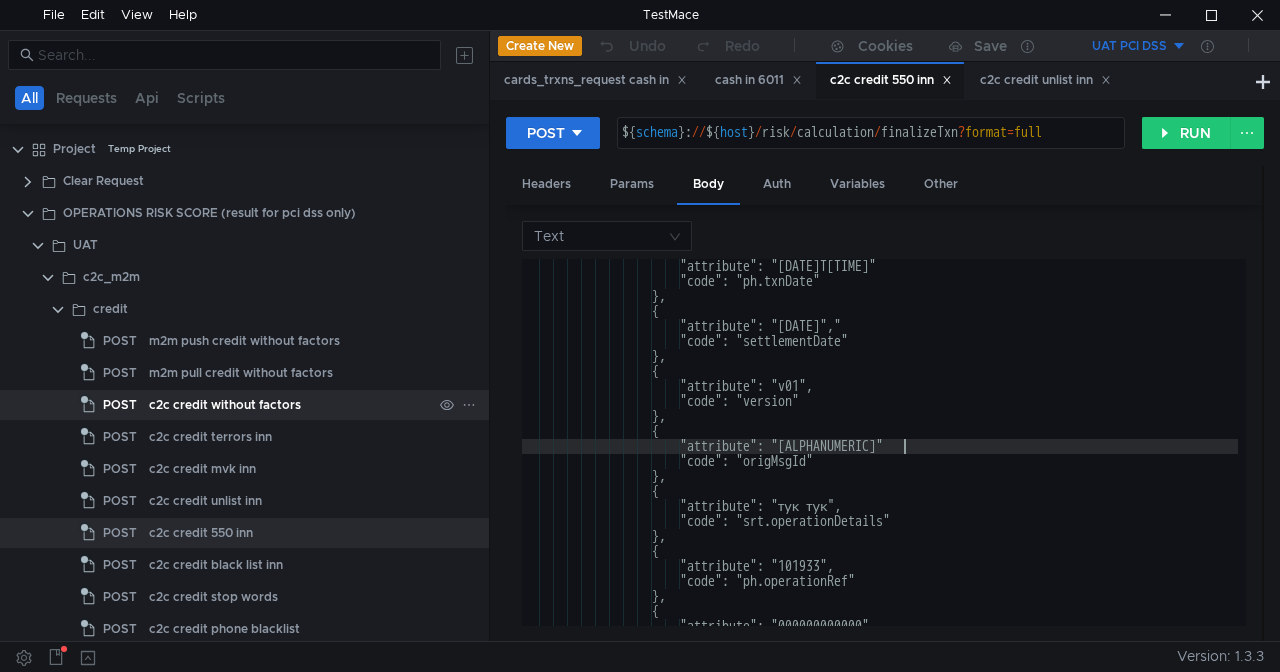 click on "c2c credit without factors" 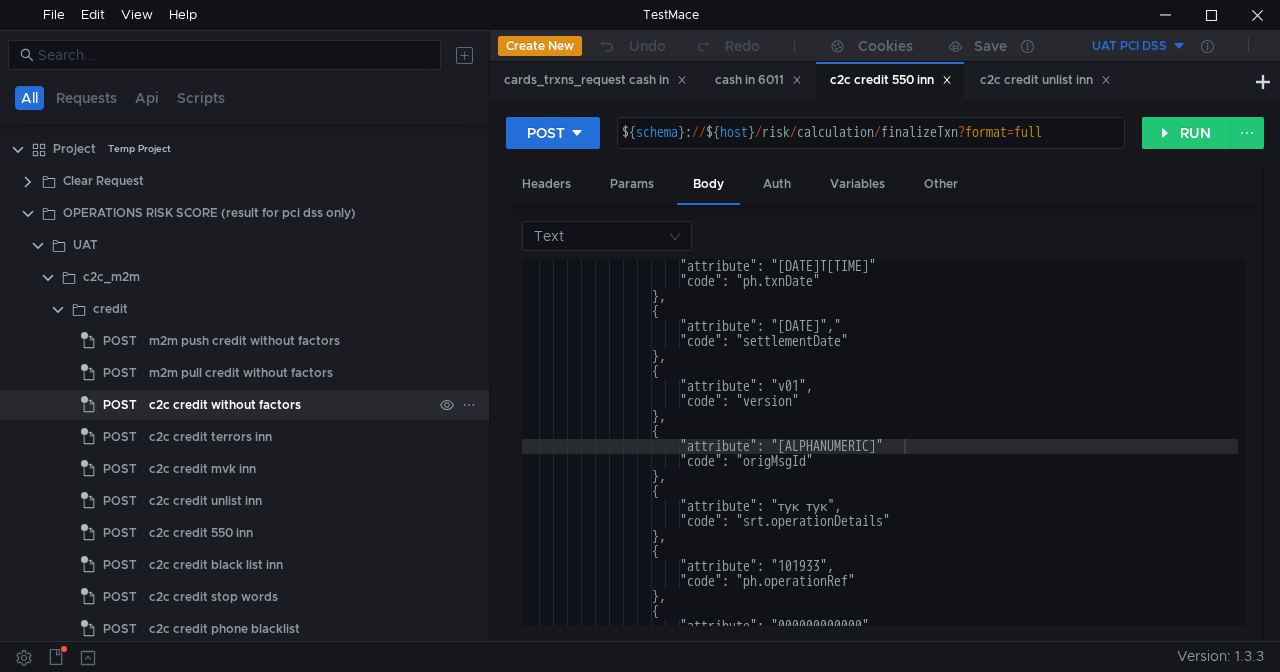click on "c2c credit without factors" 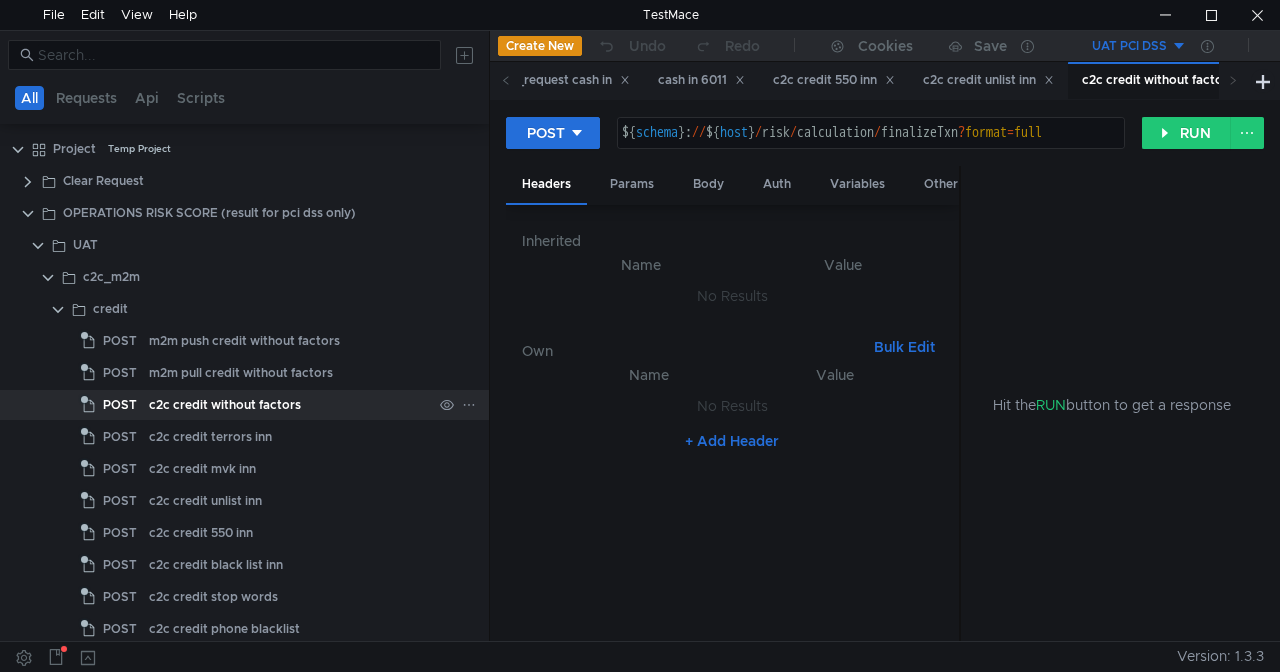 click on "c2c credit without factors" 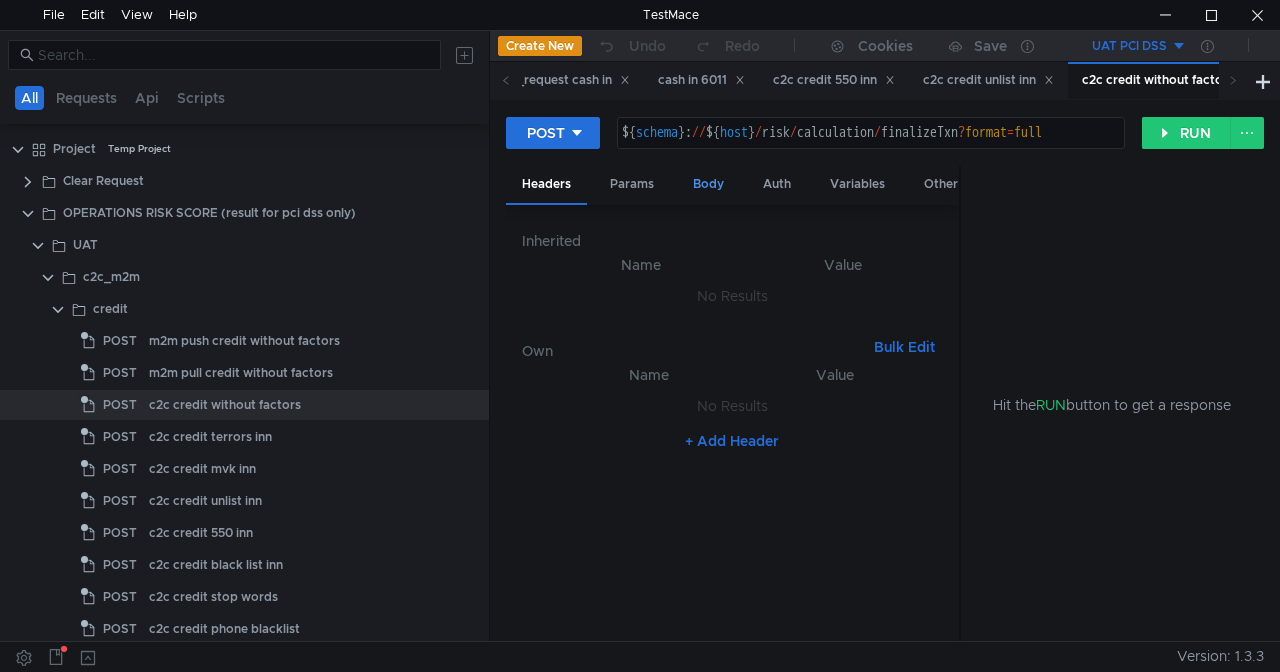 click on "Body" at bounding box center (708, 184) 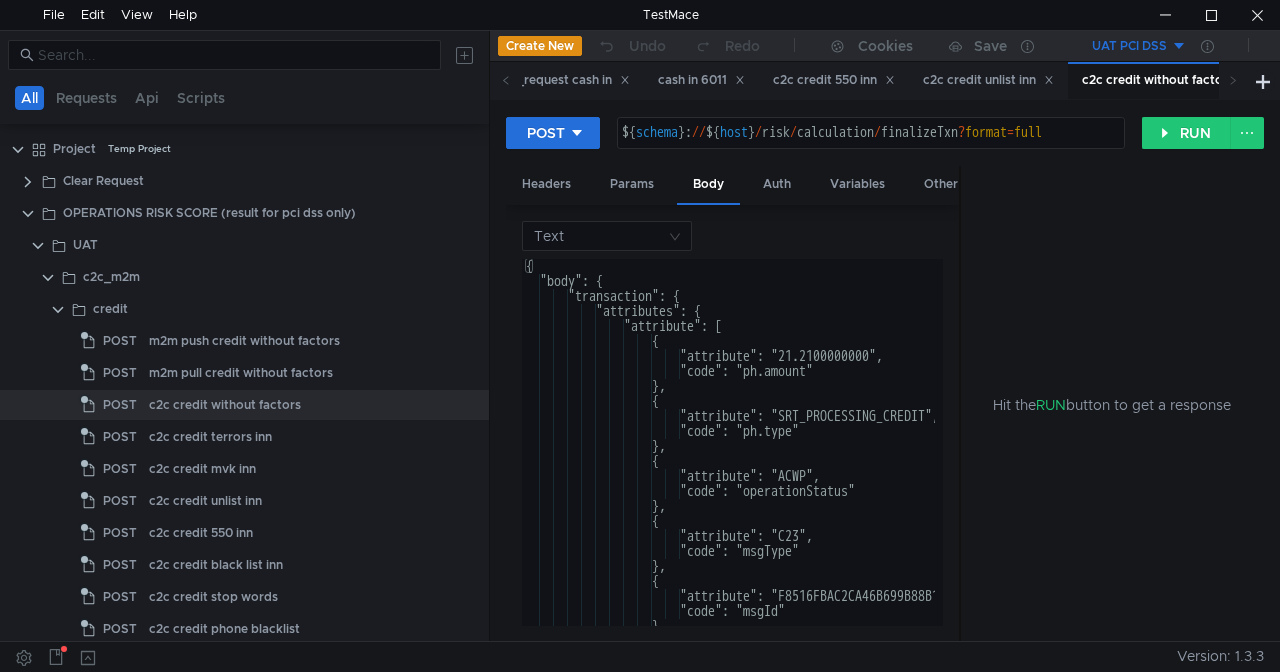 drag, startPoint x: 959, startPoint y: 398, endPoint x: 1140, endPoint y: 397, distance: 181.00276 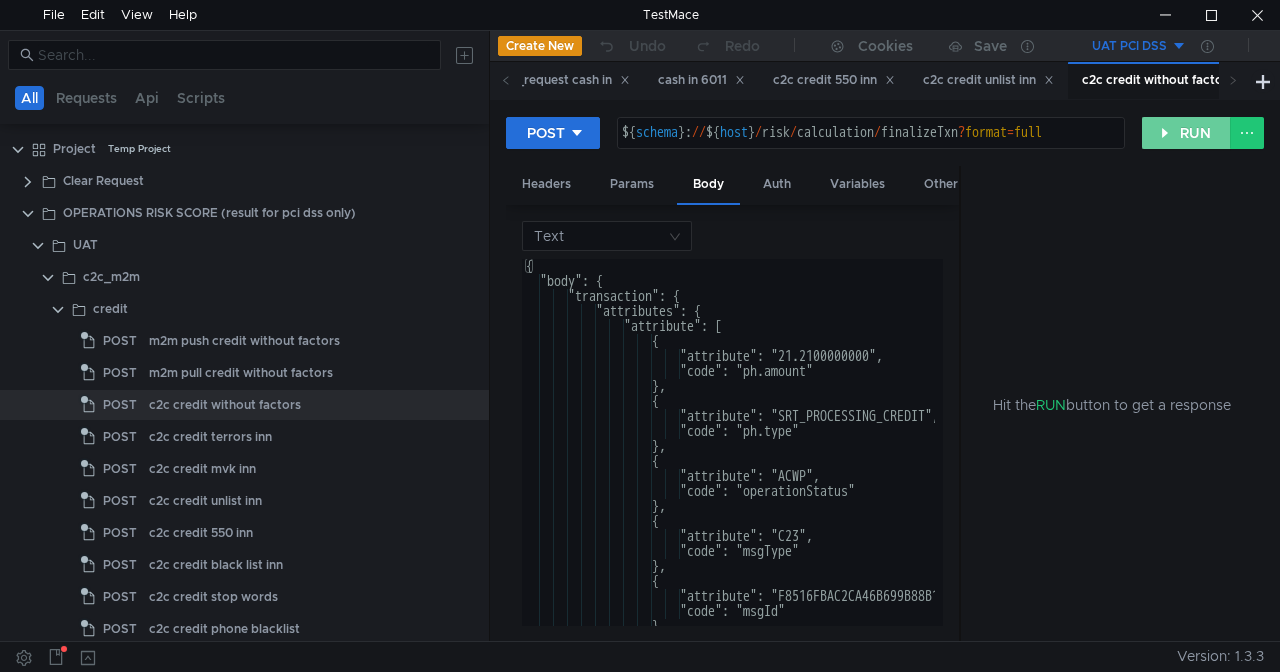 click on "RUN" 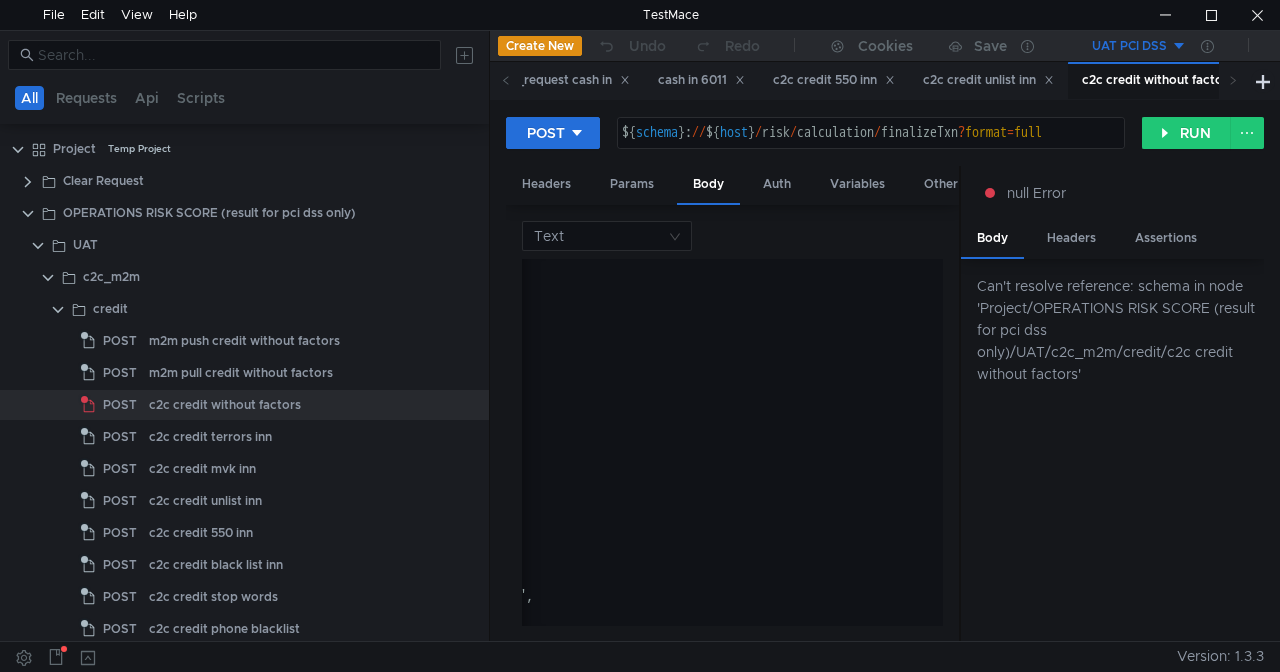 scroll, scrollTop: 0, scrollLeft: 0, axis: both 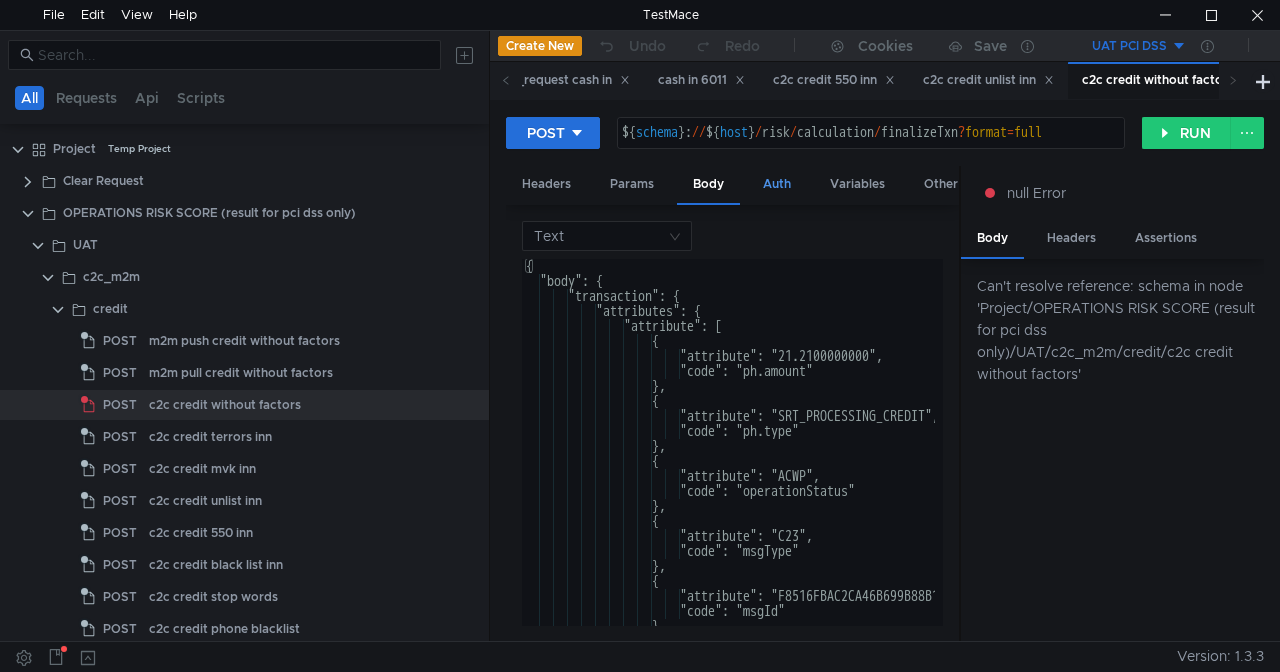click on "Auth" at bounding box center [777, 184] 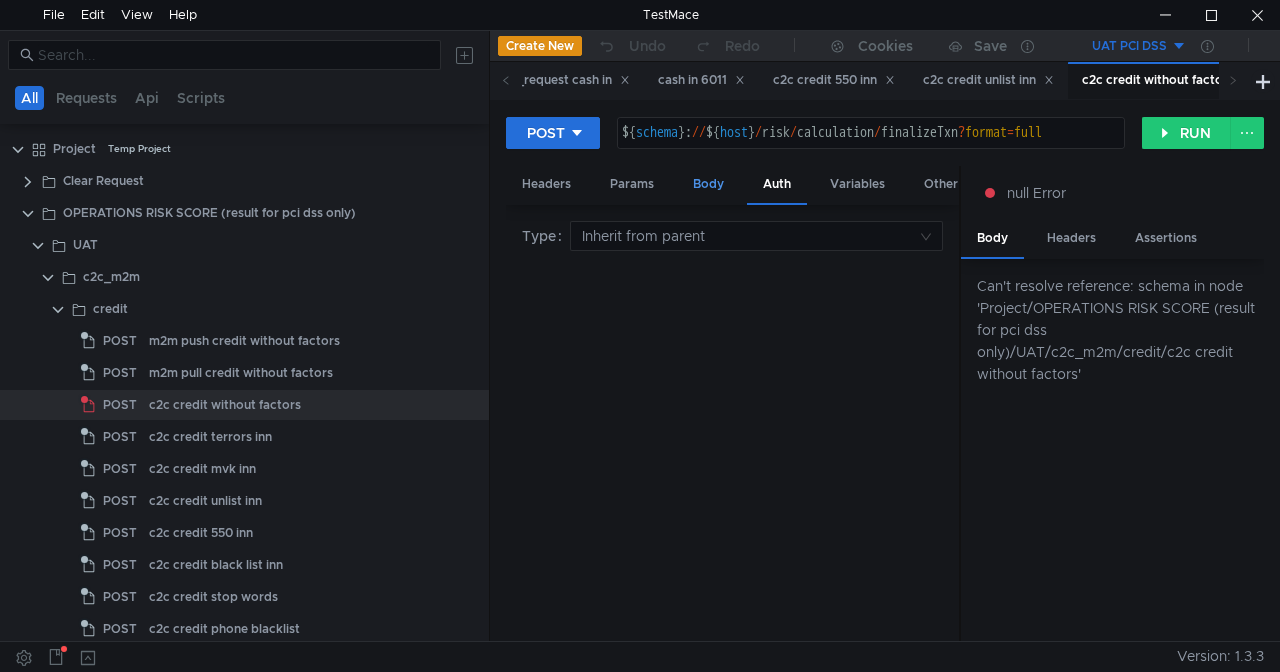 click on "Body" at bounding box center (708, 184) 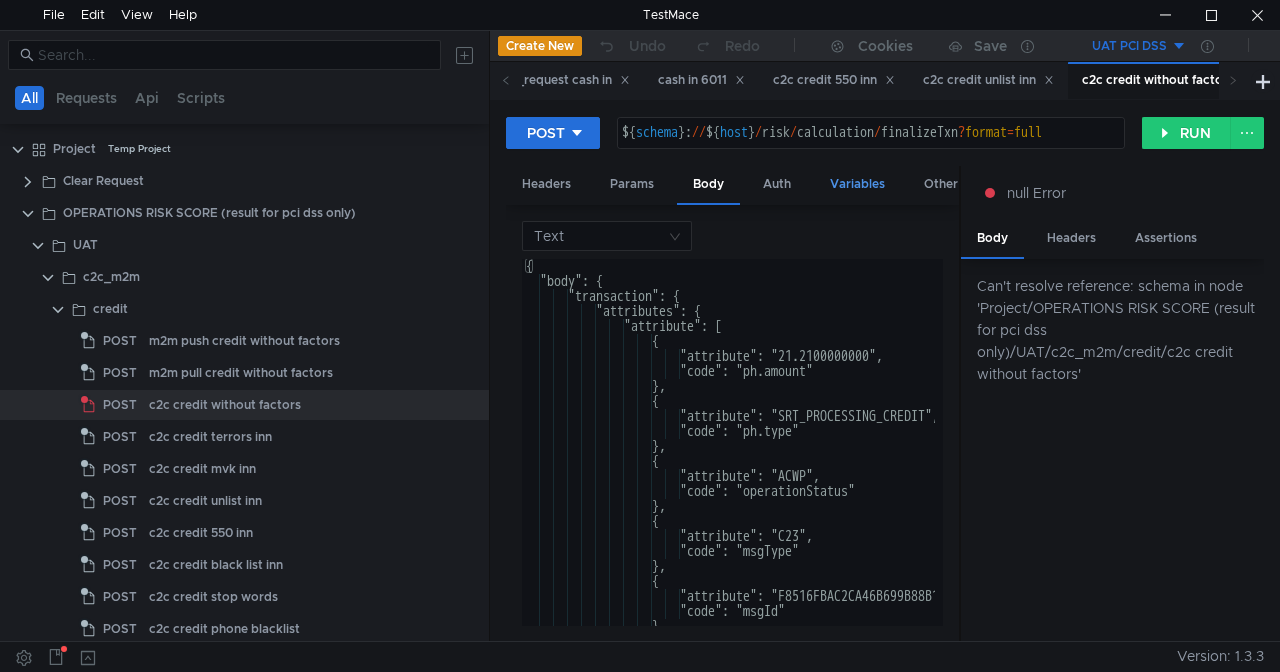 click on "Variables" at bounding box center (857, 184) 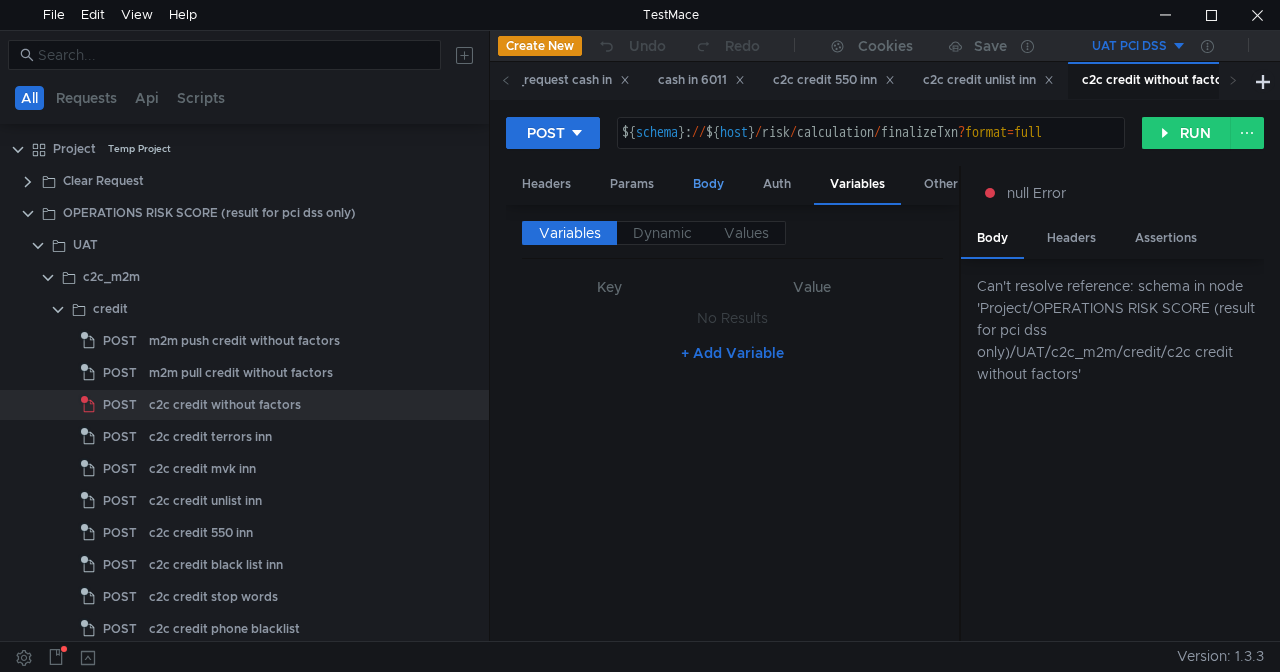 click on "Body" at bounding box center (708, 184) 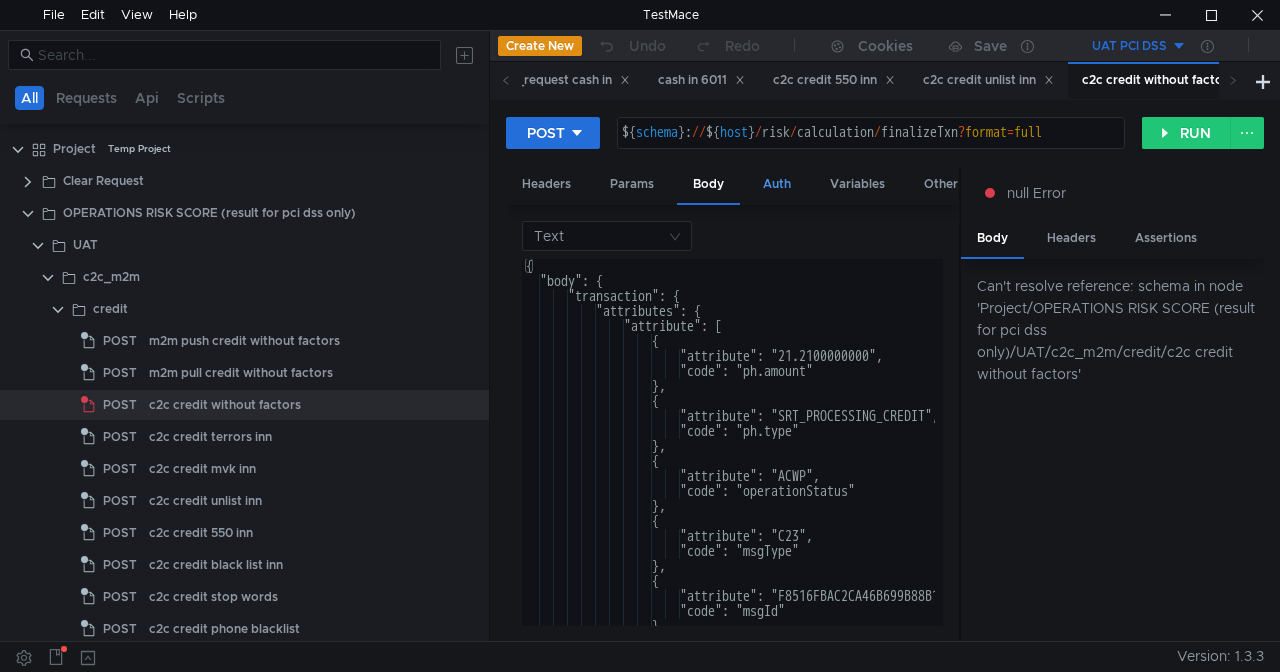 click on "Auth" at bounding box center [777, 184] 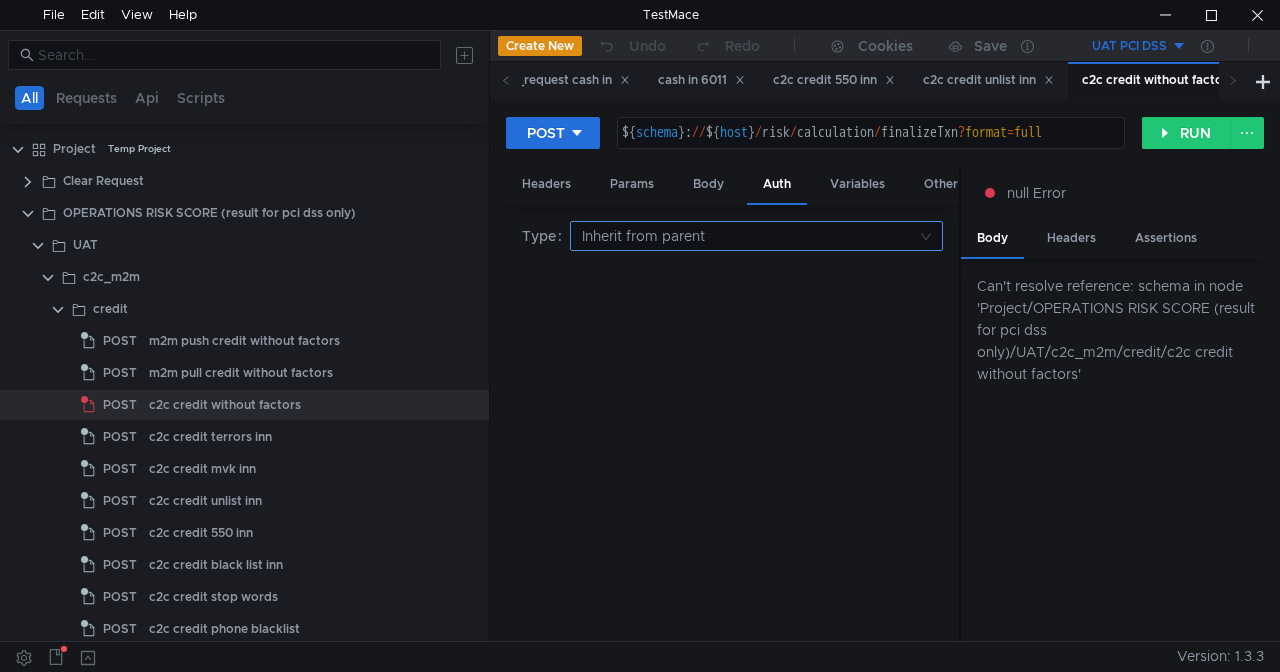 click 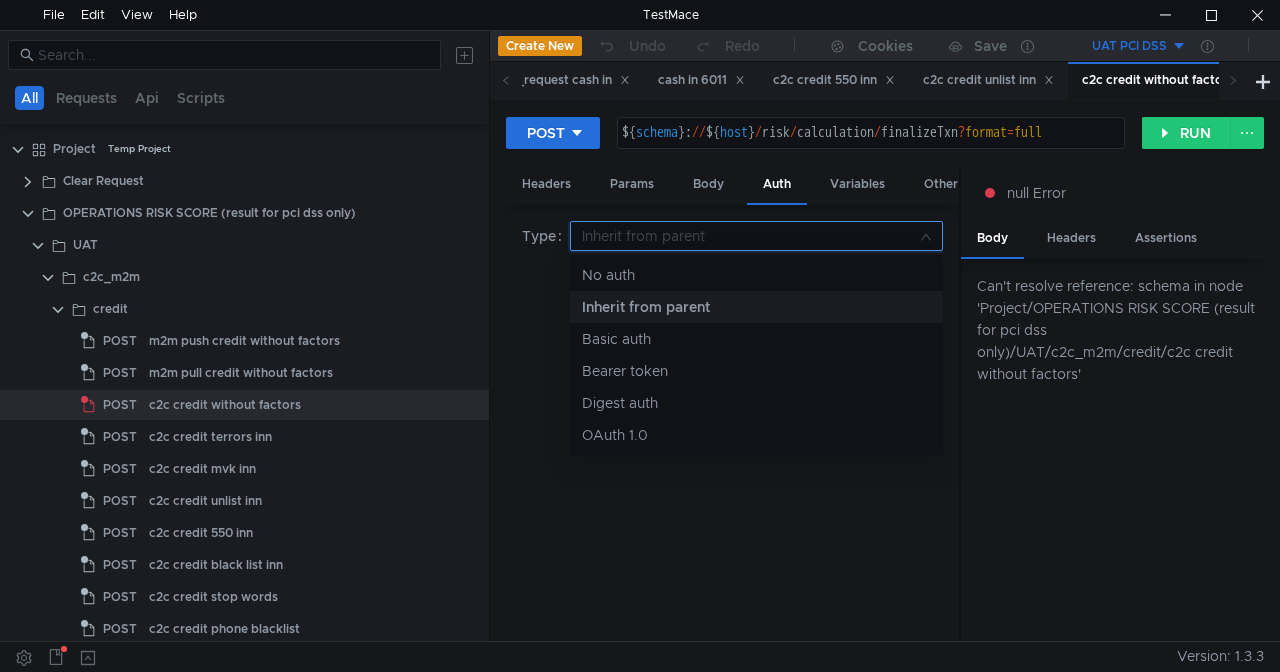 click at bounding box center [640, 336] 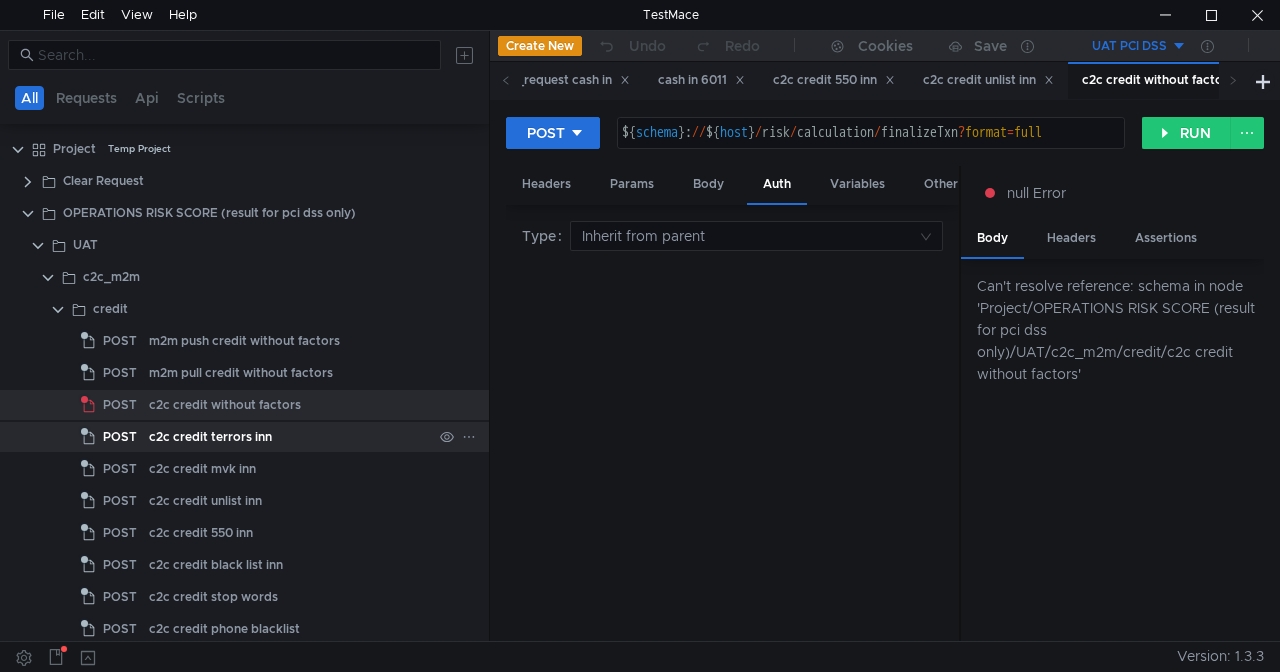 click on "c2c credit terrors inn" 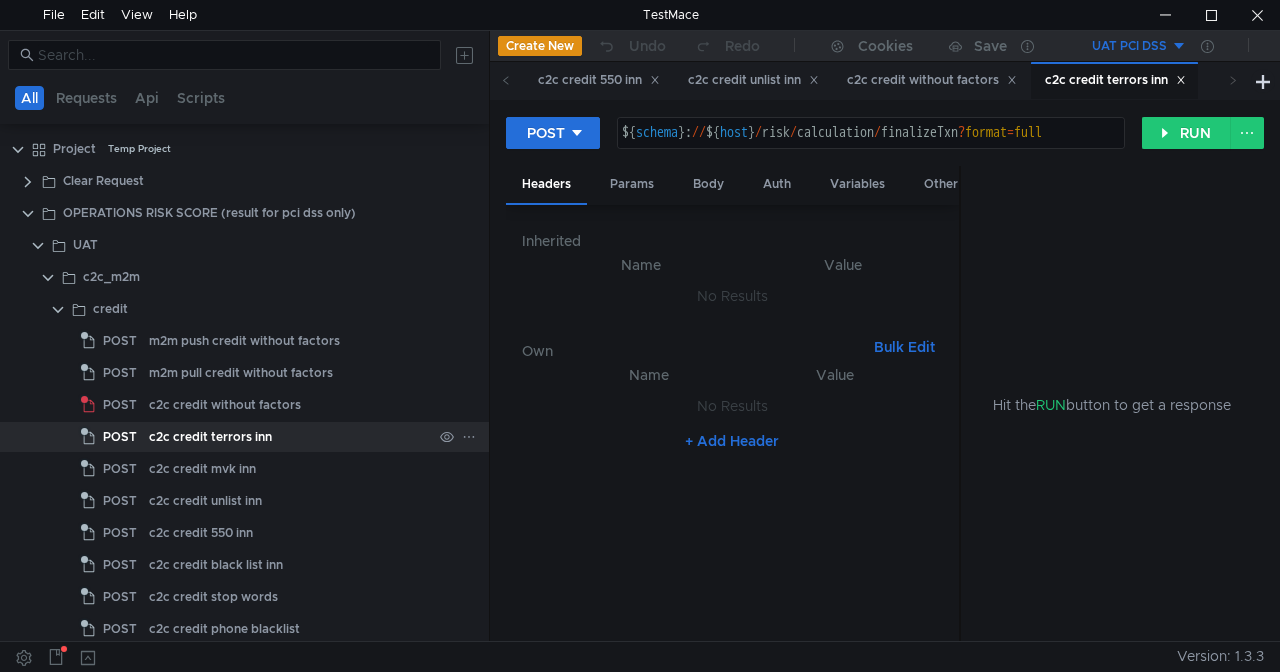 click on "c2c credit terrors inn" 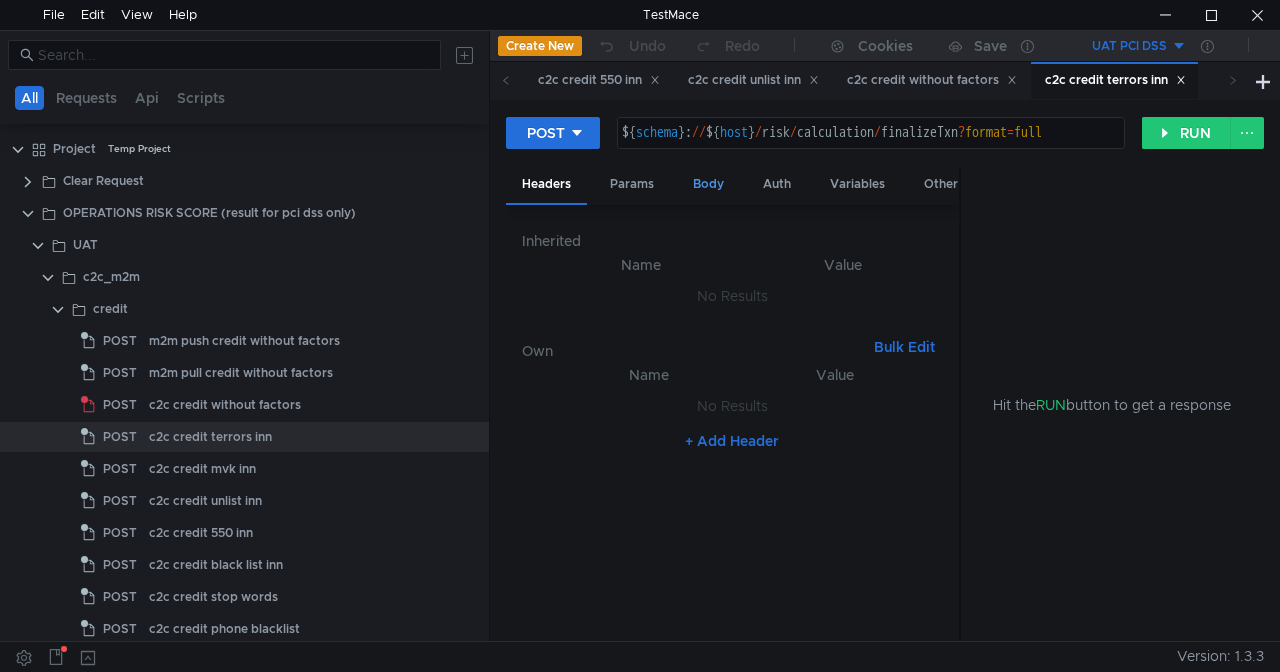 click on "Body" at bounding box center (708, 184) 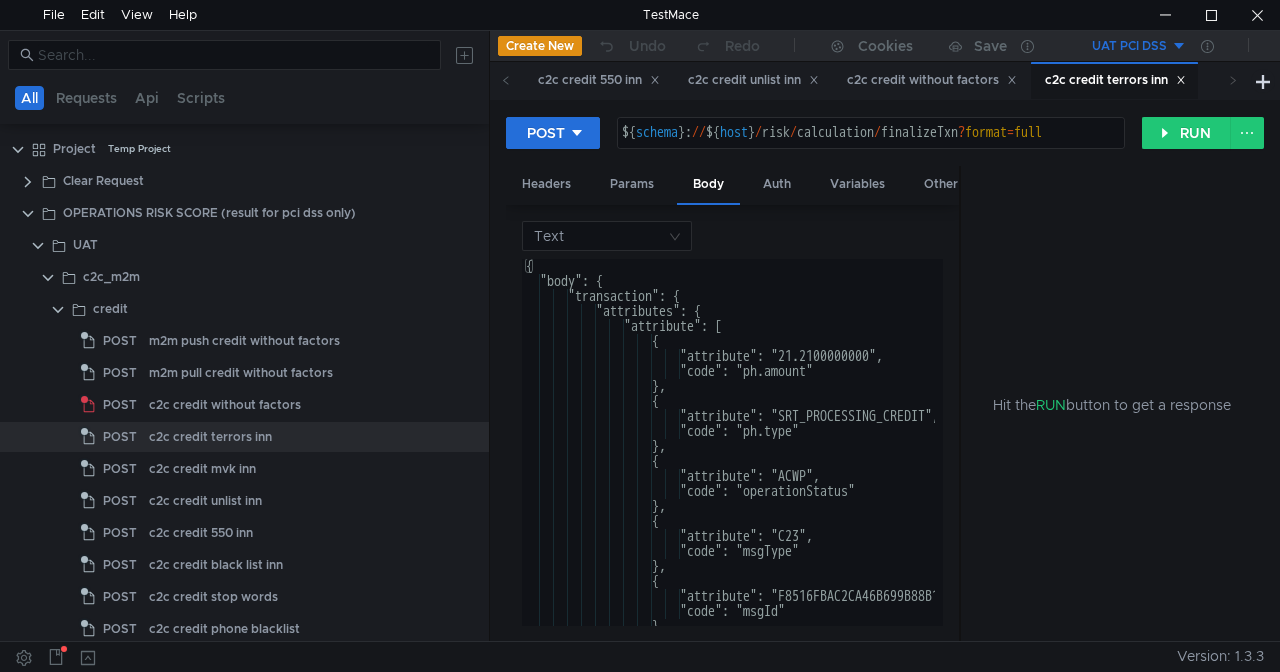 drag, startPoint x: 960, startPoint y: 464, endPoint x: 1096, endPoint y: 454, distance: 136.36716 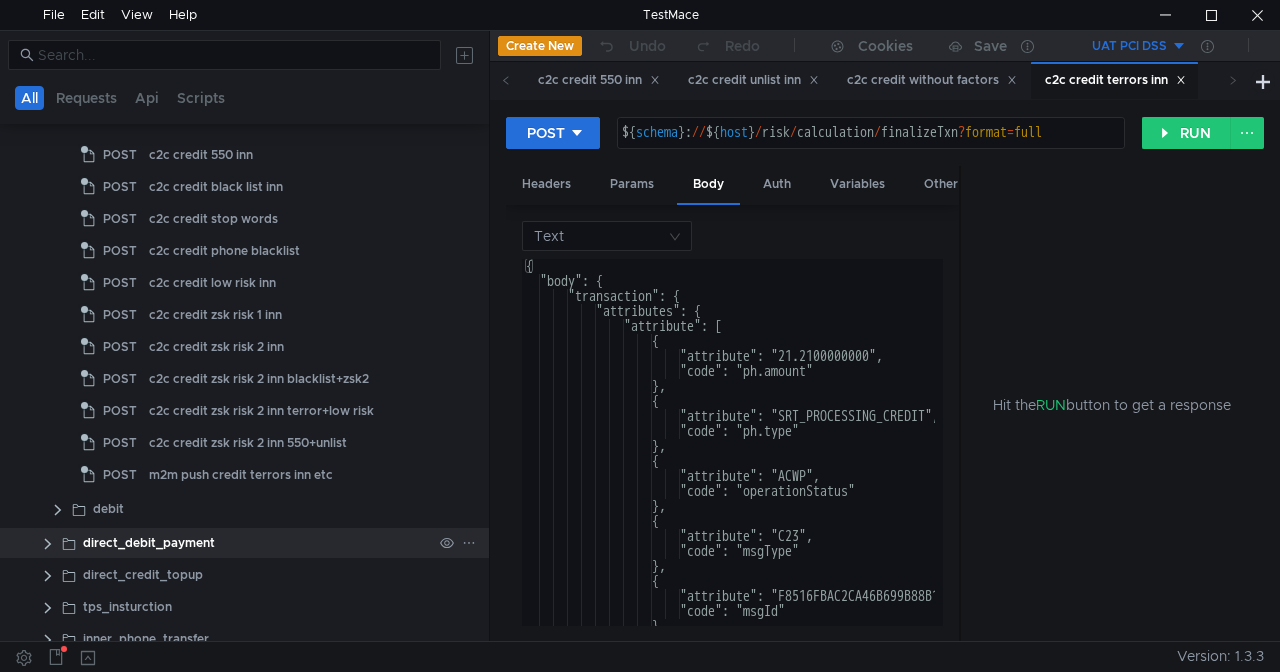 scroll, scrollTop: 400, scrollLeft: 0, axis: vertical 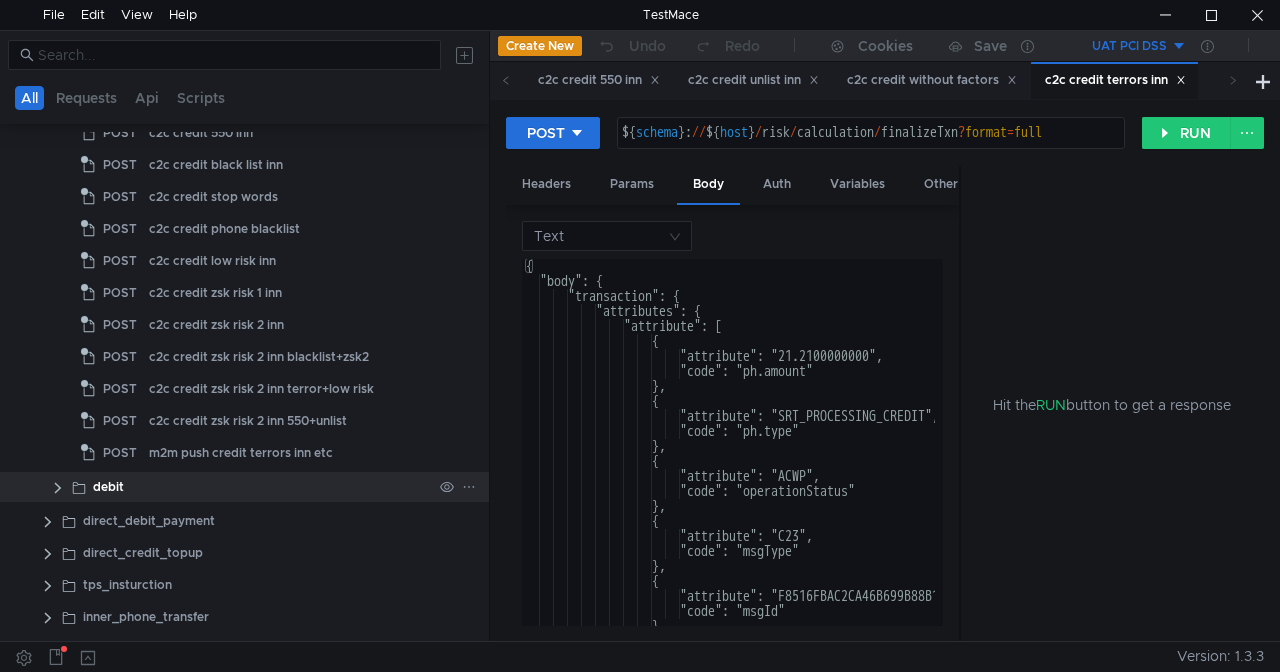 click 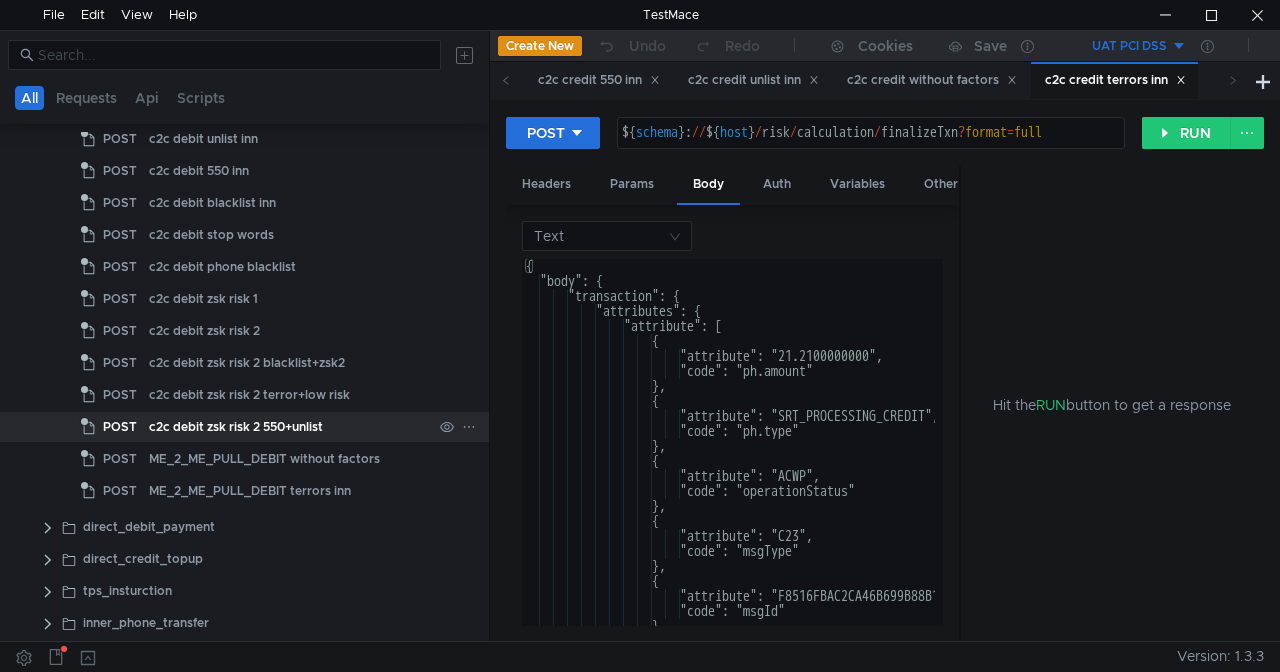 scroll, scrollTop: 900, scrollLeft: 0, axis: vertical 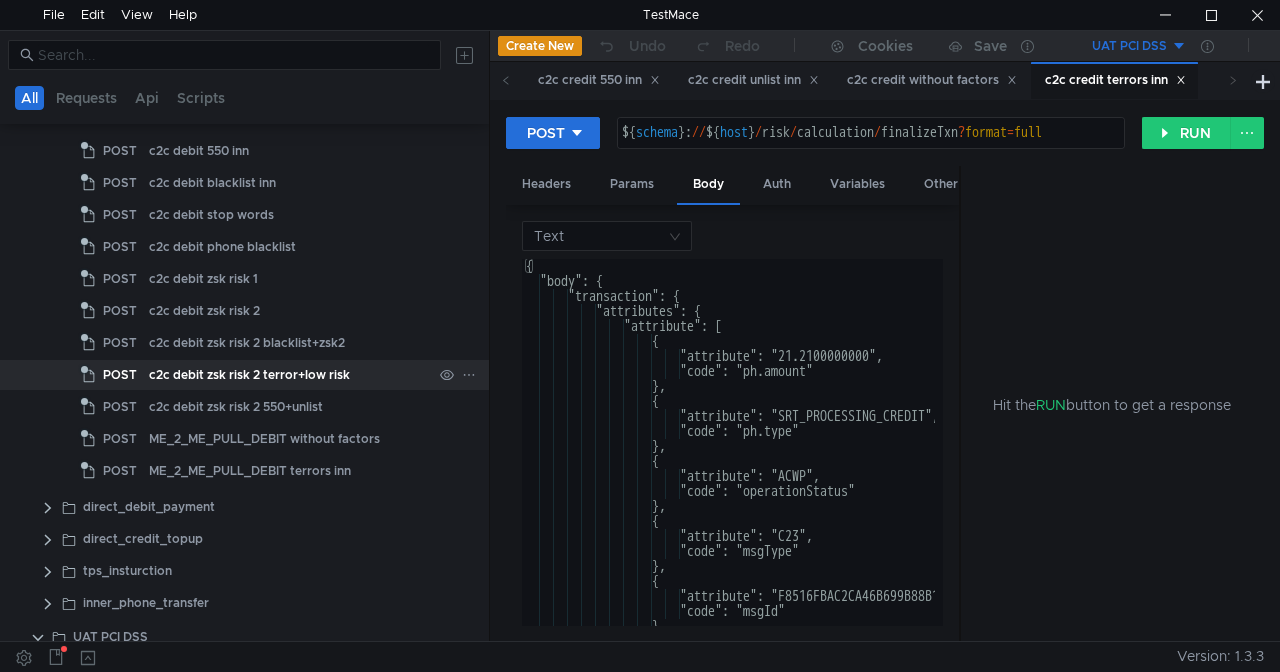 click on "c2c debit zsk risk 2 terror+low risk" 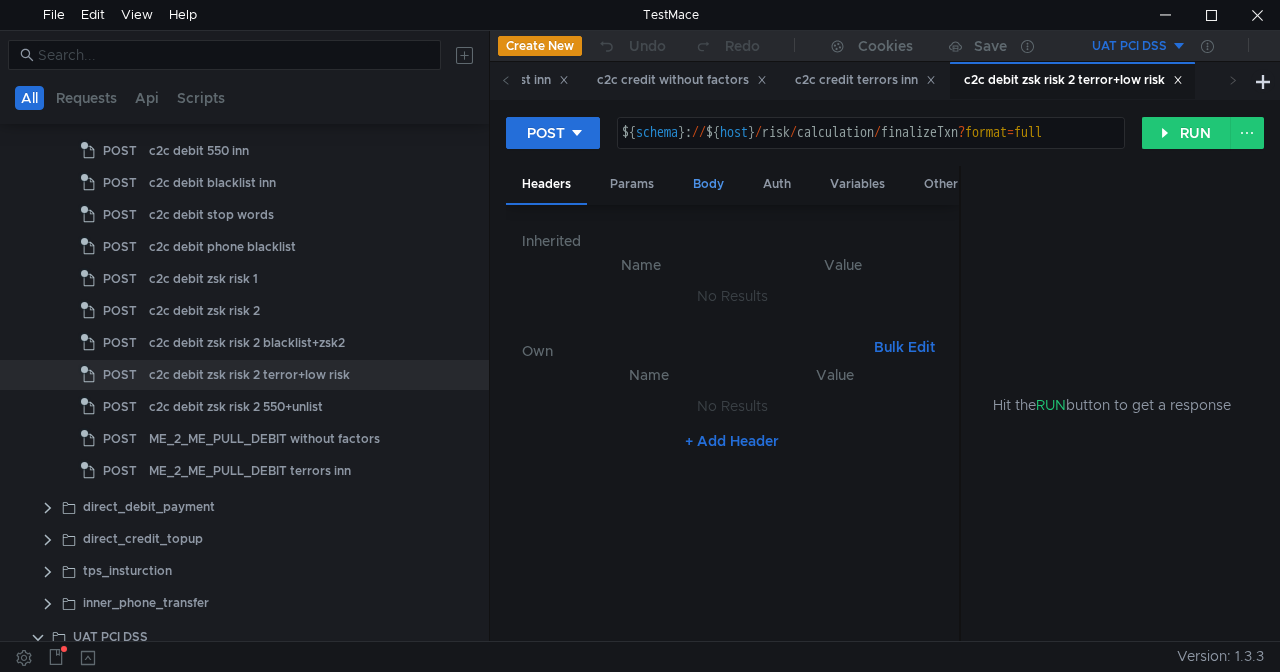 click on "Body" at bounding box center (708, 184) 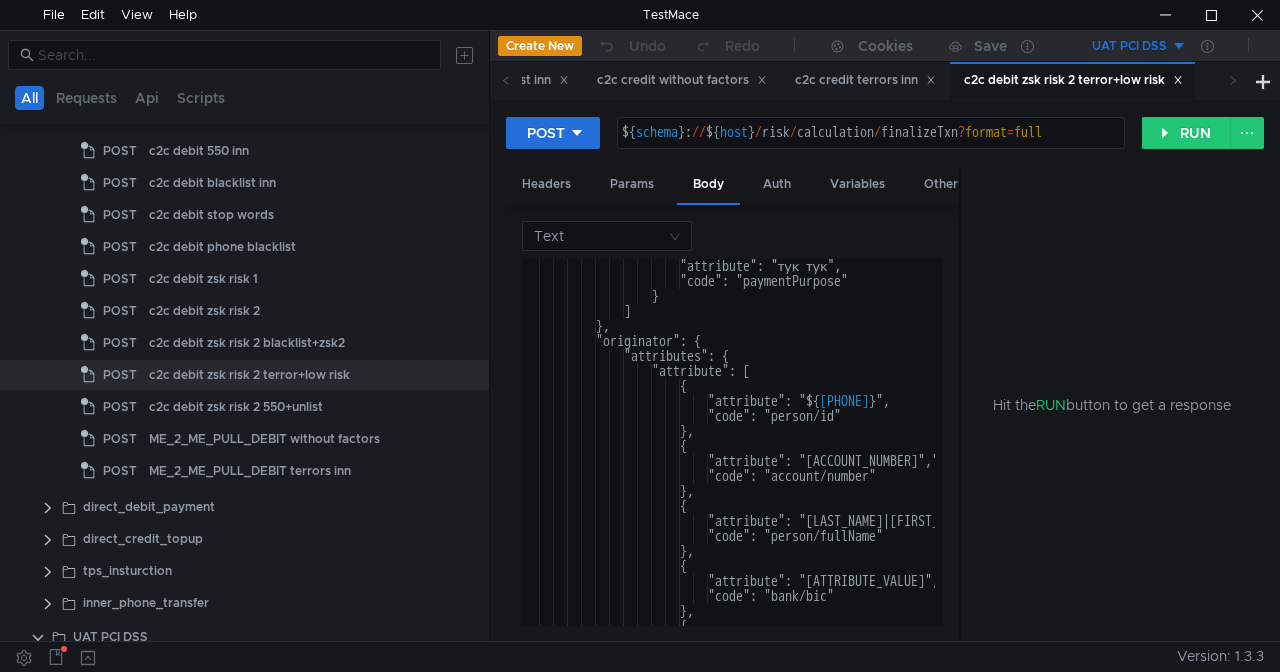 scroll, scrollTop: 2070, scrollLeft: 0, axis: vertical 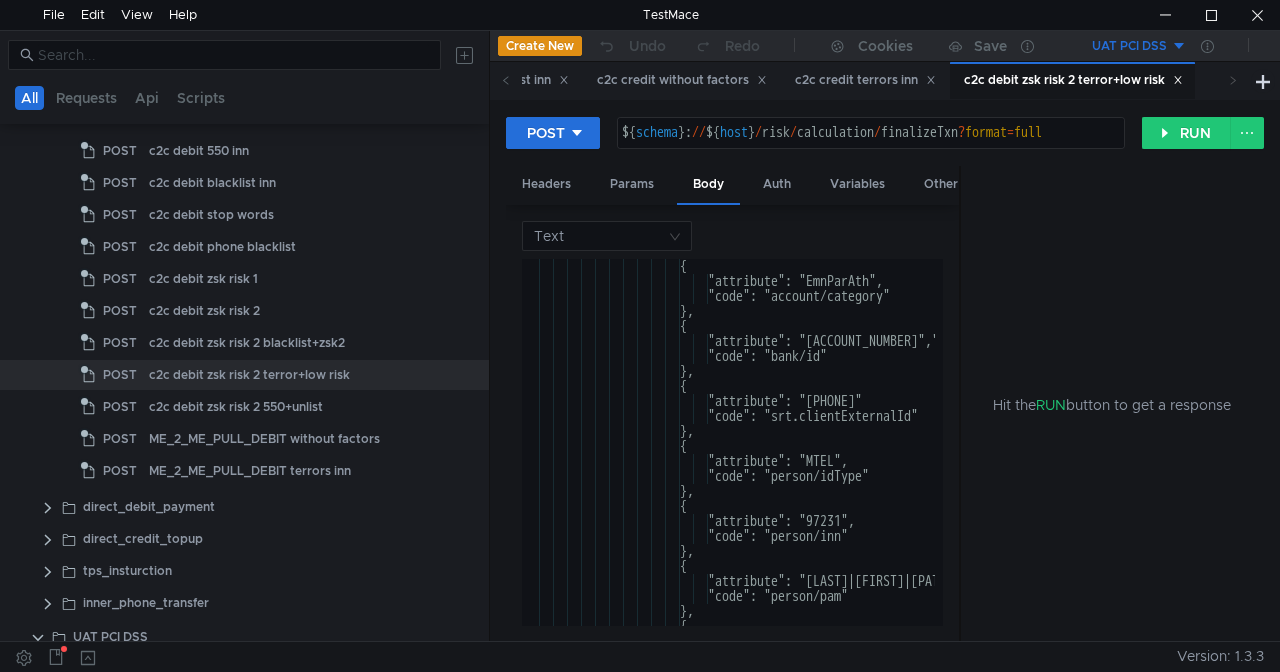 click on "RUN" at bounding box center [1051, 405] 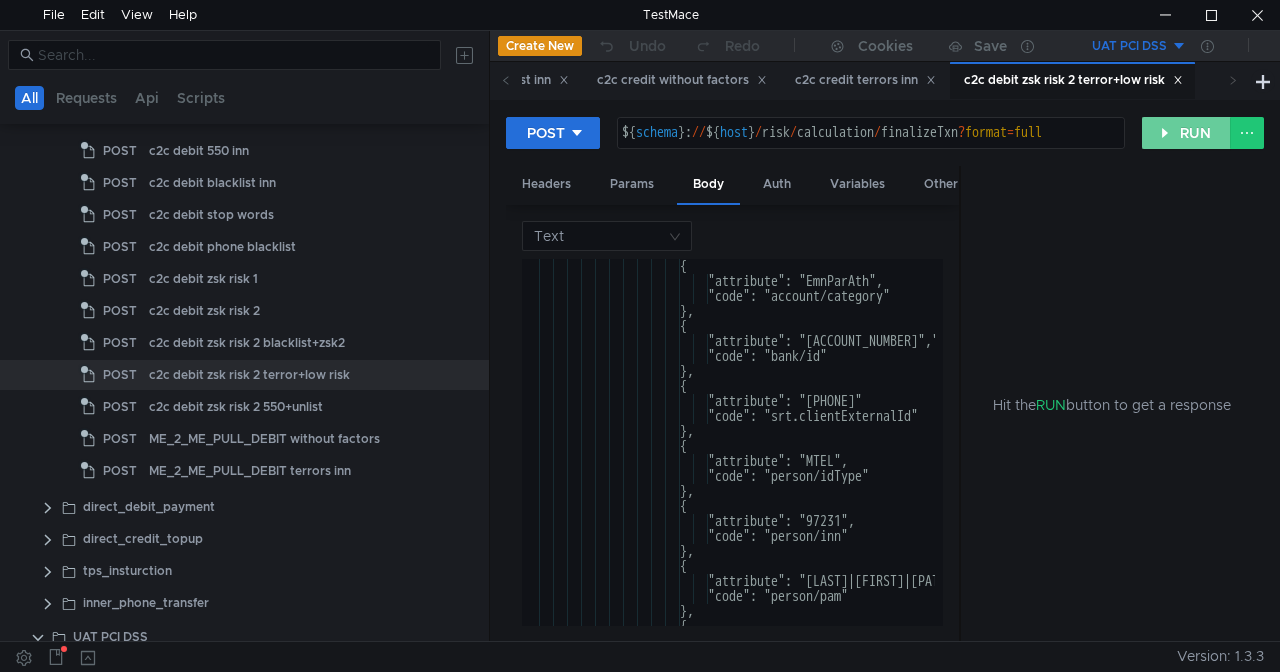 click on "RUN" 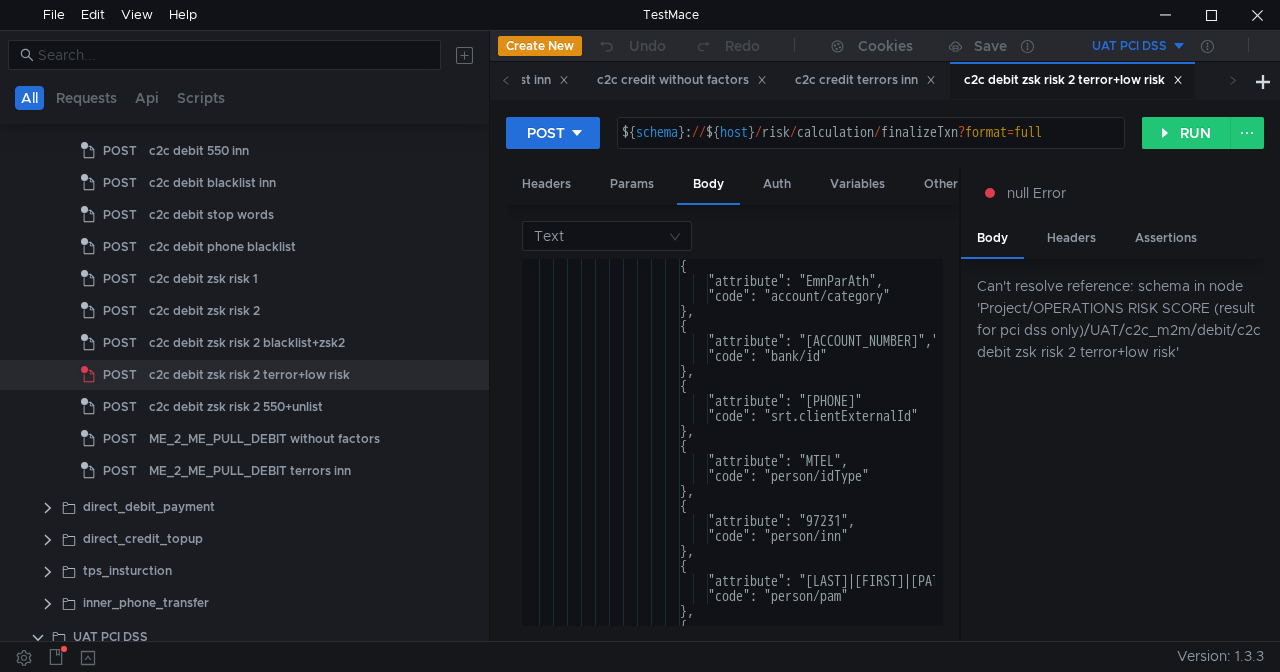 click 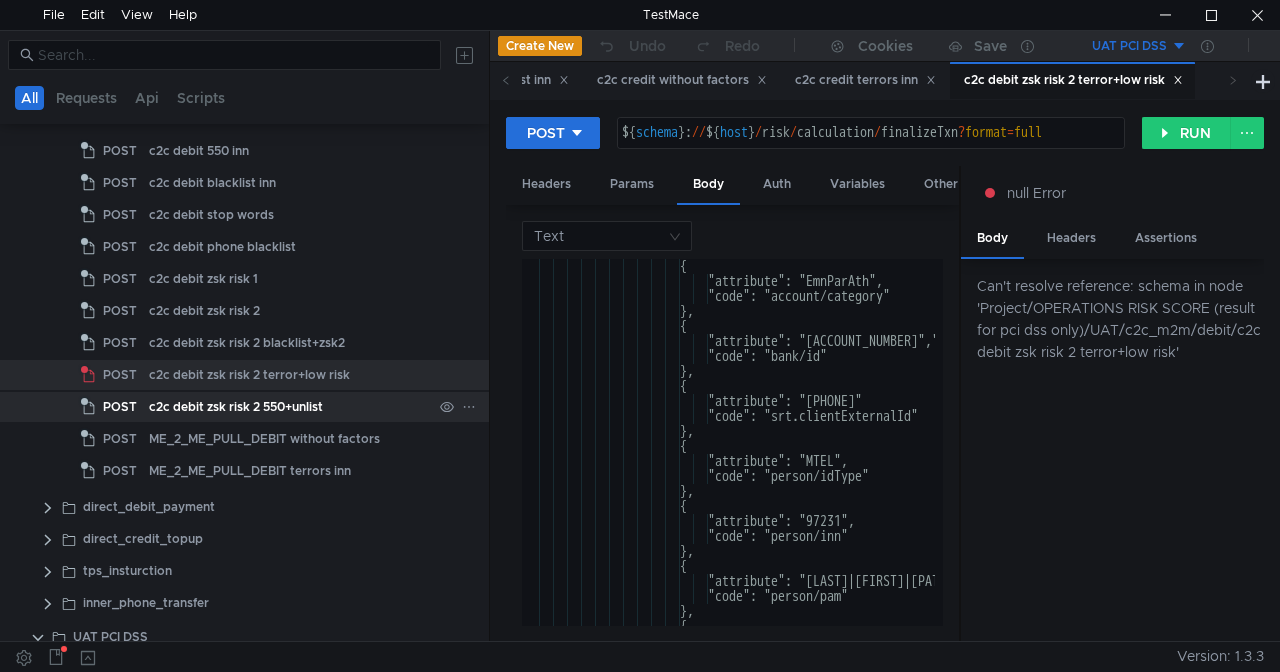 click on "POST" 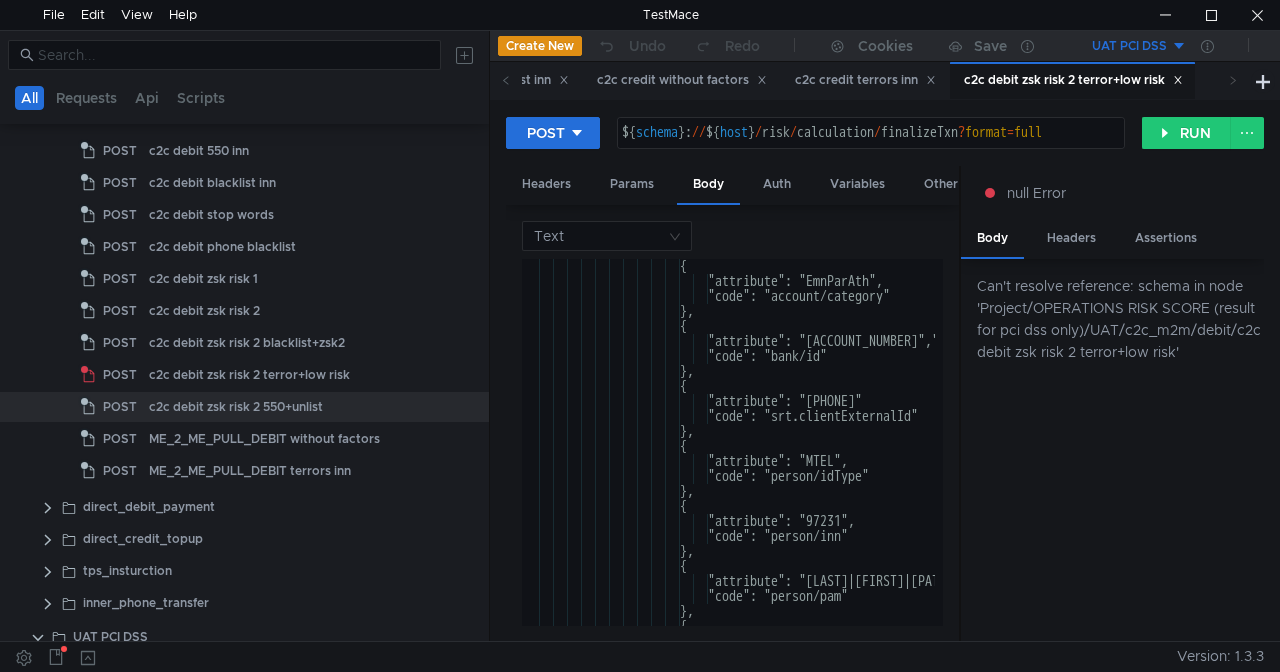 click on "UAT PCI DSS" at bounding box center (1117, 46) 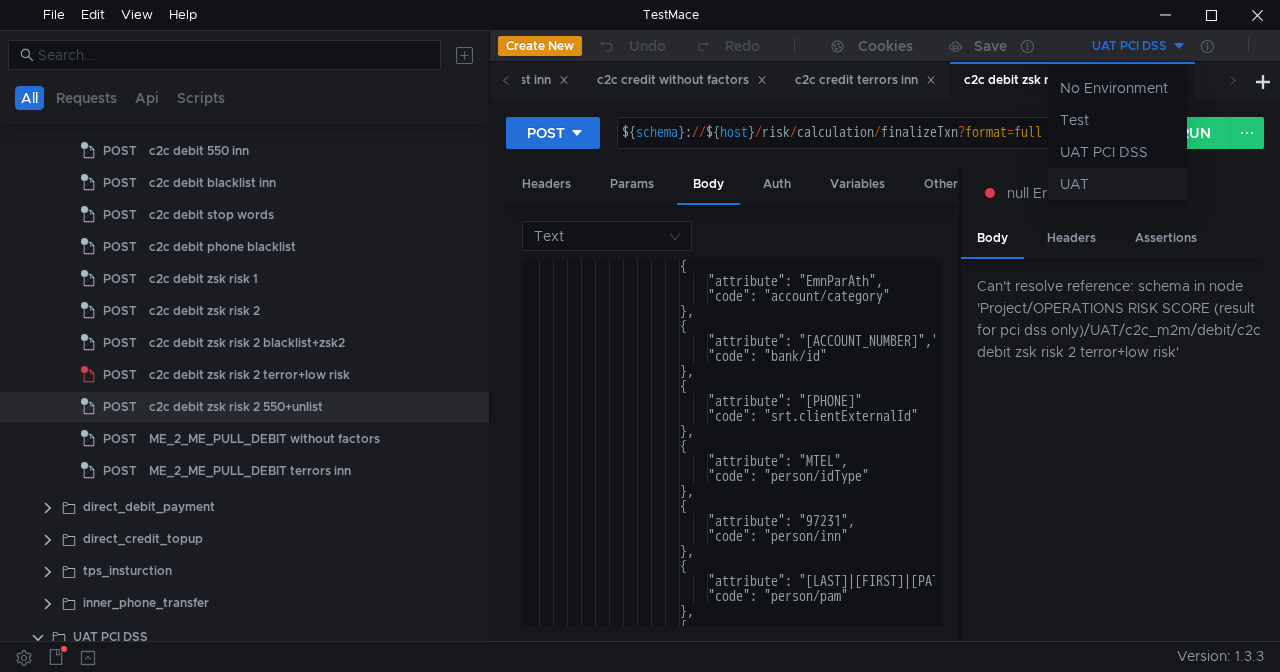 click on "UAT" at bounding box center (1117, 184) 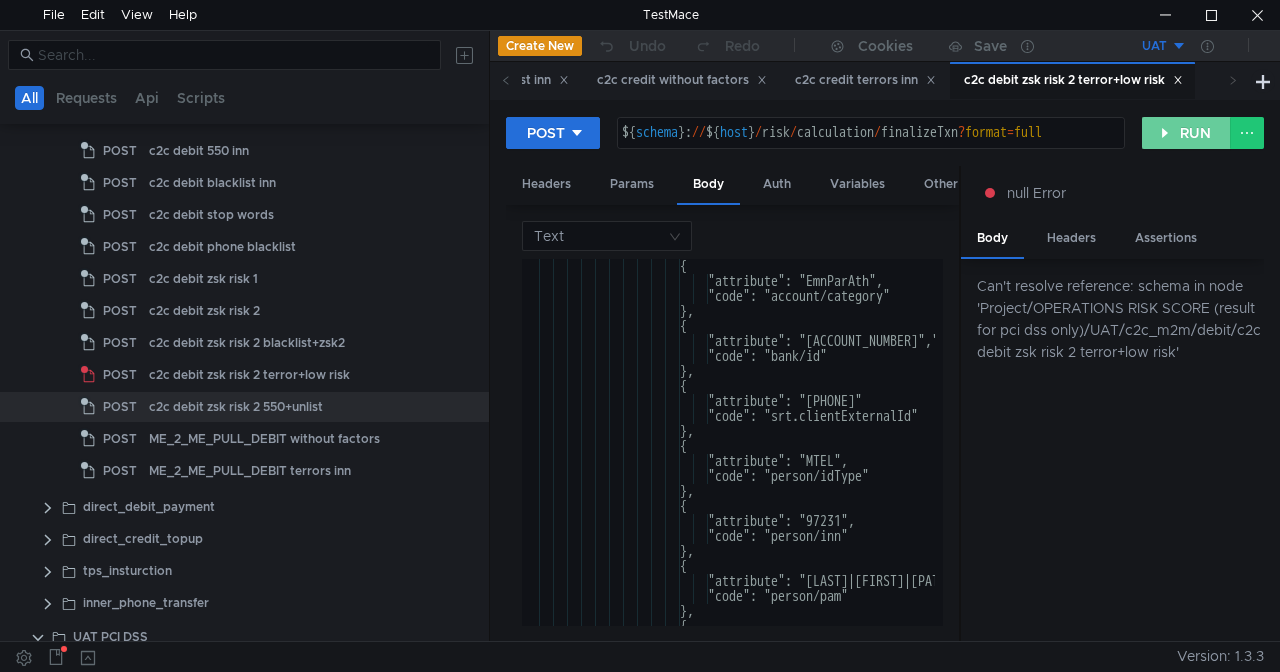 click on "RUN" 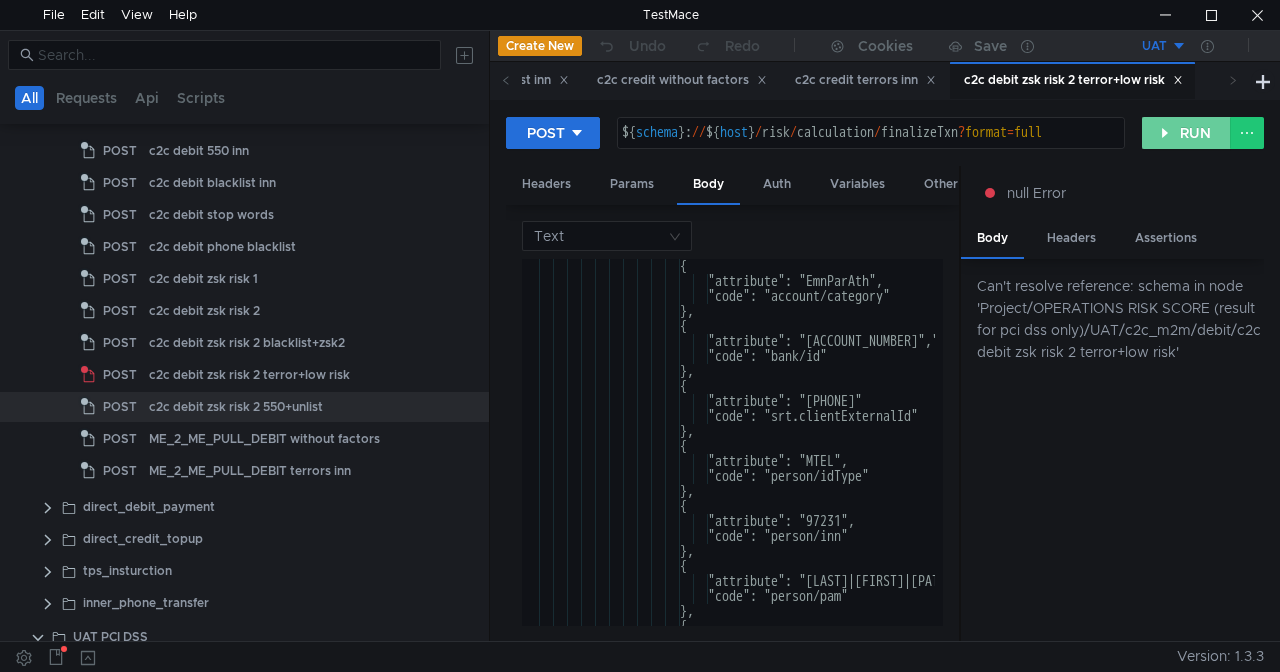click on "RUN" 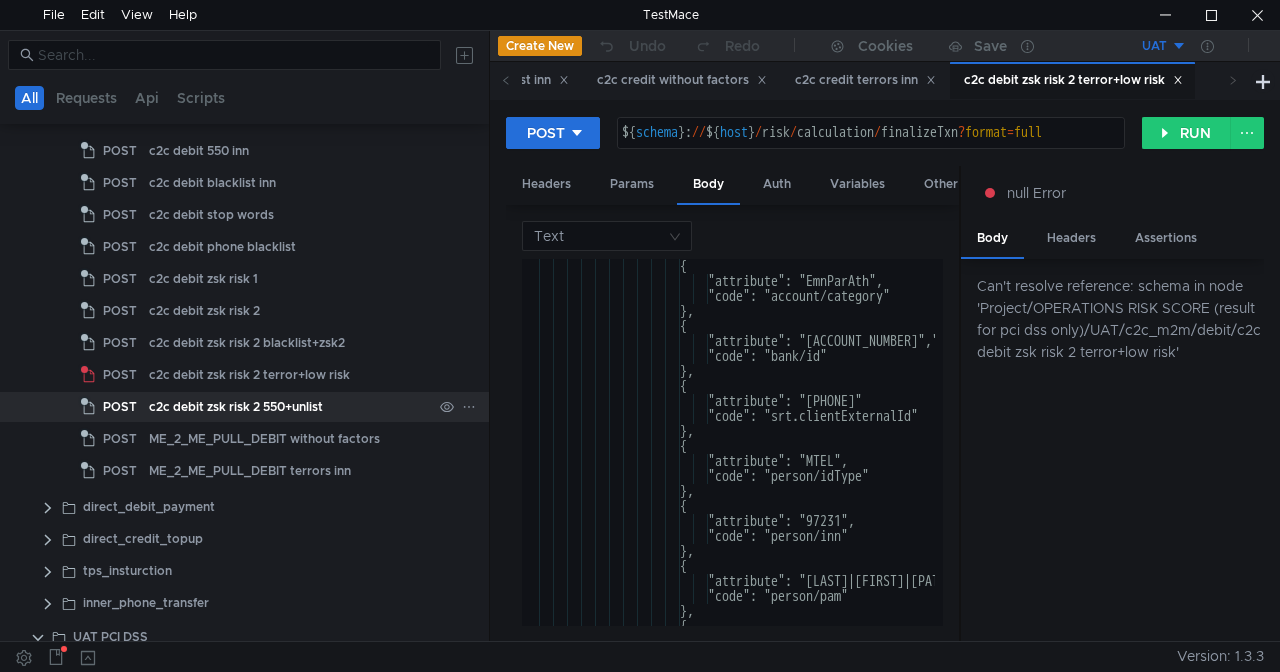 click on "POST" 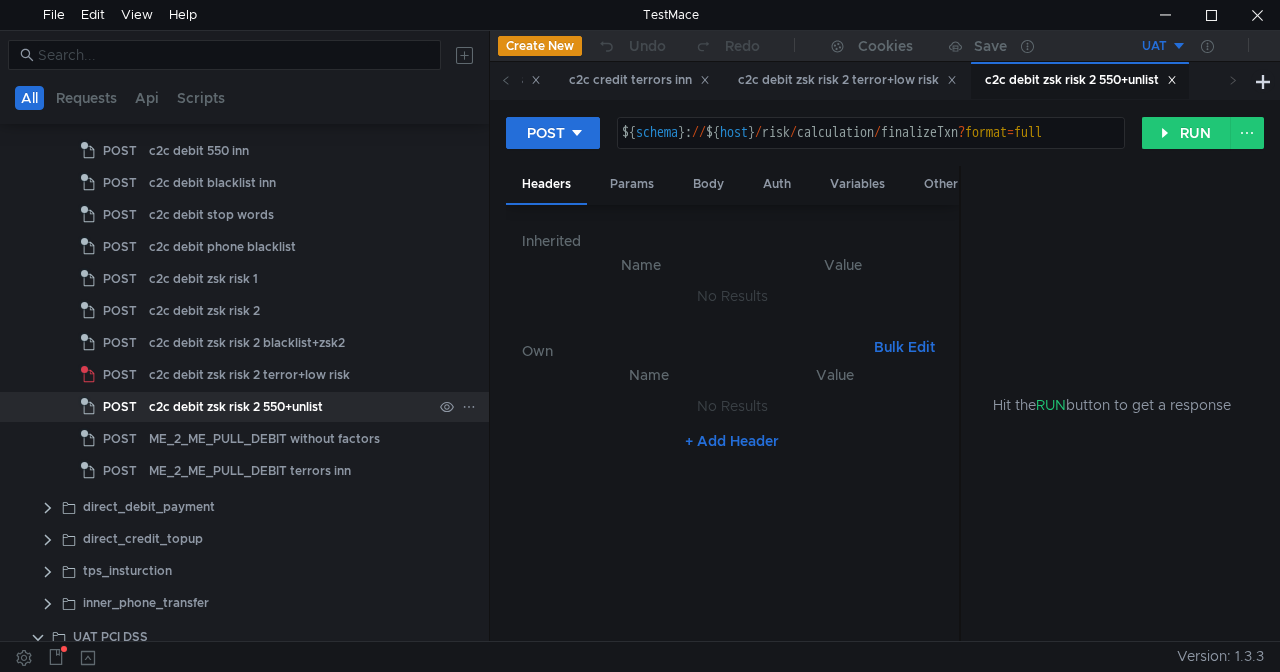 click on "POST" 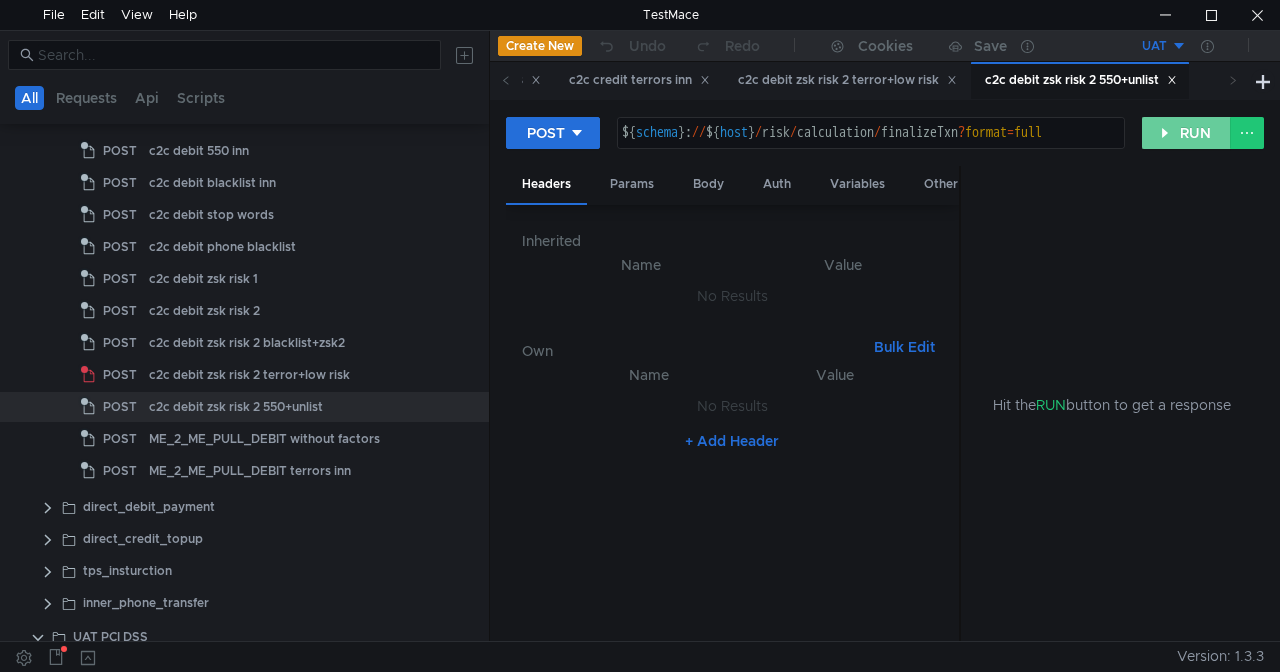 click on "RUN" 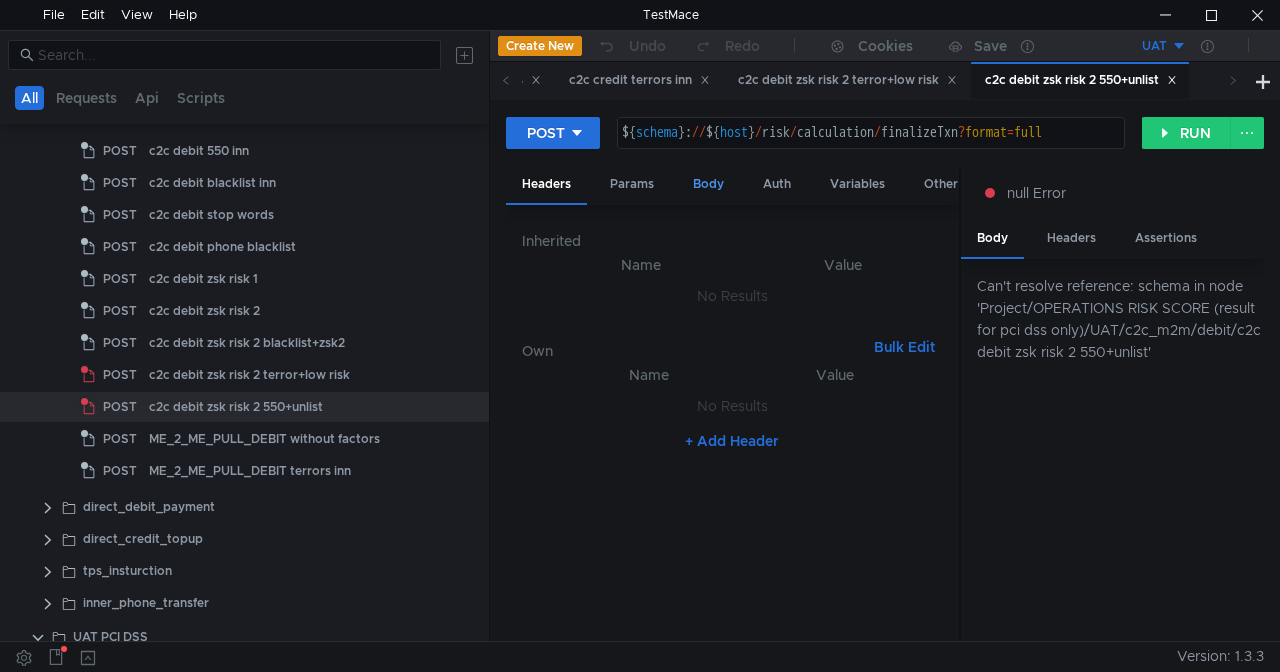 click on "Body" at bounding box center (708, 184) 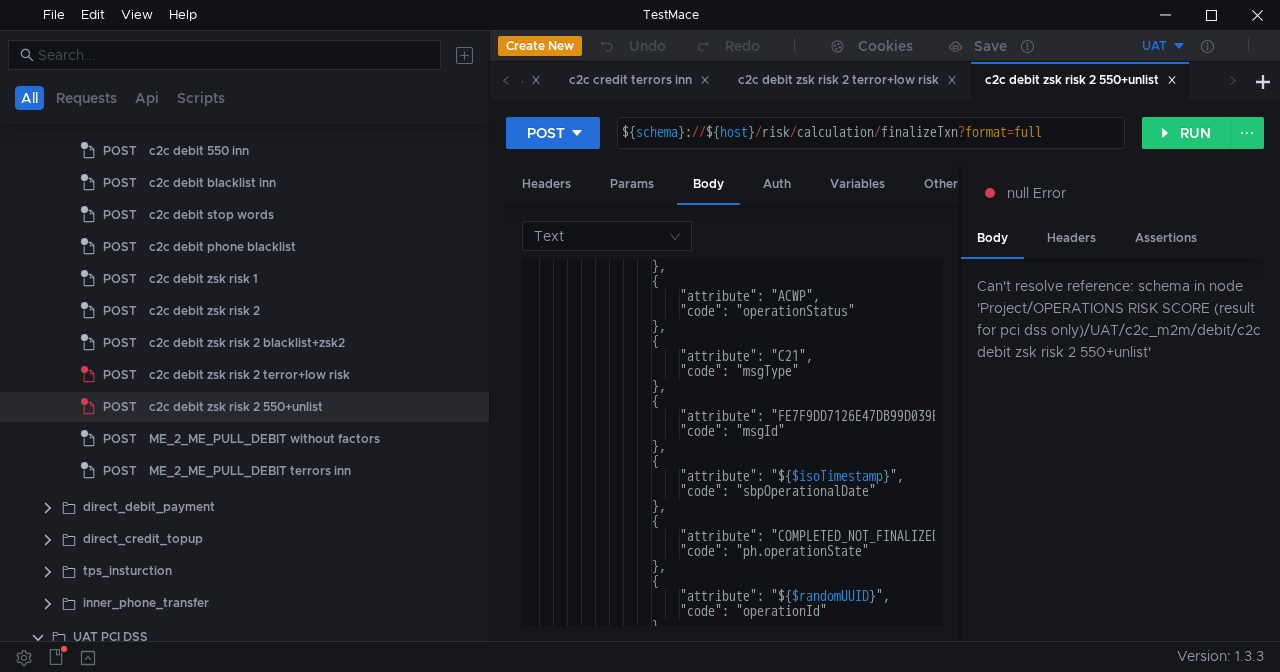 scroll, scrollTop: 180, scrollLeft: 0, axis: vertical 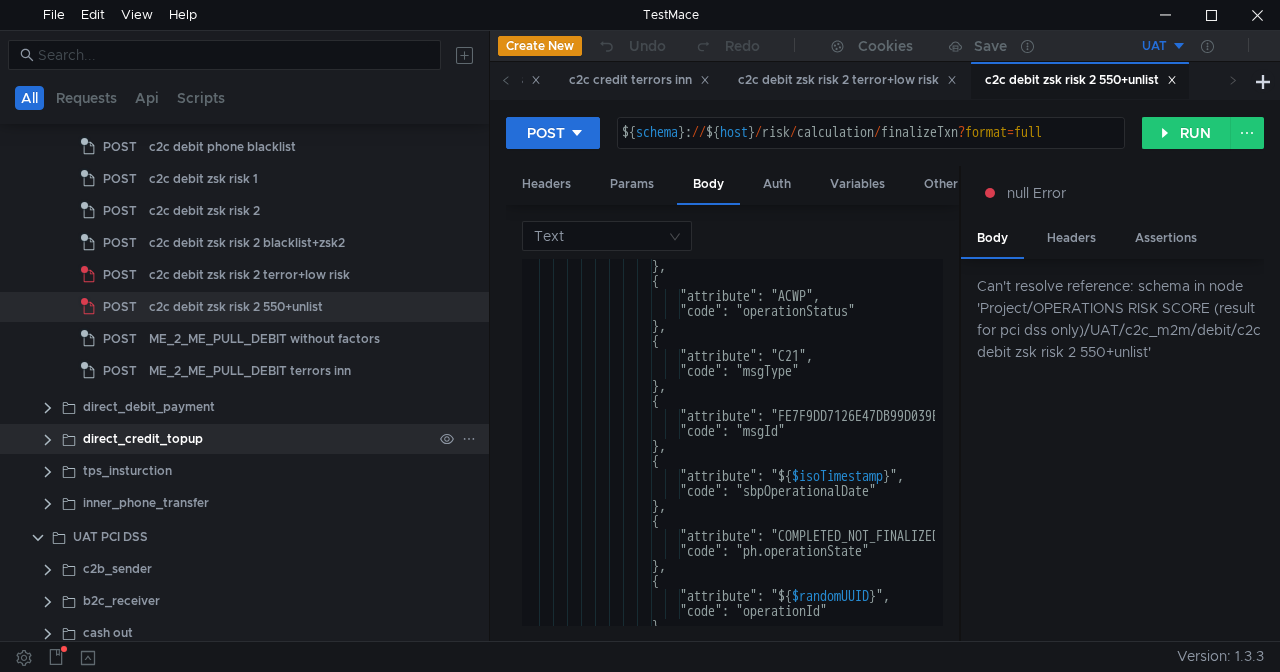 click 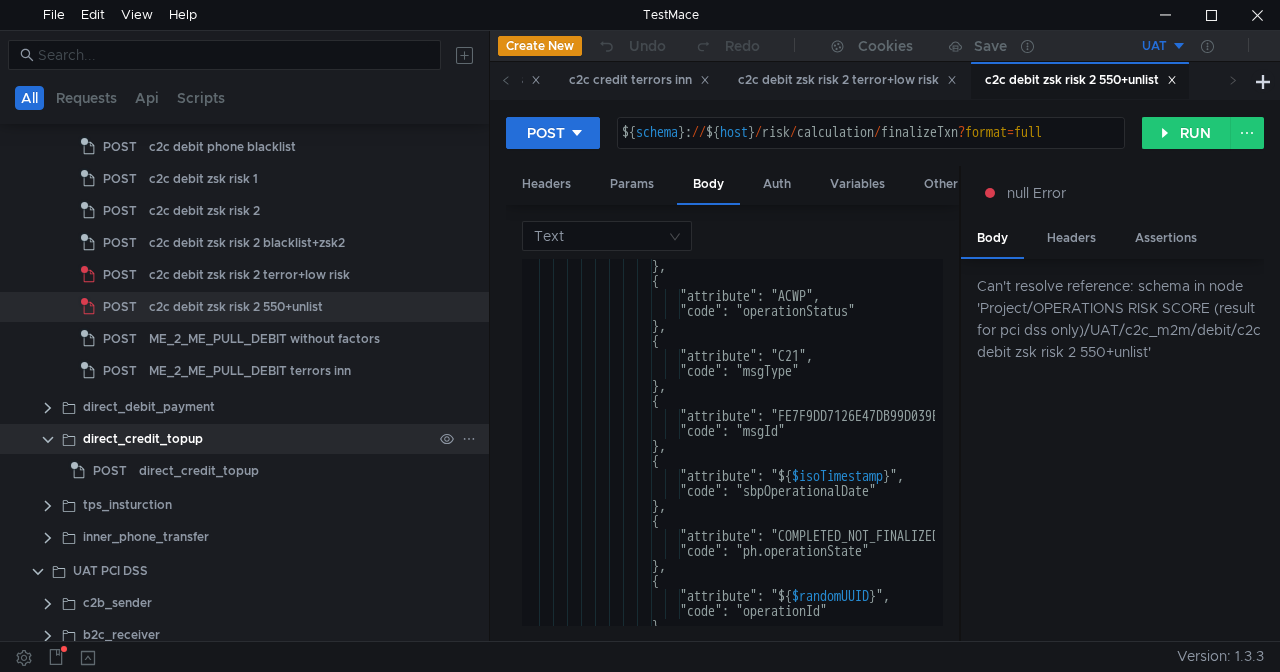 click 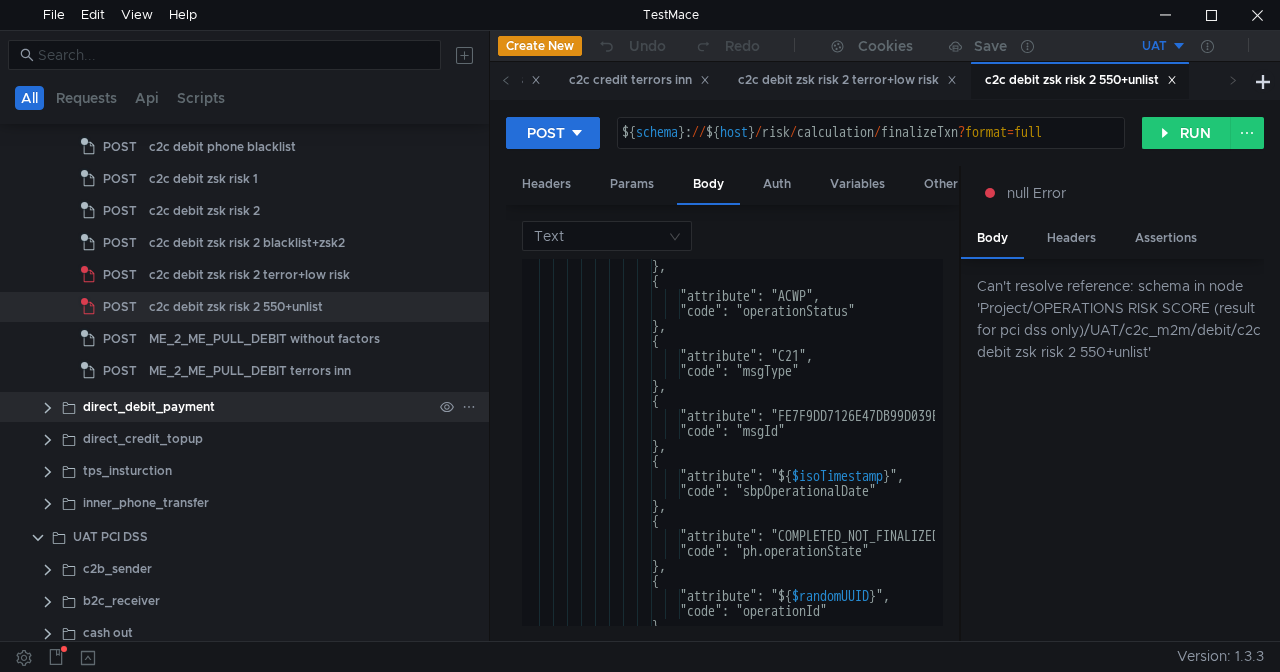 click 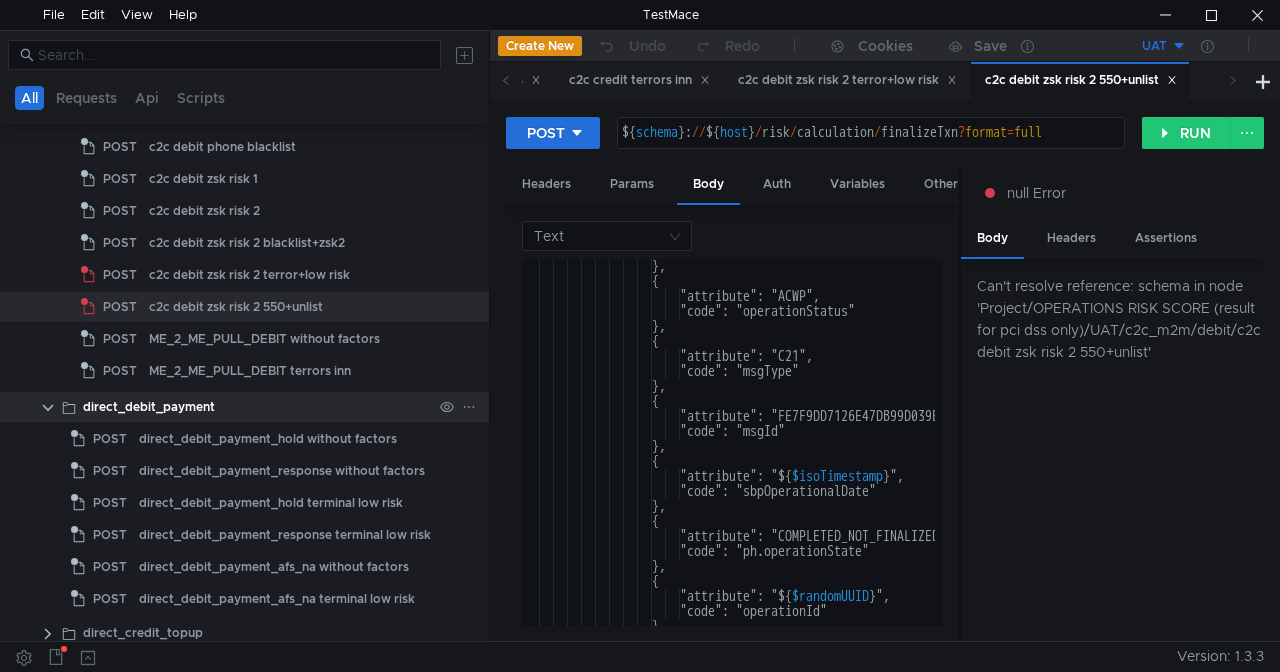 click 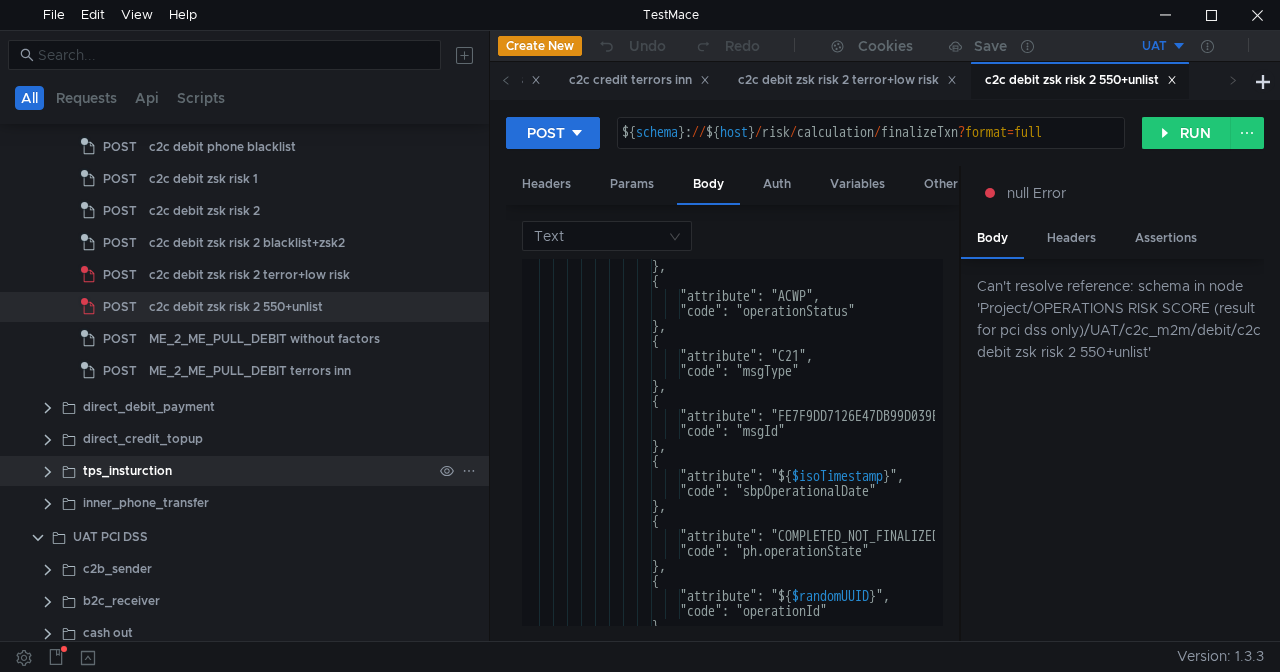 click 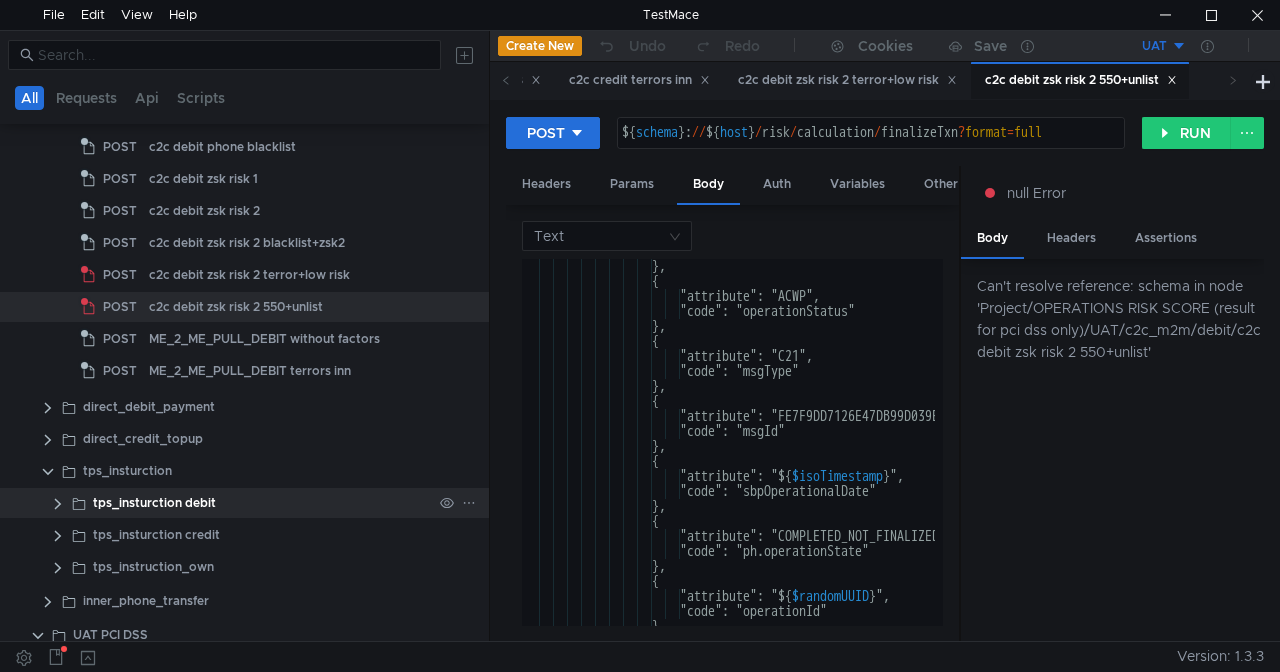 click 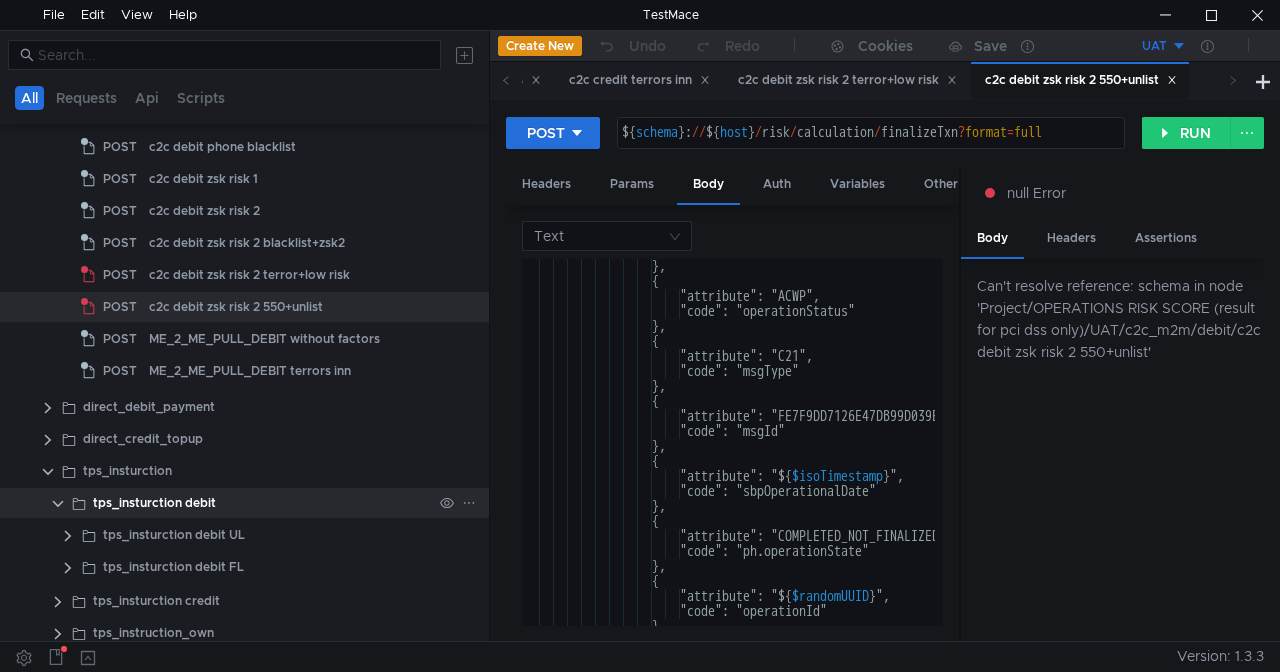 click 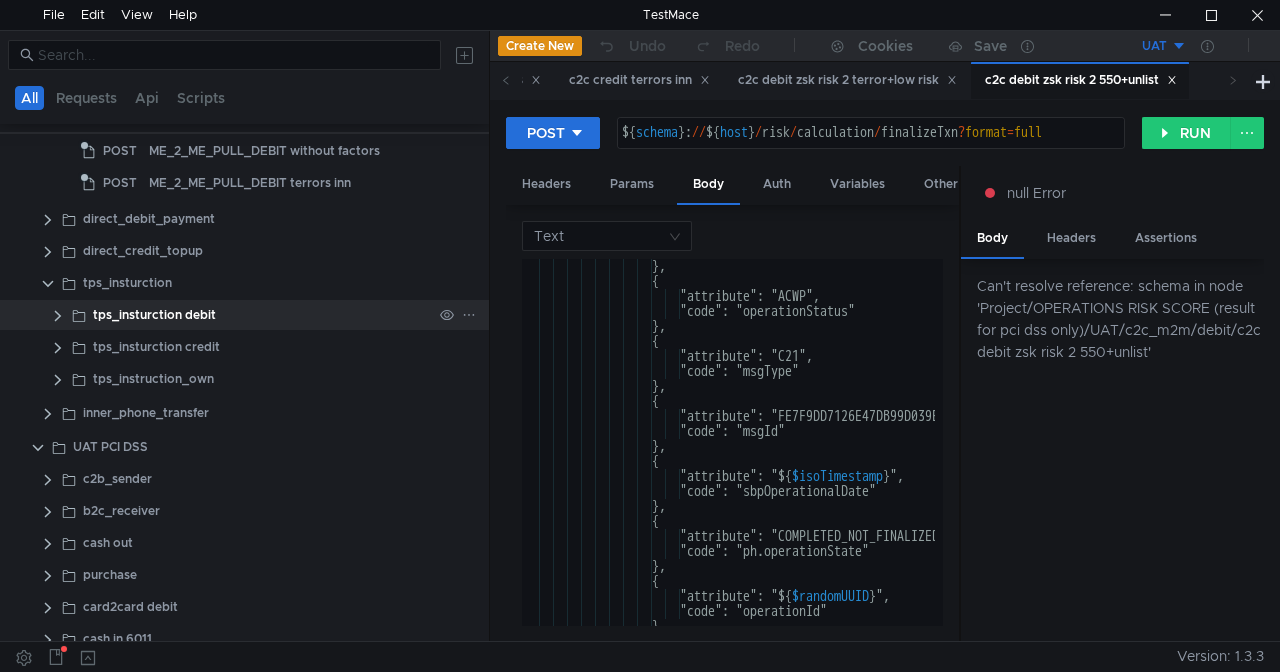 scroll, scrollTop: 1200, scrollLeft: 0, axis: vertical 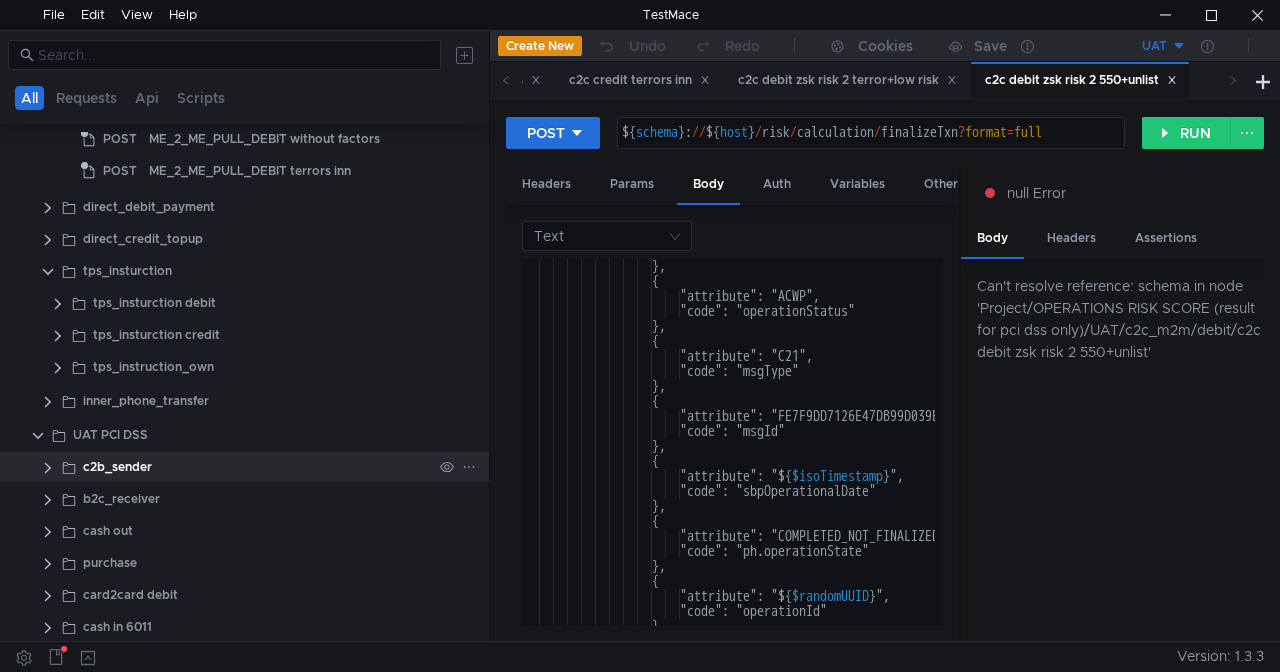 click 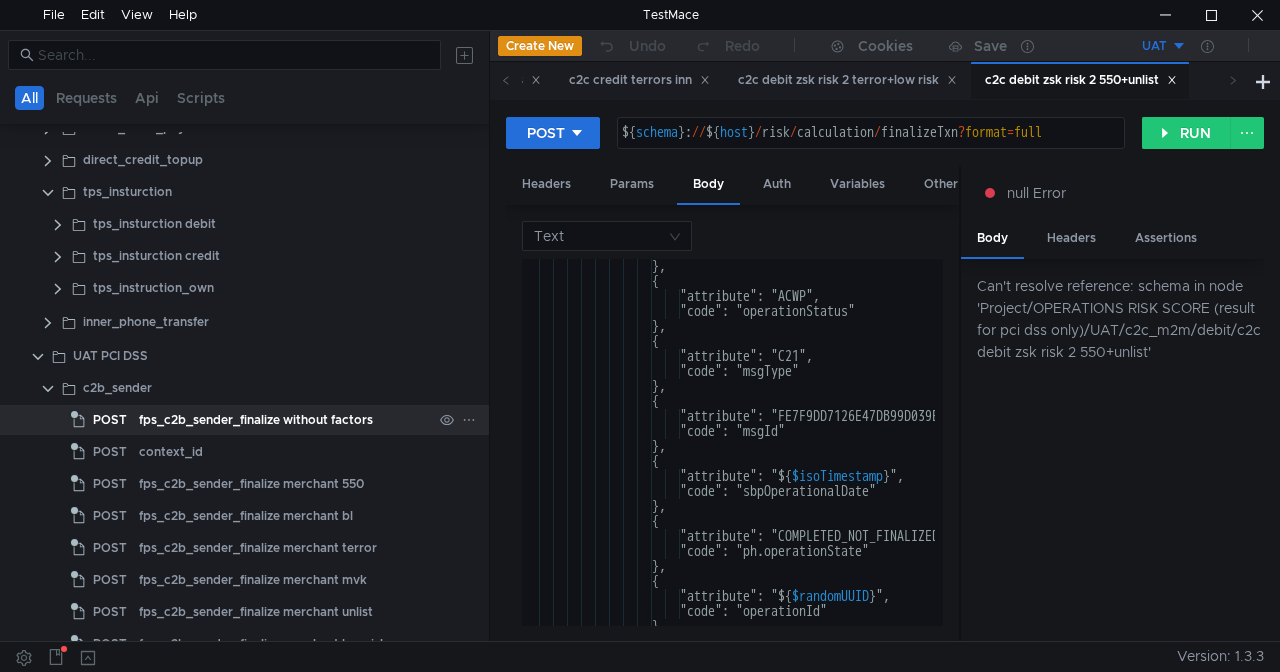 scroll, scrollTop: 1300, scrollLeft: 0, axis: vertical 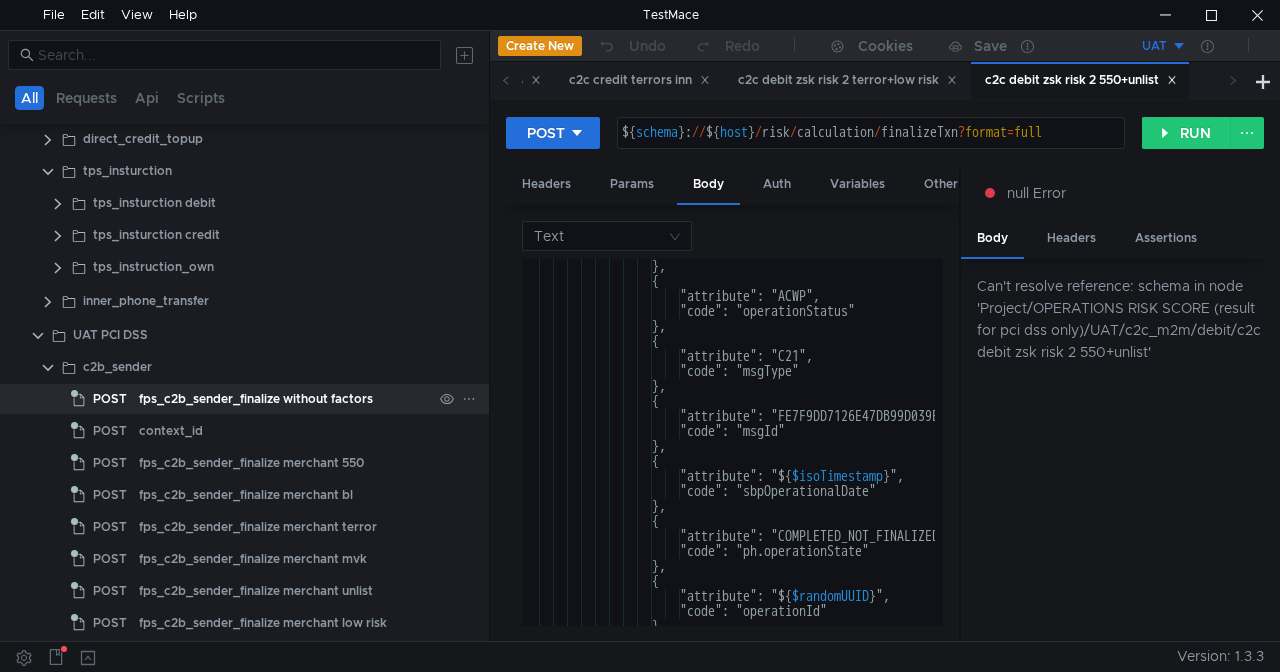 click on "fps_c2b_sender_finalize without factors" 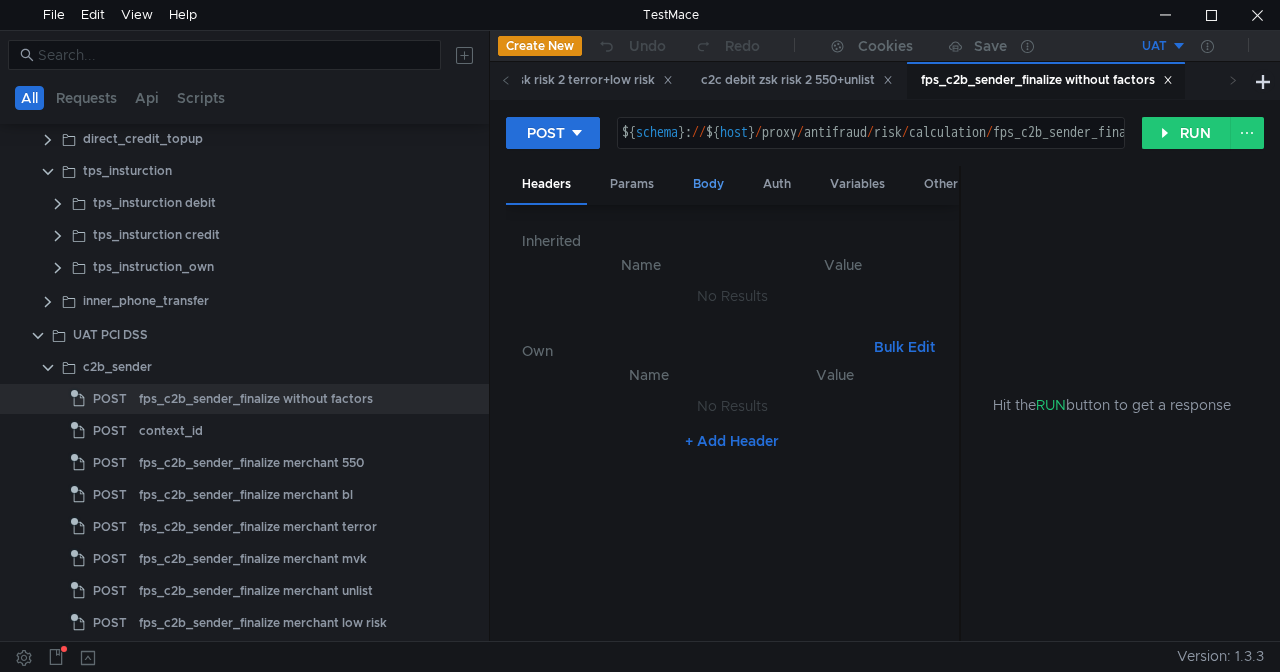 click on "Body" at bounding box center (708, 184) 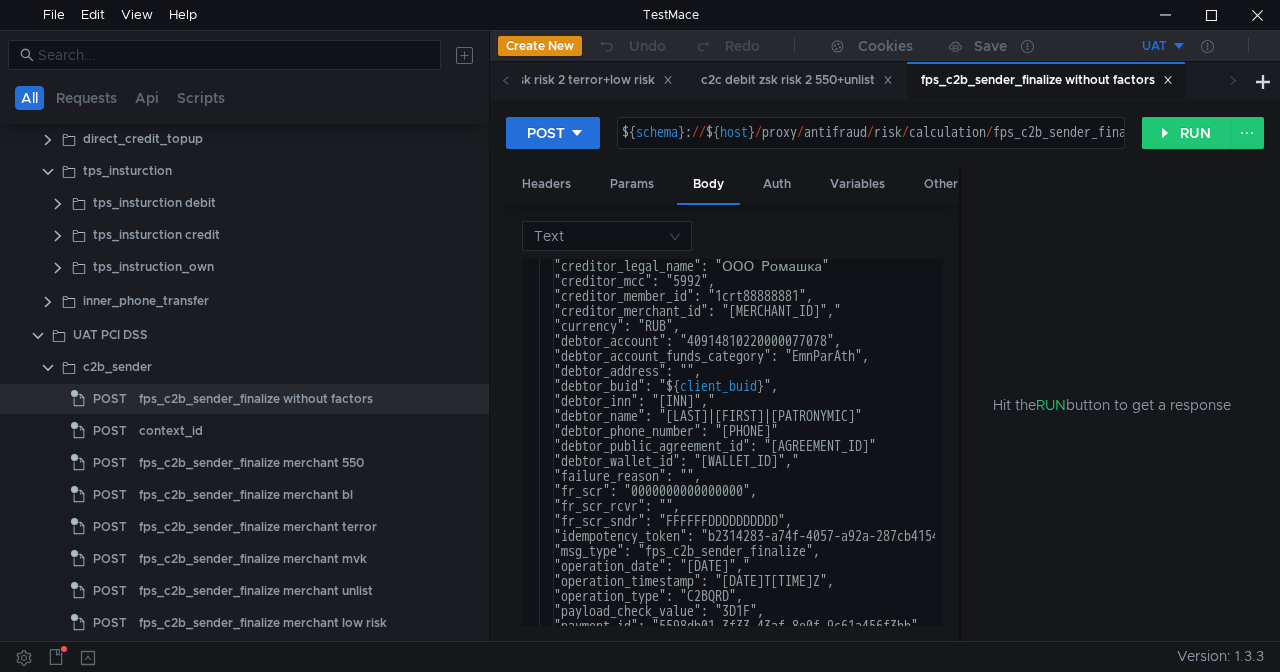 scroll, scrollTop: 870, scrollLeft: 0, axis: vertical 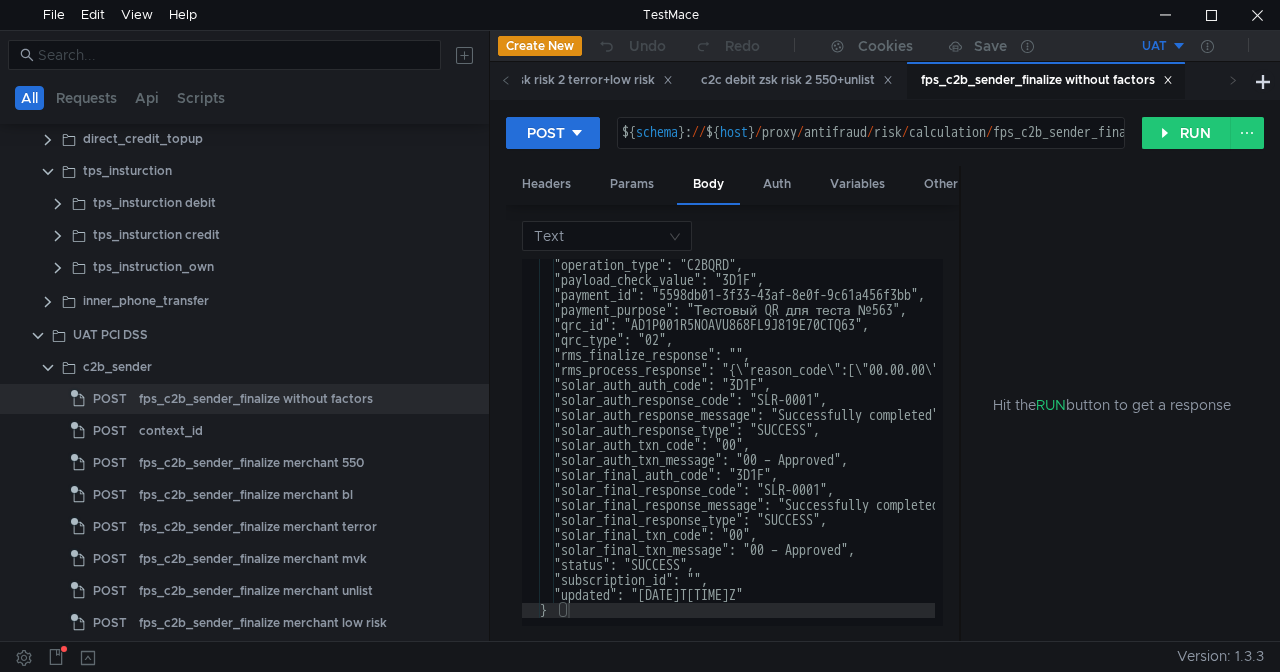 type on ""solar_auth_txn_code": "00"," 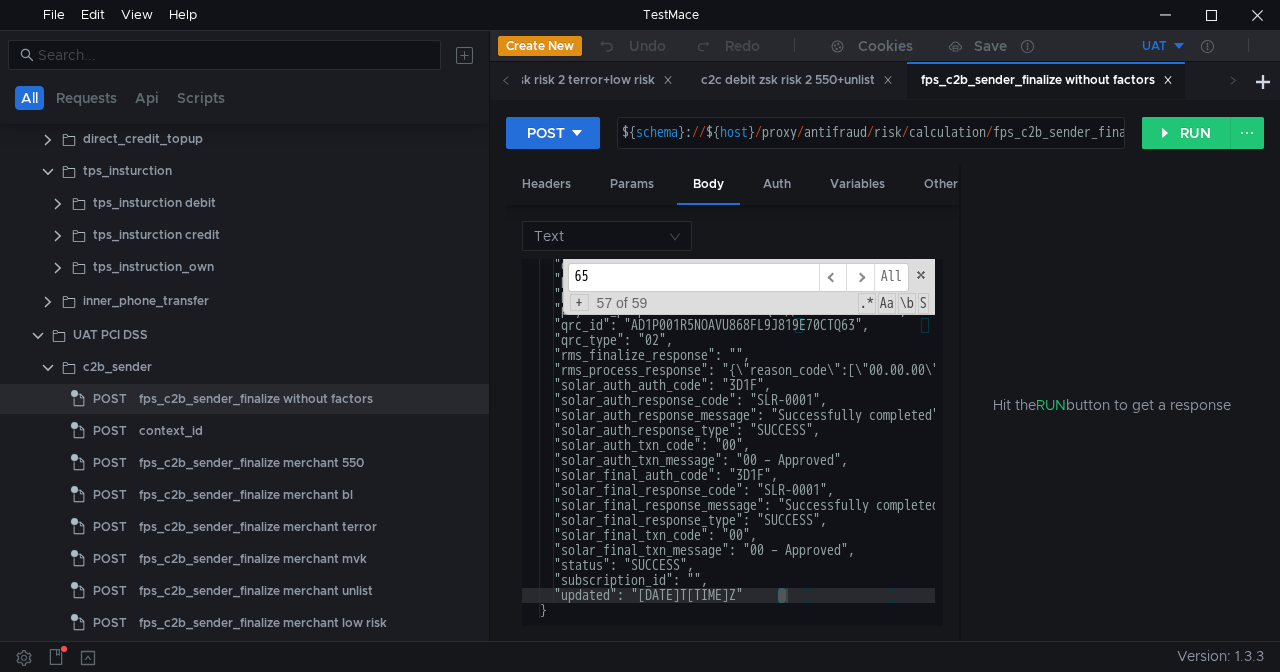 scroll, scrollTop: 255, scrollLeft: 0, axis: vertical 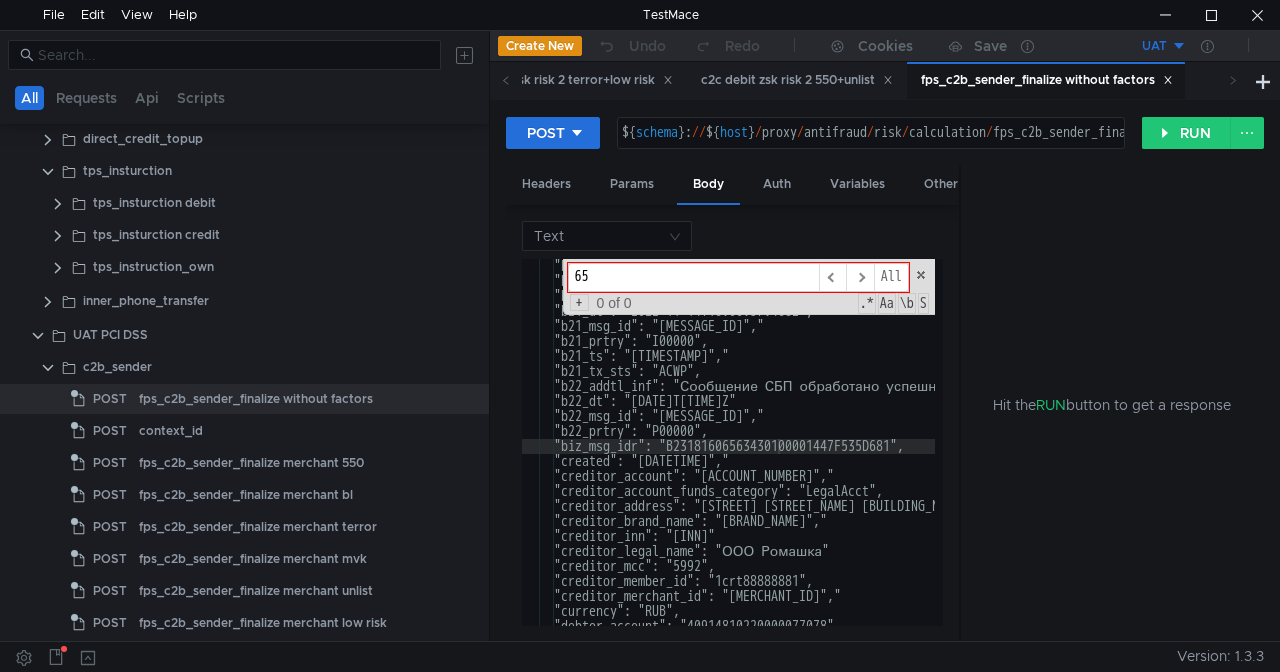 type on "6" 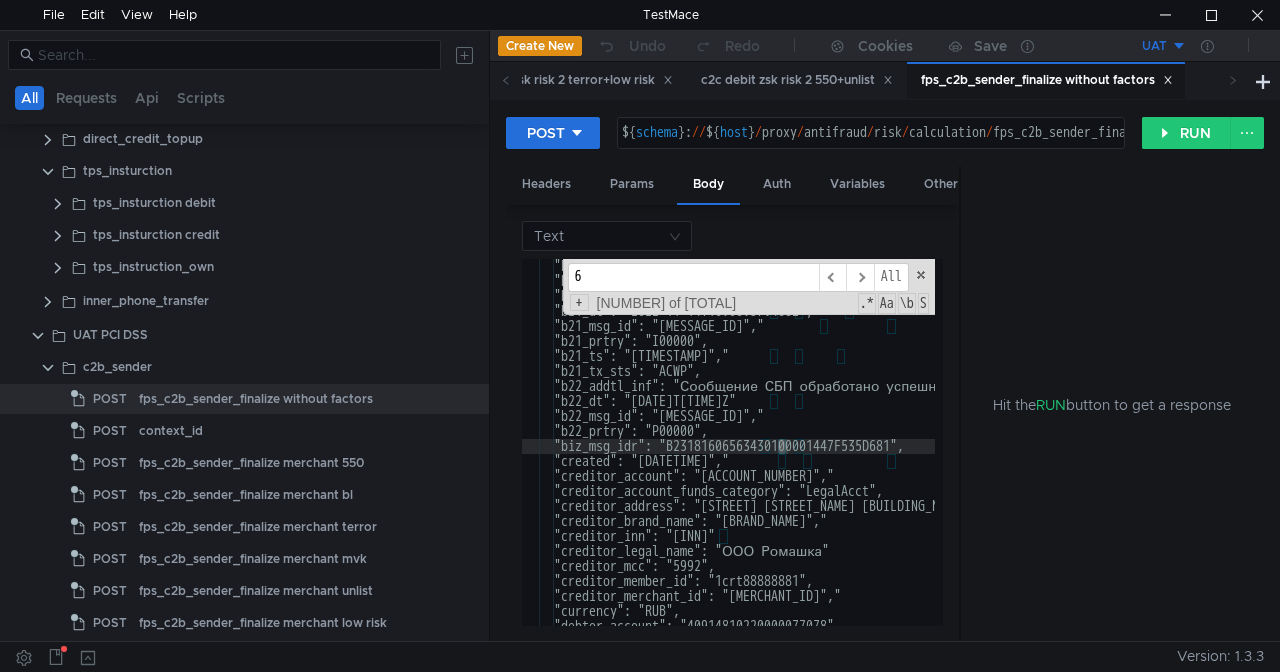 type 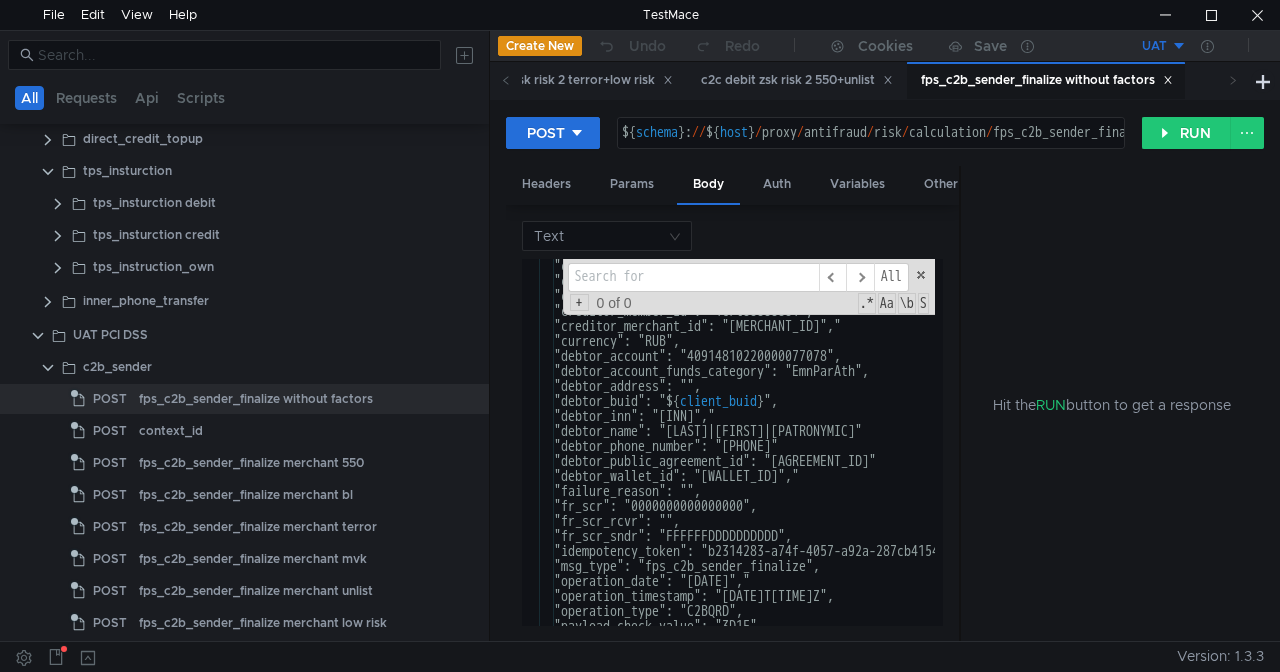 scroll, scrollTop: 615, scrollLeft: 0, axis: vertical 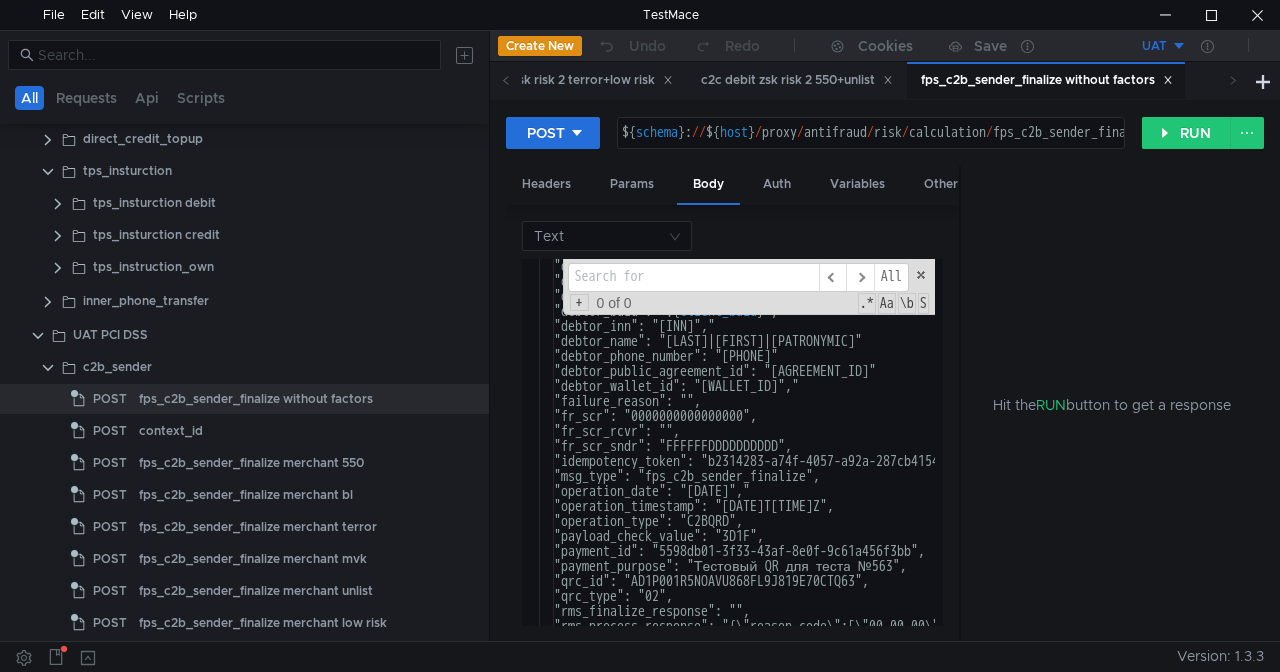 click on "Text "solar_auth_txn_code": "00",         "debtor_account": "[ACCOUNT_NUMBER]",         "debtor_account_funds_category": "EmnParAth",         "debtor_address": "",         "debtor_buid": " ${ client_buid } ",         "debtor_inn": "[INN]",         "debtor_name": "[LAST_NAME]|[FIRST_NAME]|[PATRONYMIC]",         "debtor_phone_number": "[PHONE]",         "debtor_public_agreement_id": "[AGREEMENT_ID]",         "debtor_wallet_id": "wa_IOp8VGhCSR66cKtariz5Mg",         "failure_reason": "",         "fr_scr": "0000000000000000",         "fr_scr_rcvr": "",         "fr_scr_sndr": "FFFFFFDDDDDDDDDD",         "idempotency_token": "b2314283-a74f-4057-a92a-287cb41540cf",         "msg_type": "fps_c2b_sender_finalize",         "operation_date": "2022-11-14",         "operation_timestamp": "[DATE]T[TIME]Z",         "operation_type": "C2BQRD",         "payload_check_value": "3D1F",         "payment_id": "5598db01-3f33-43af-8e0f-9c61a456f3bb",                               ​" at bounding box center (732, 423) 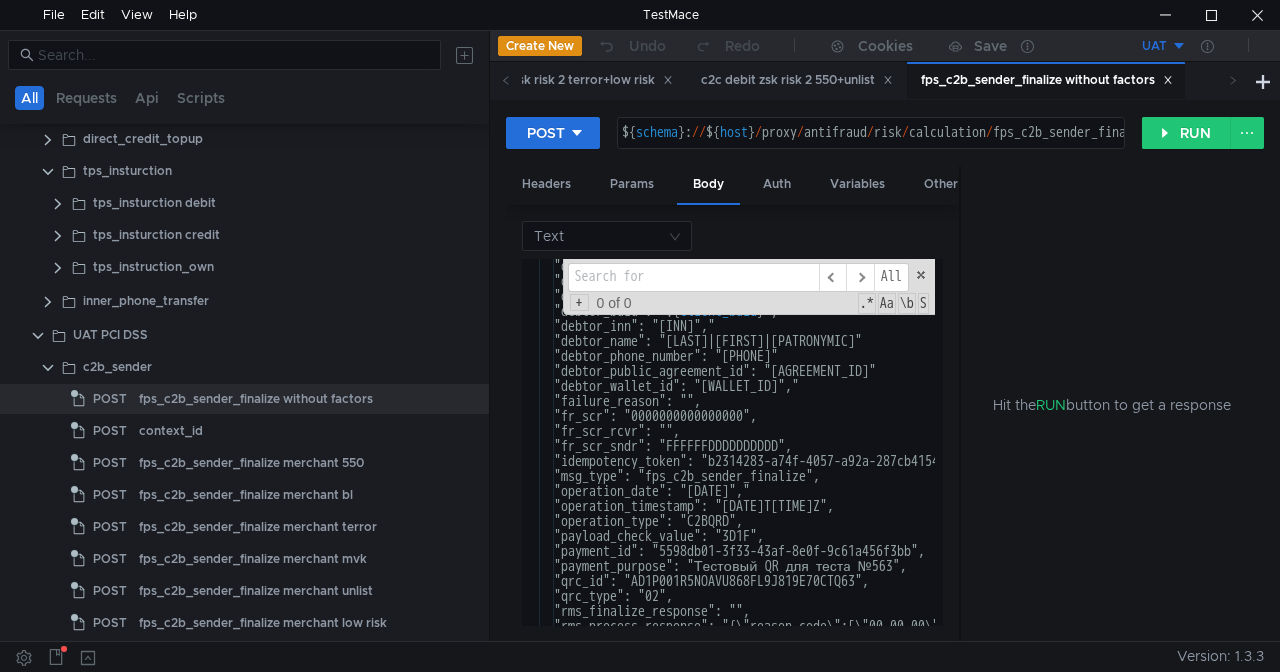 drag, startPoint x: 960, startPoint y: 205, endPoint x: 1159, endPoint y: 196, distance: 199.20341 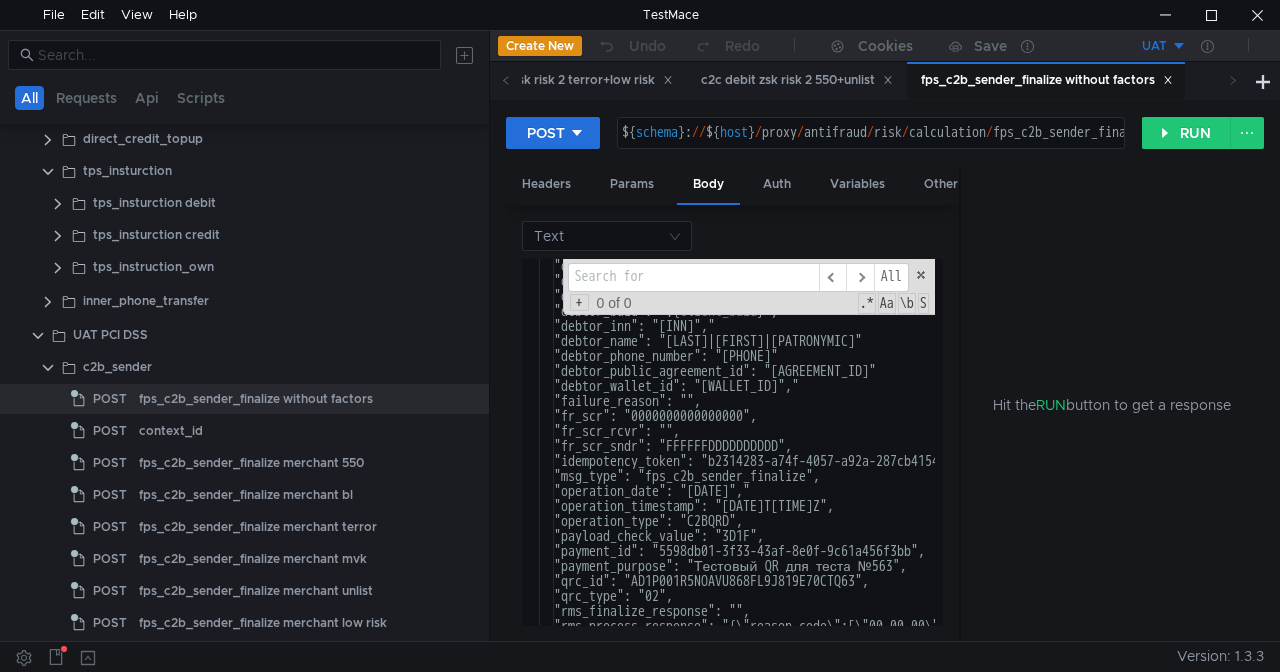 drag, startPoint x: 960, startPoint y: 213, endPoint x: 1158, endPoint y: 208, distance: 198.06313 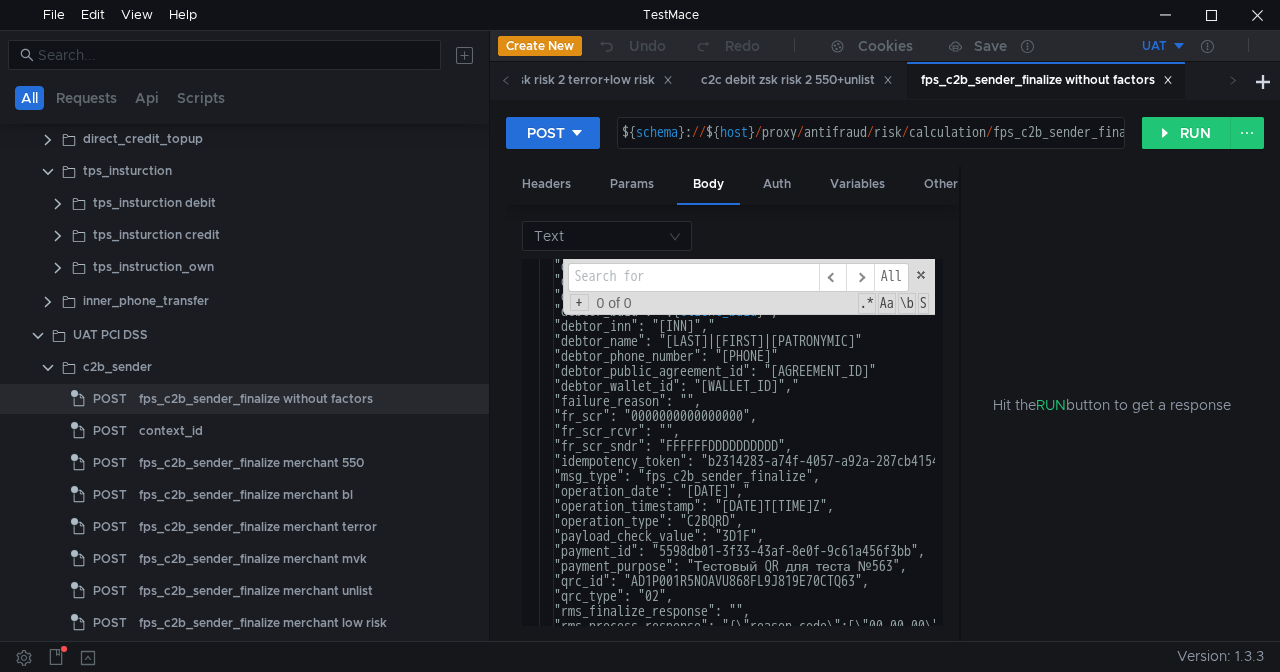 click on "Hit the  RUN  button to get a response" at bounding box center [1112, 404] 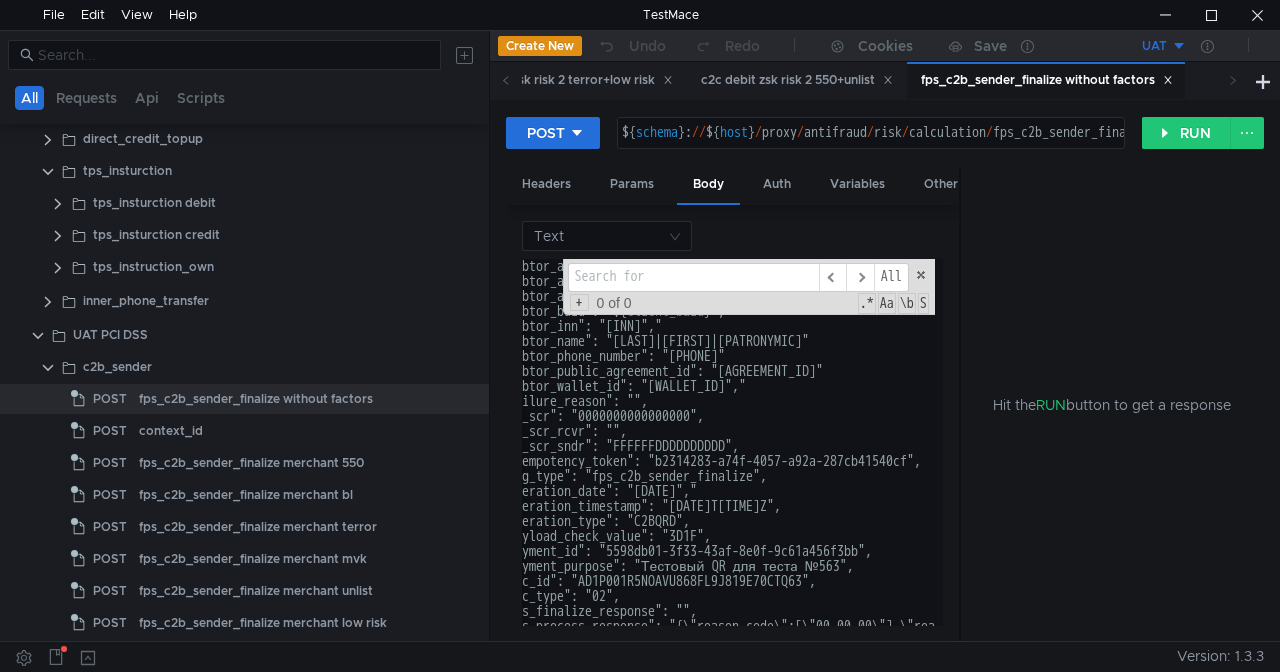 scroll, scrollTop: 0, scrollLeft: 0, axis: both 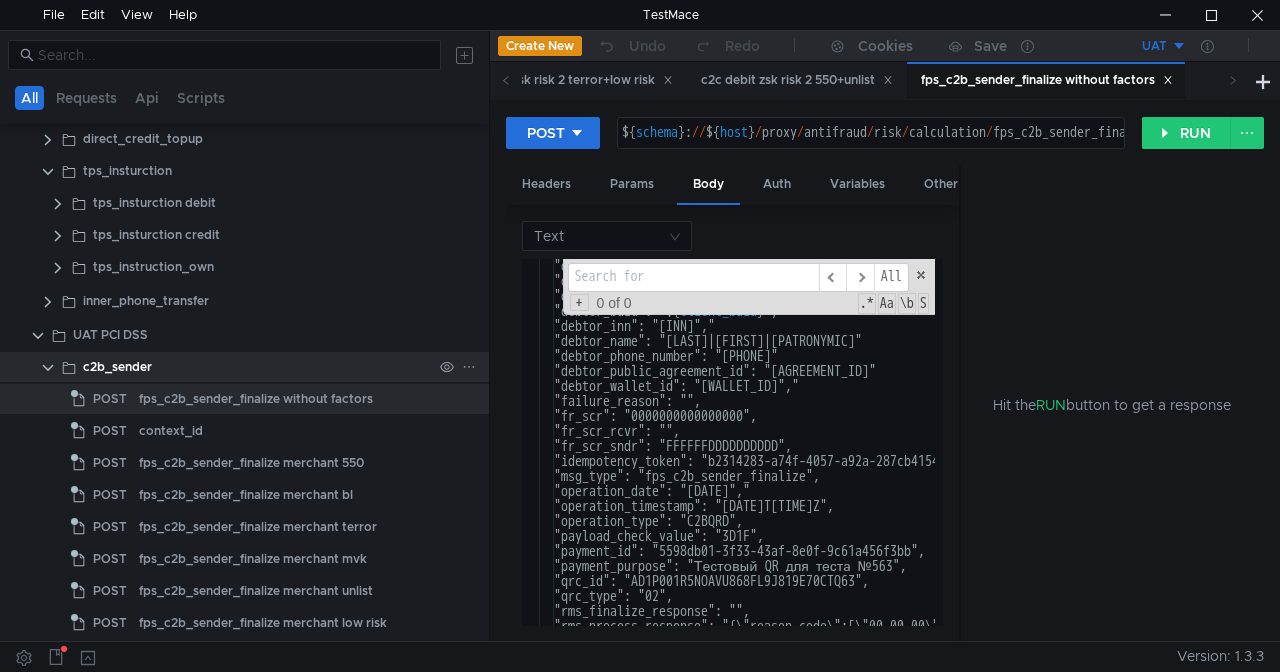 click 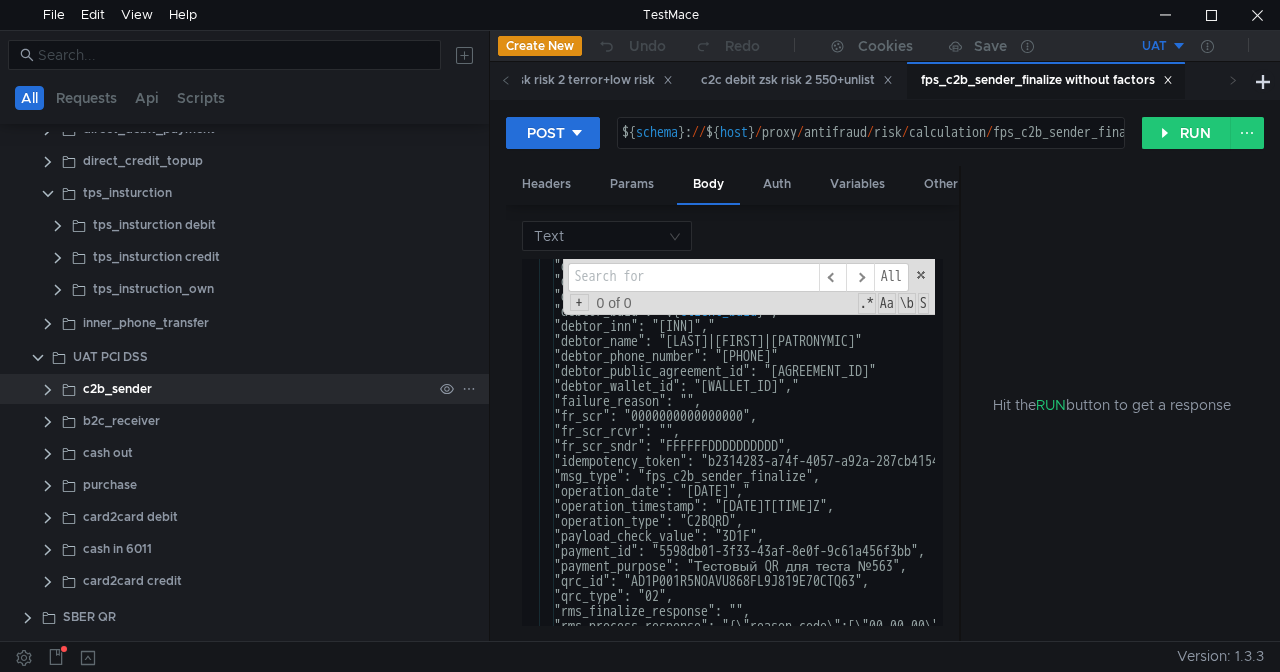 scroll, scrollTop: 1273, scrollLeft: 0, axis: vertical 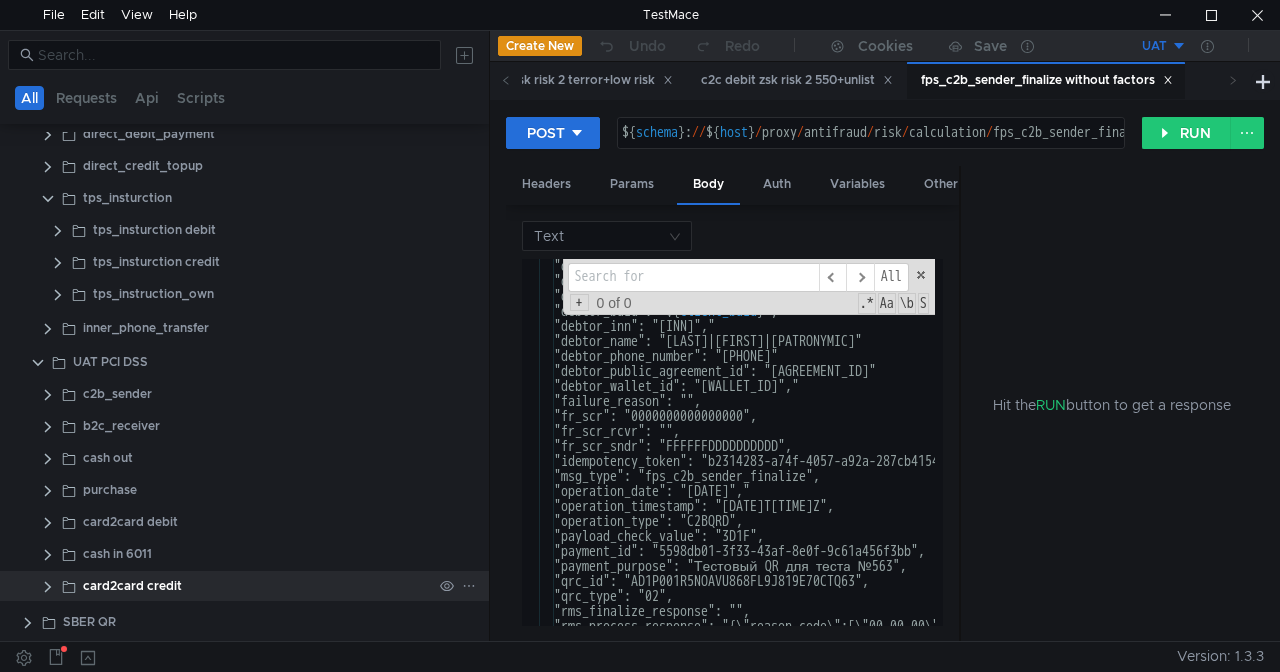 click on "card2card credit" 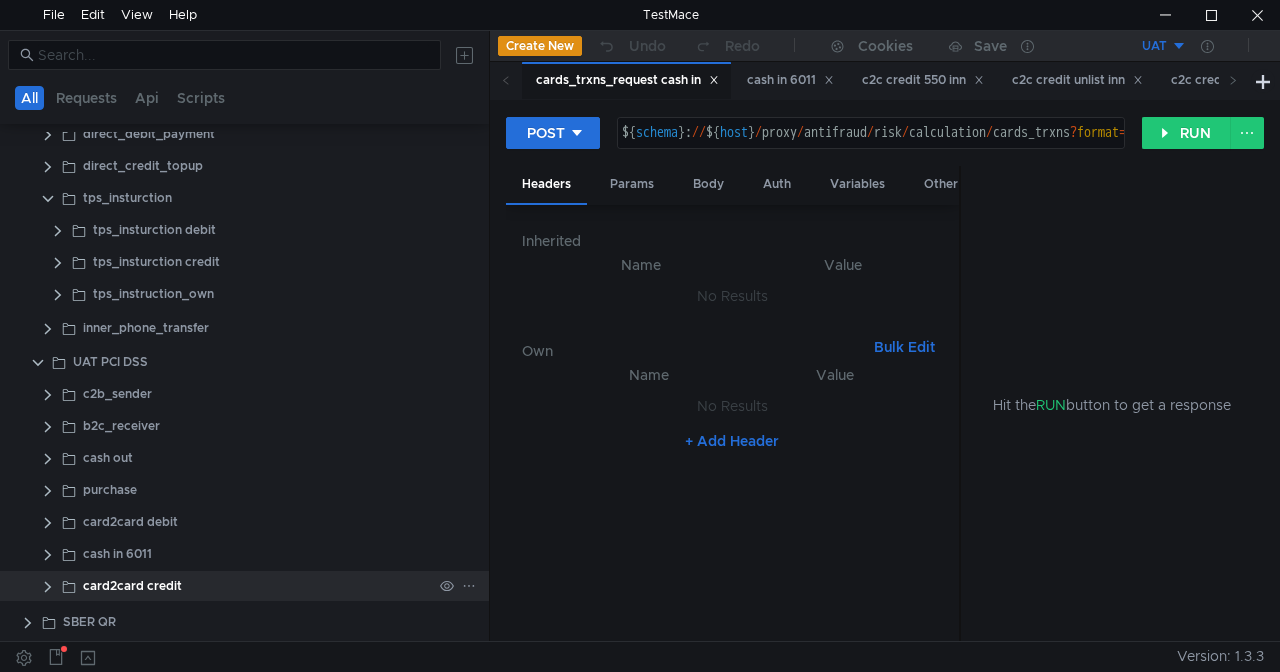 click 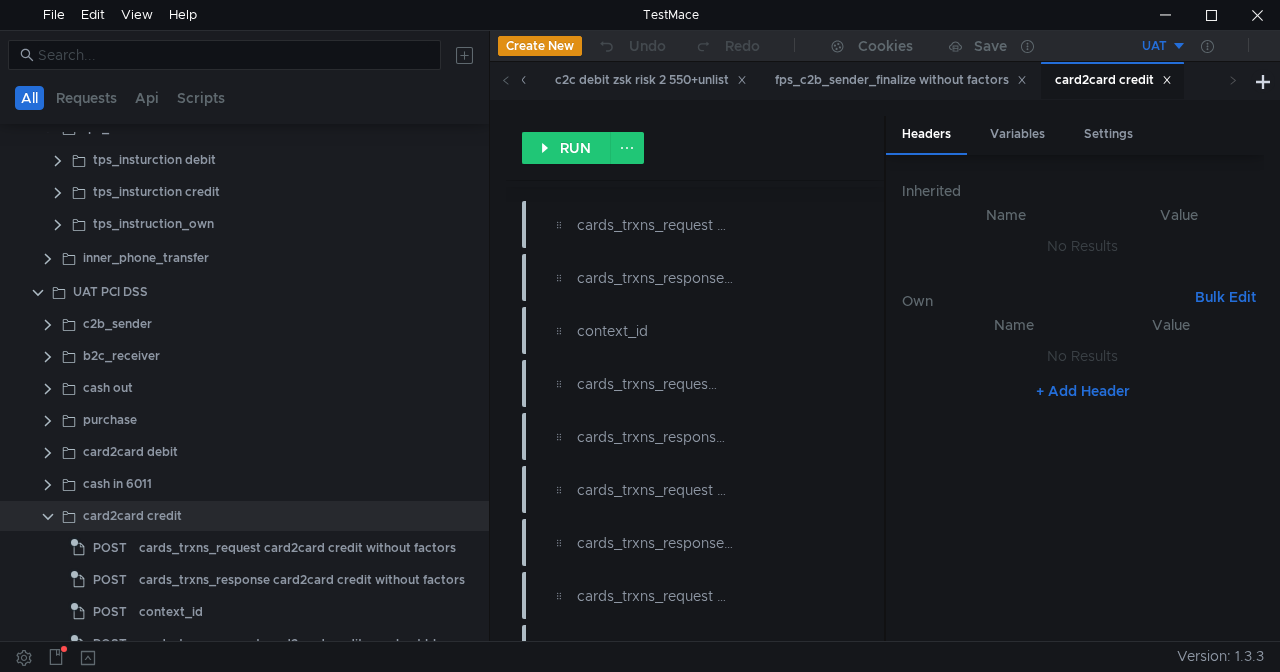 scroll, scrollTop: 1473, scrollLeft: 0, axis: vertical 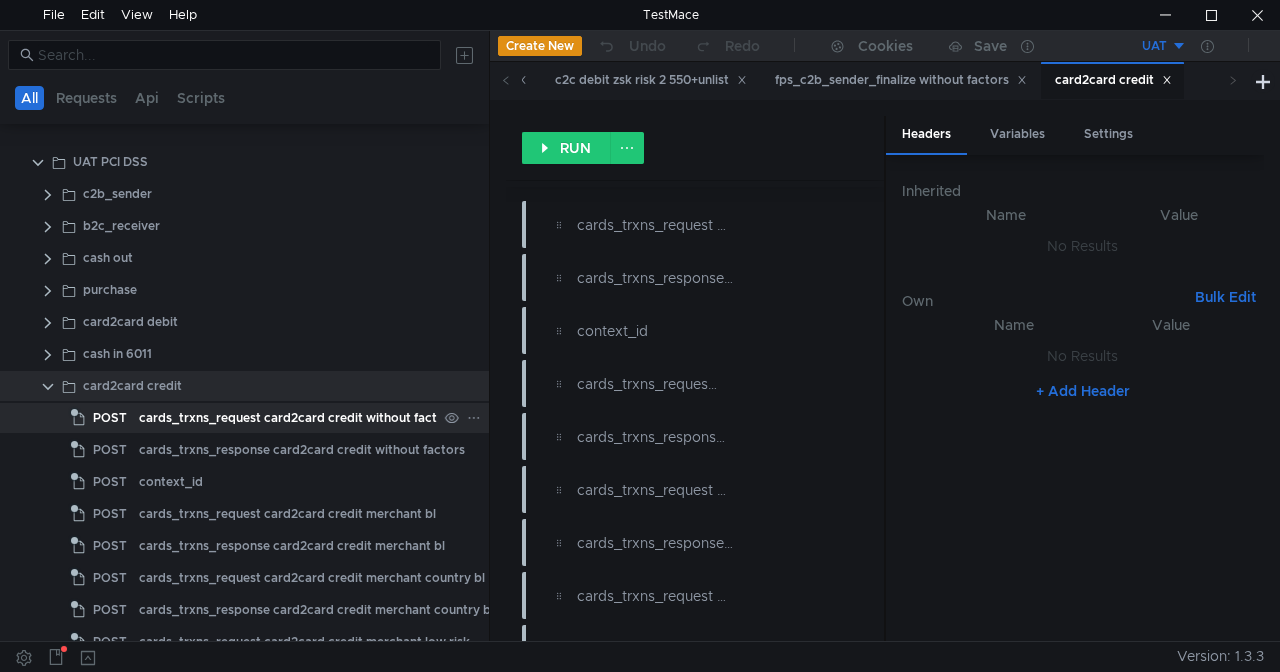 click on "cards_trxns_request card2card credit without factors" 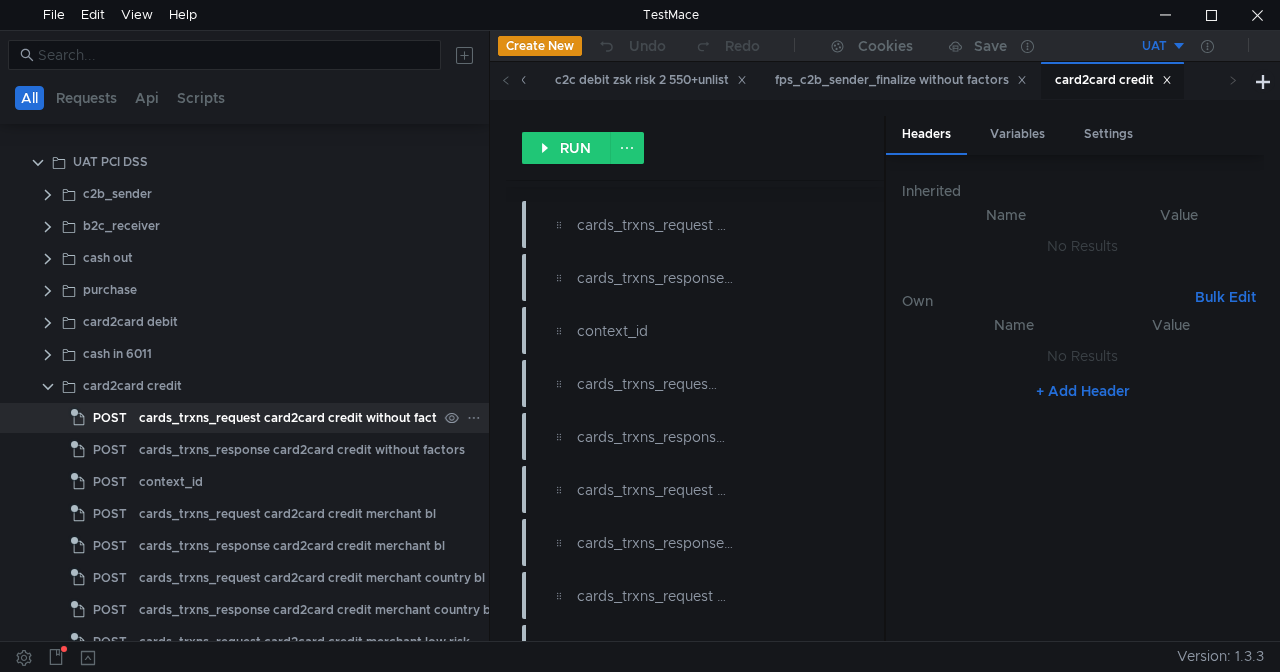 click on "cards_trxns_request card2card credit without factors" 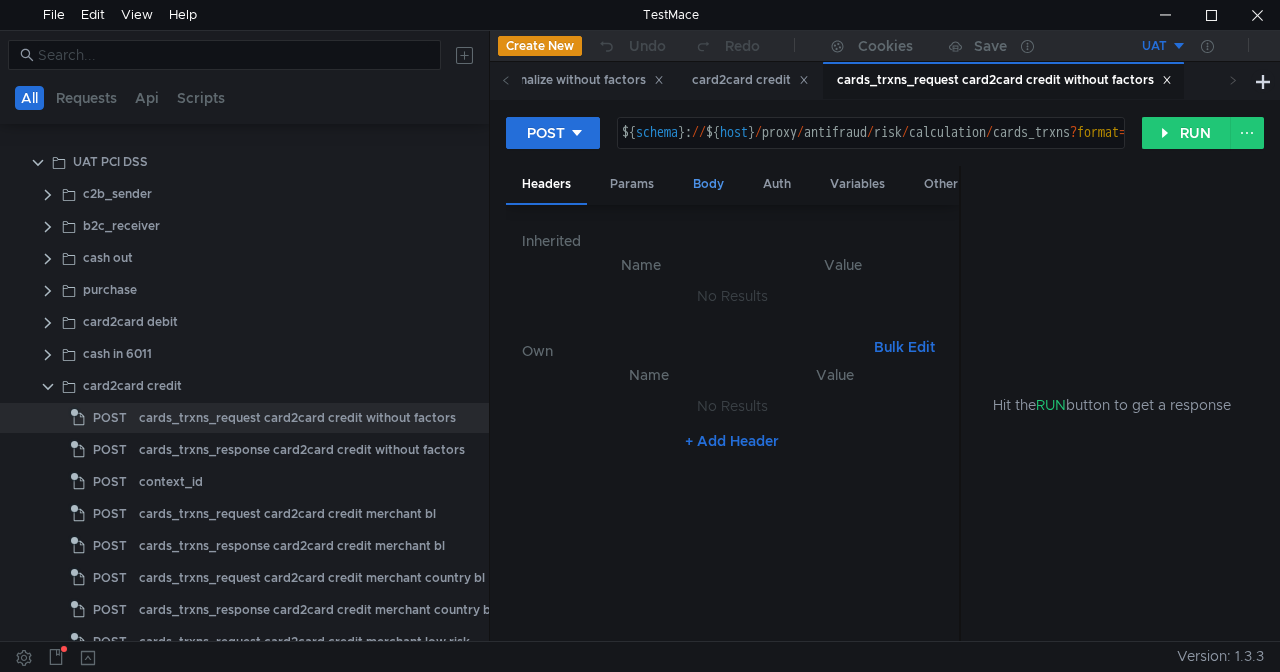click on "Body" at bounding box center [708, 184] 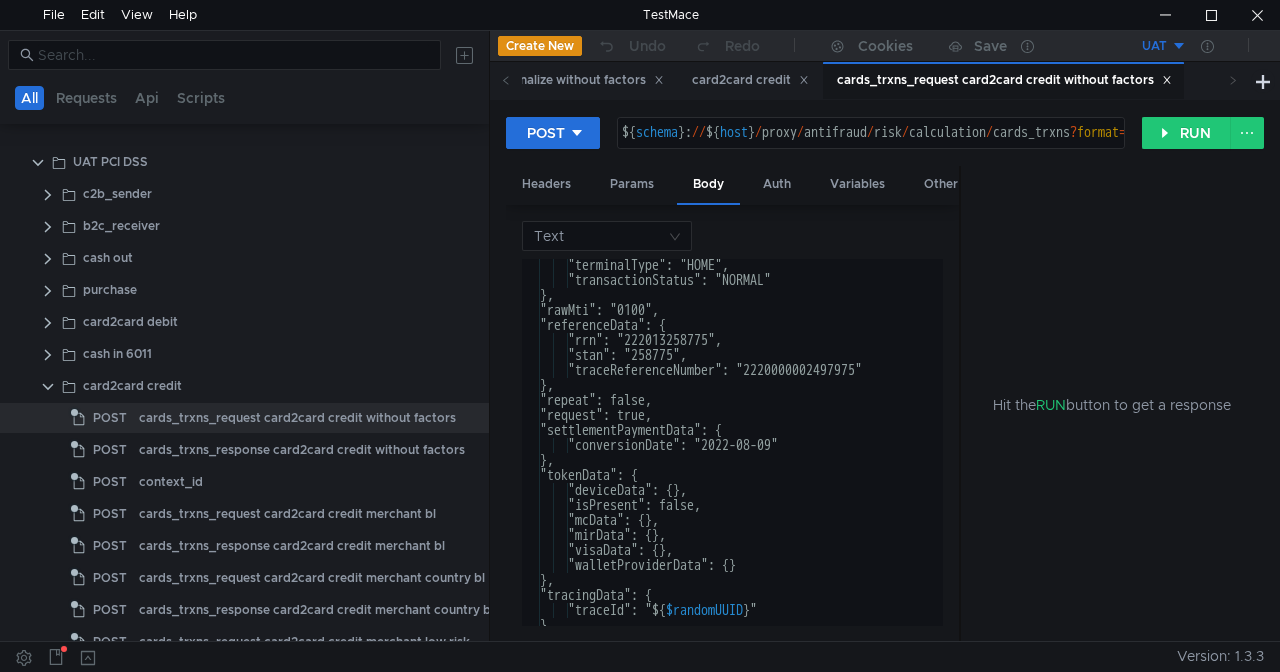 scroll, scrollTop: 1126, scrollLeft: 0, axis: vertical 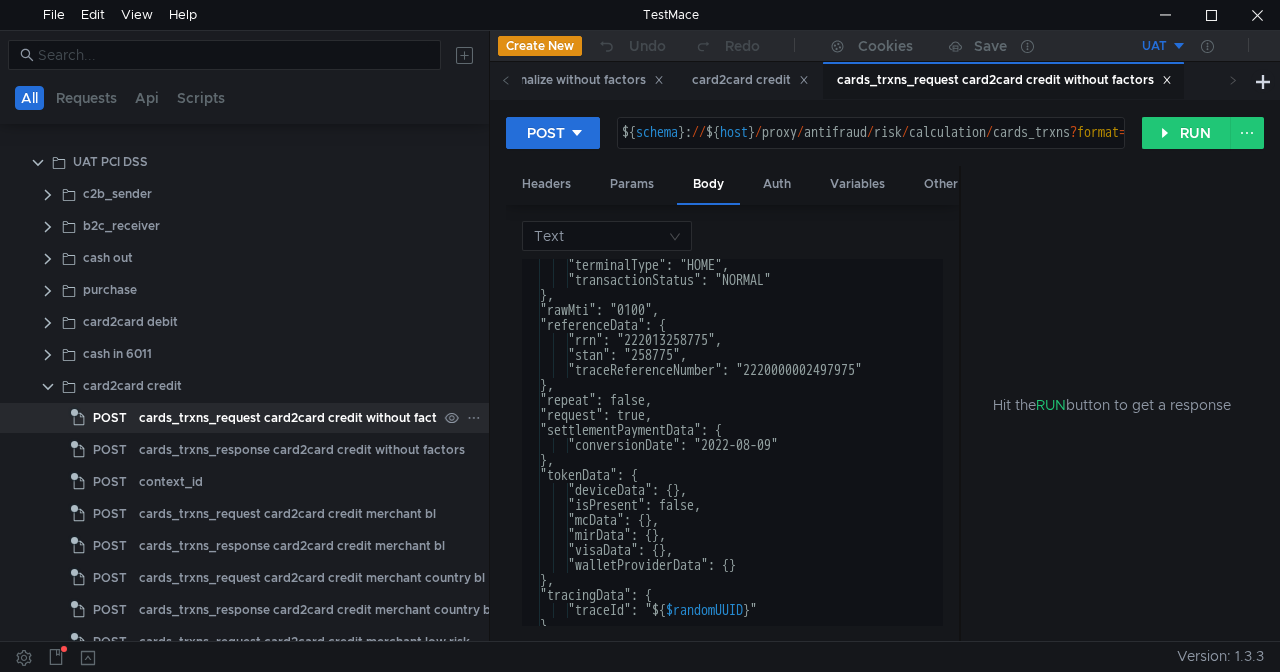 click on "cards_trxns_request card2card credit without factors" 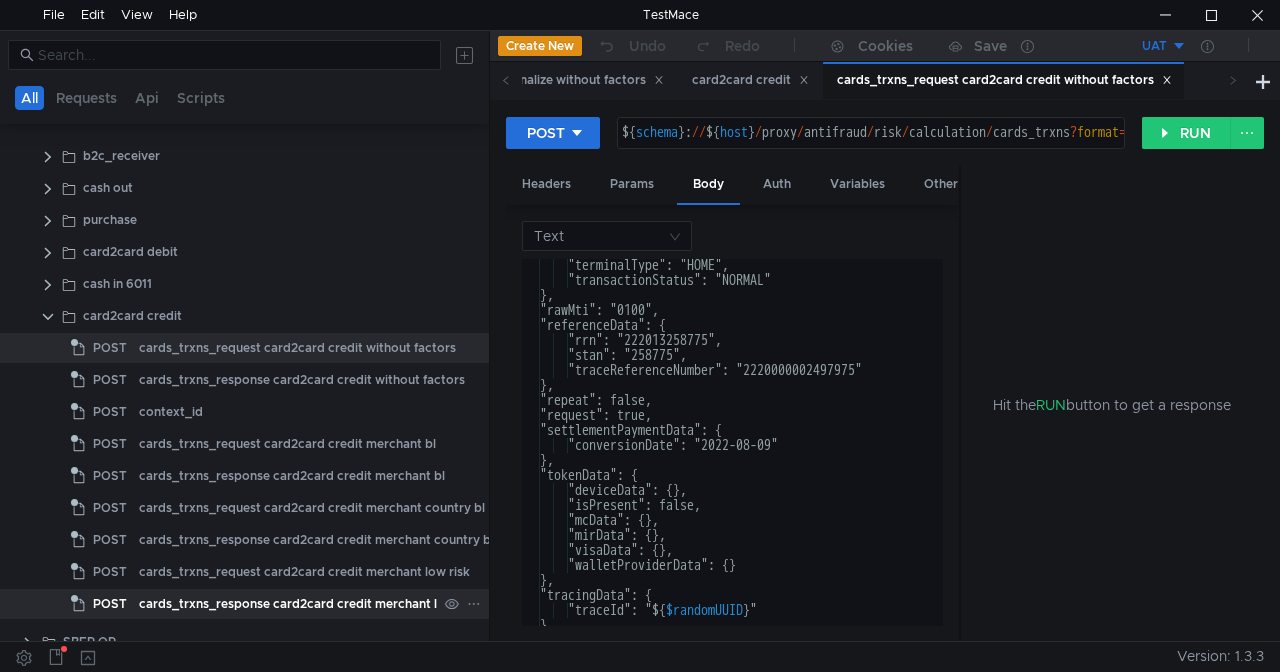 scroll, scrollTop: 1563, scrollLeft: 0, axis: vertical 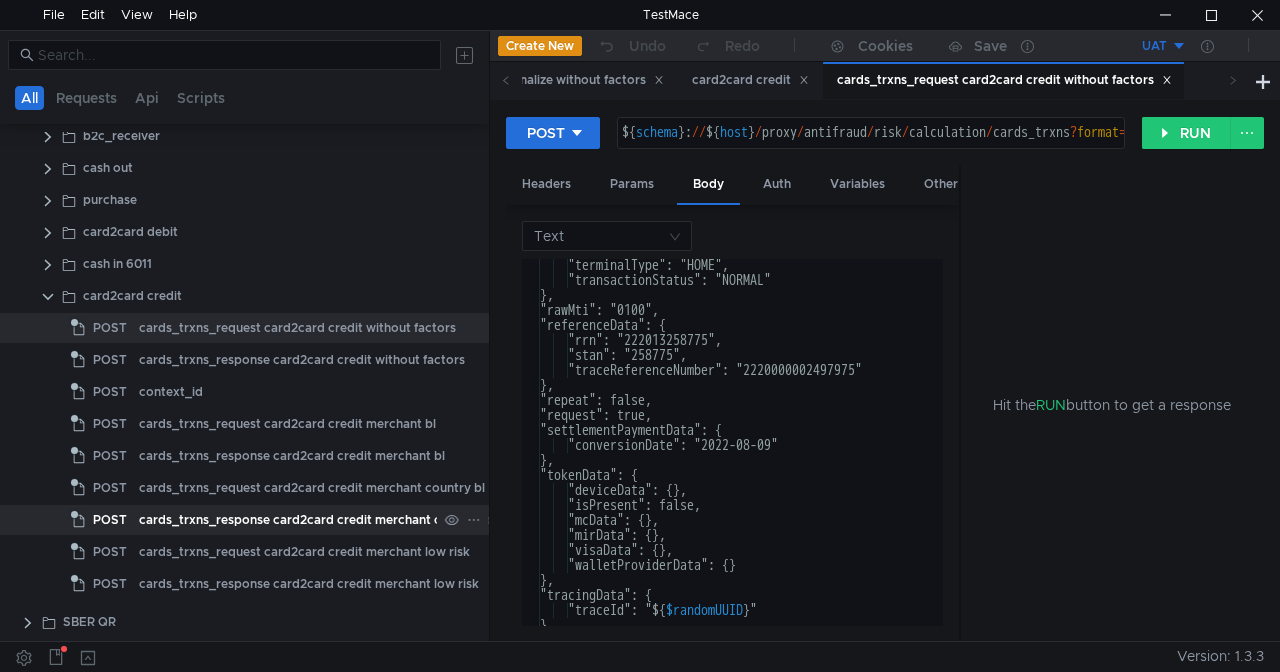 click on "cards_trxns_response card2card credit merchant country bl" 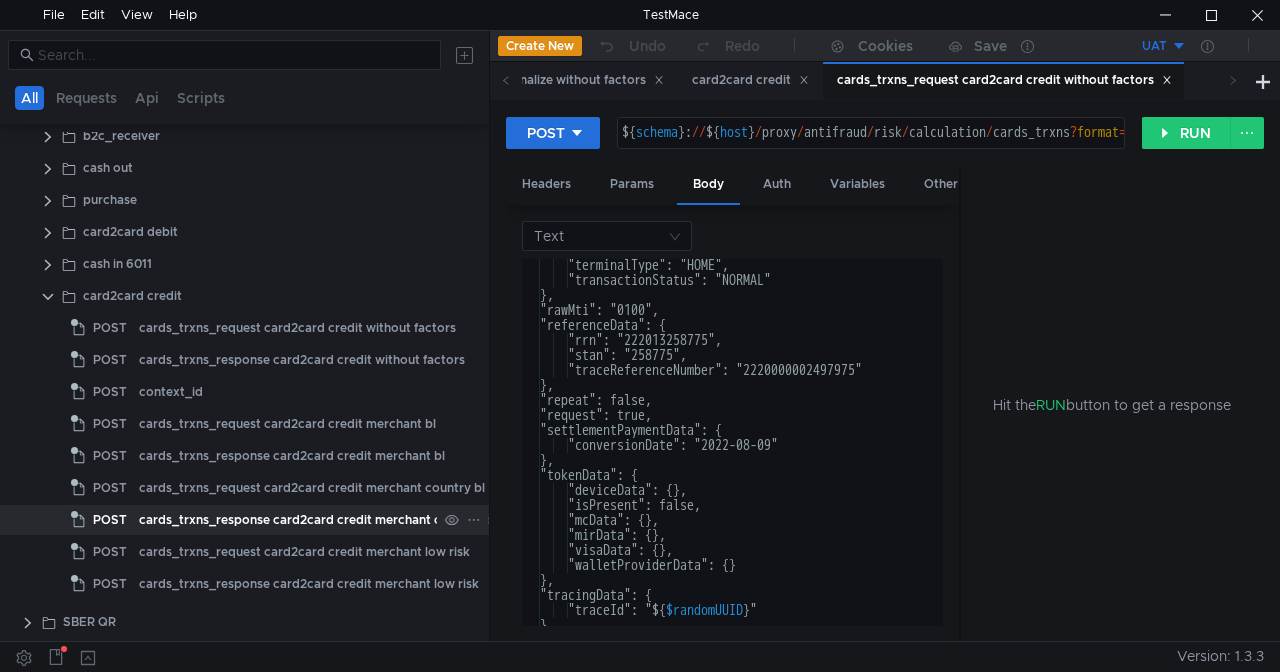 click on "cards_trxns_response card2card credit merchant country bl" 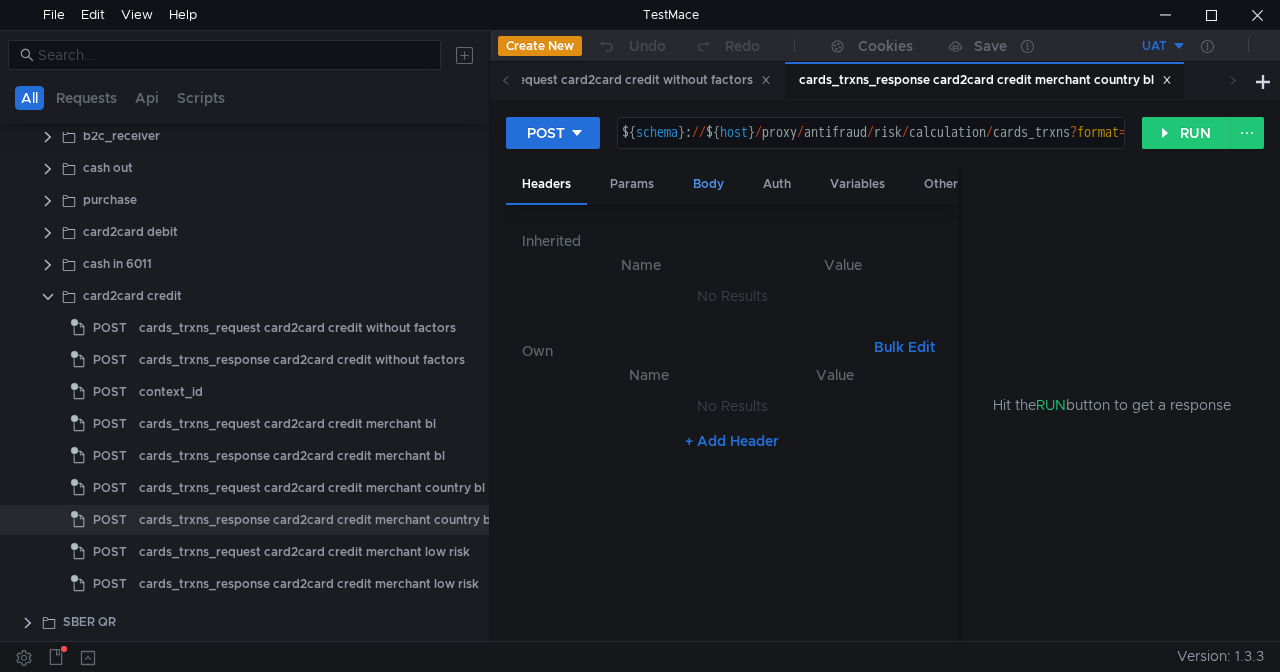 click on "Body" at bounding box center [708, 184] 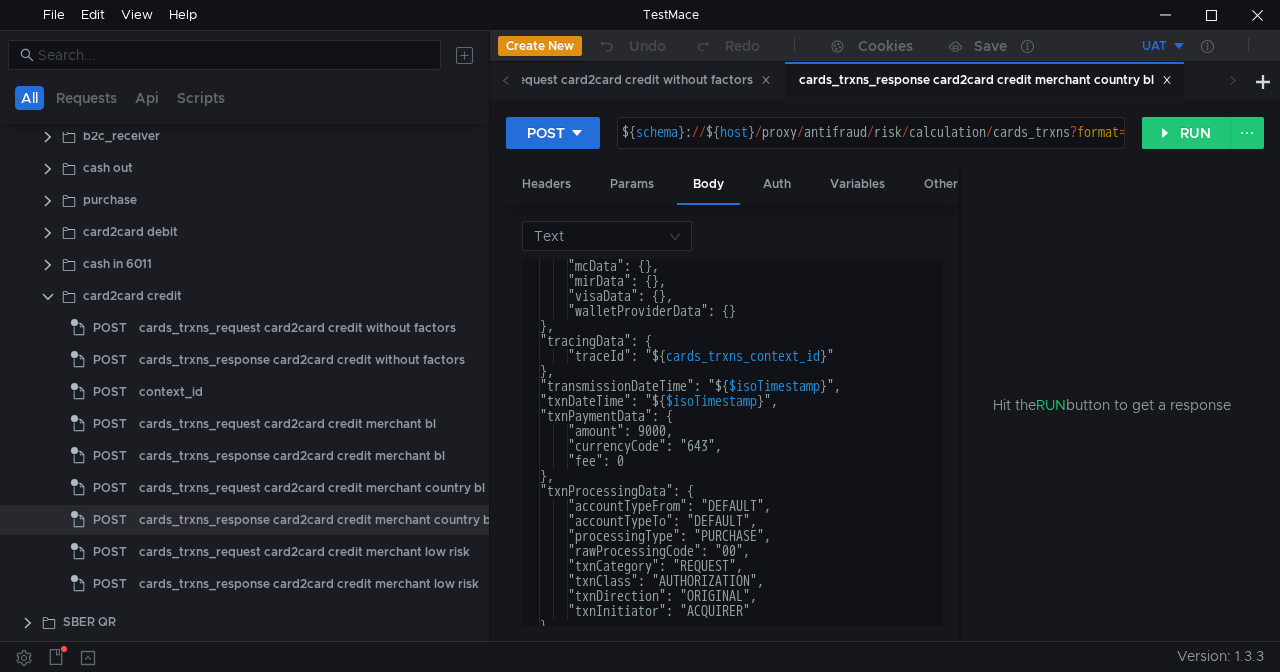 scroll, scrollTop: 1560, scrollLeft: 0, axis: vertical 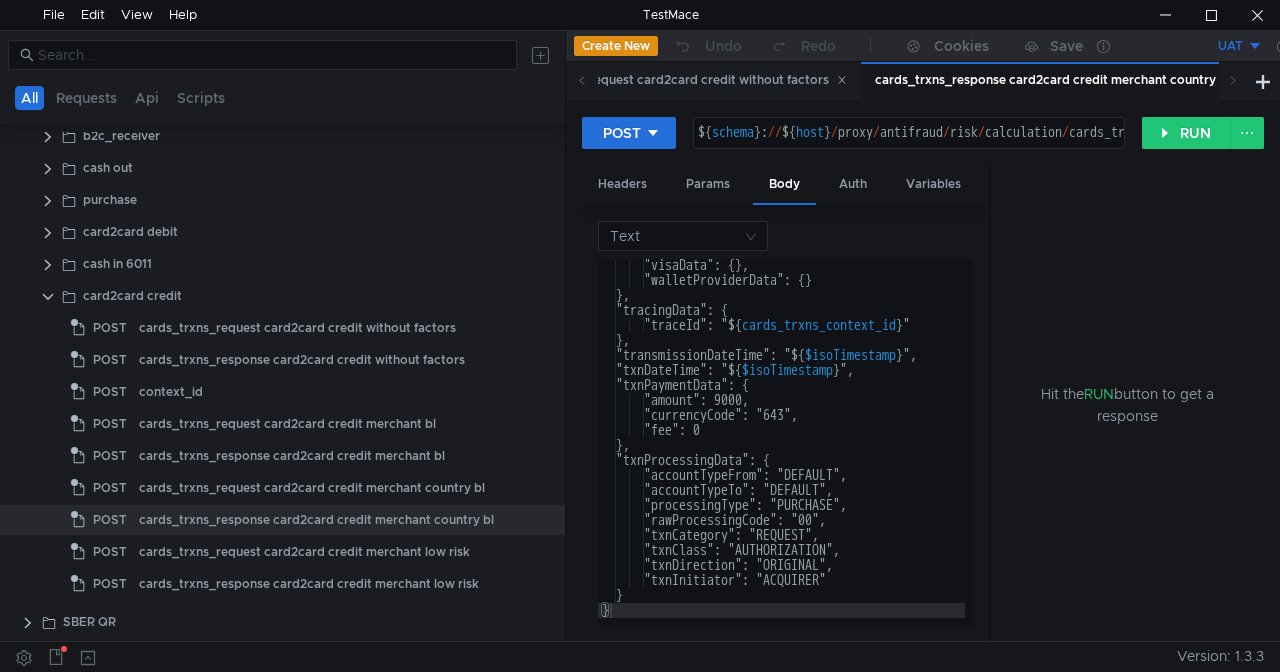 drag, startPoint x: 488, startPoint y: 374, endPoint x: 559, endPoint y: 372, distance: 71.02816 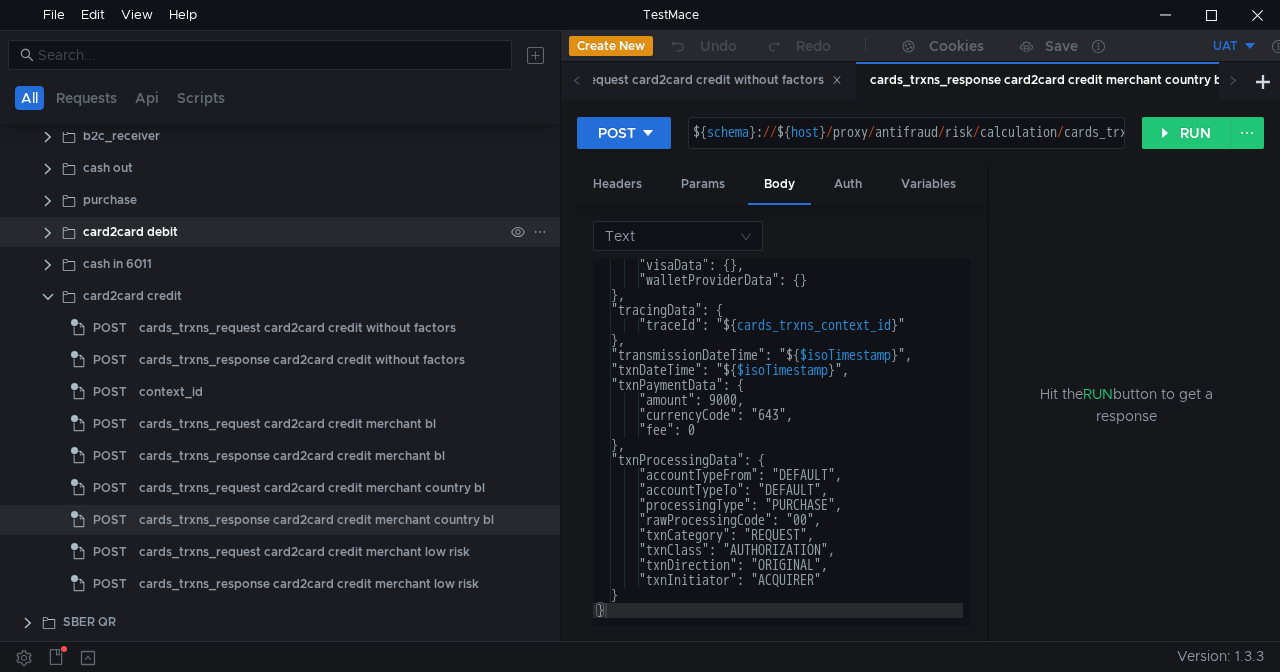 click 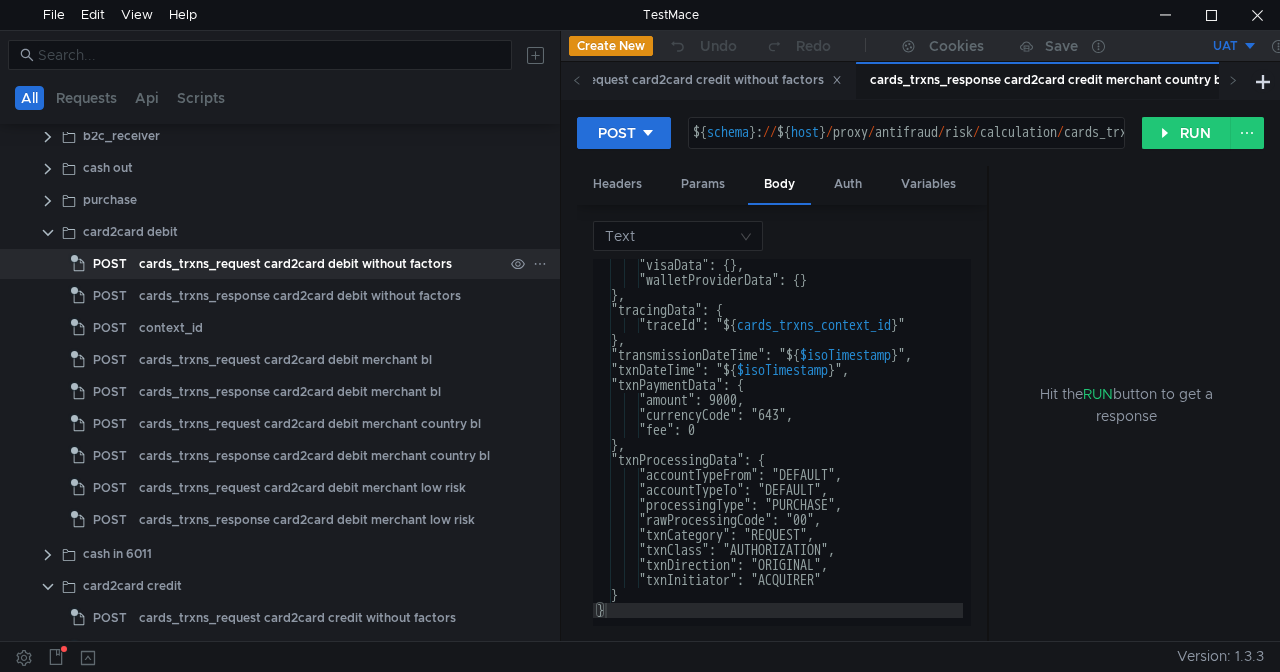 click on "cards_trxns_request card2card debit without factors" 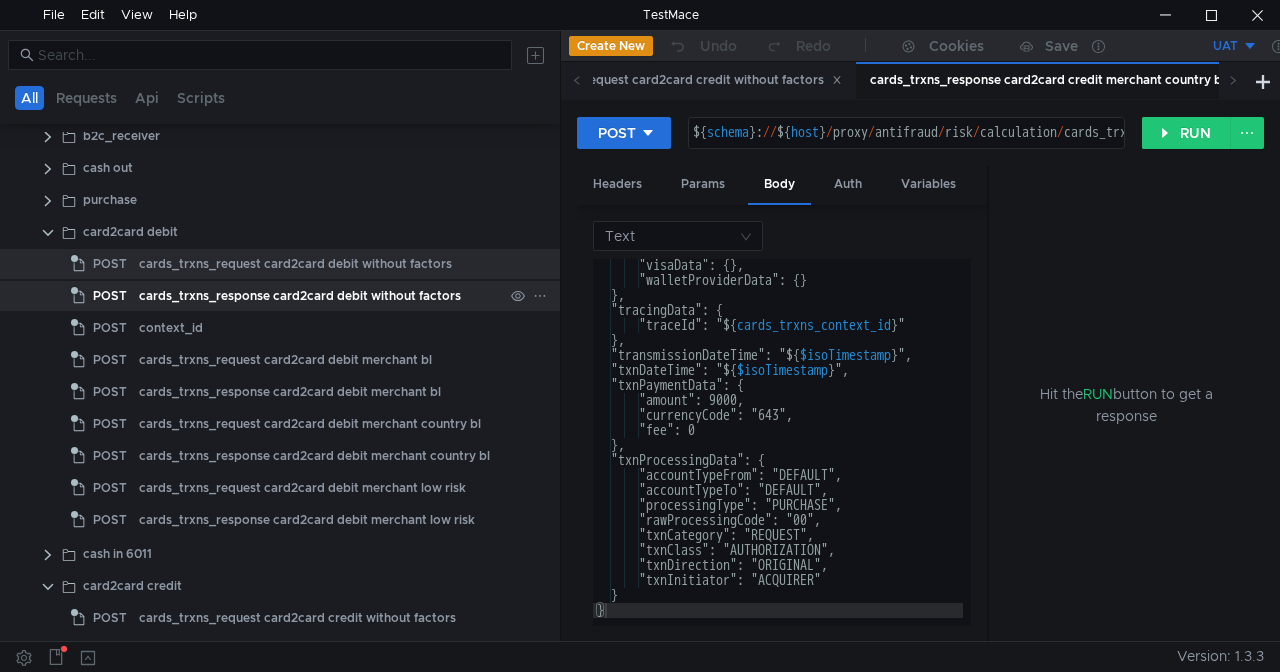 click on "cards_trxns_response card2card debit without factors" 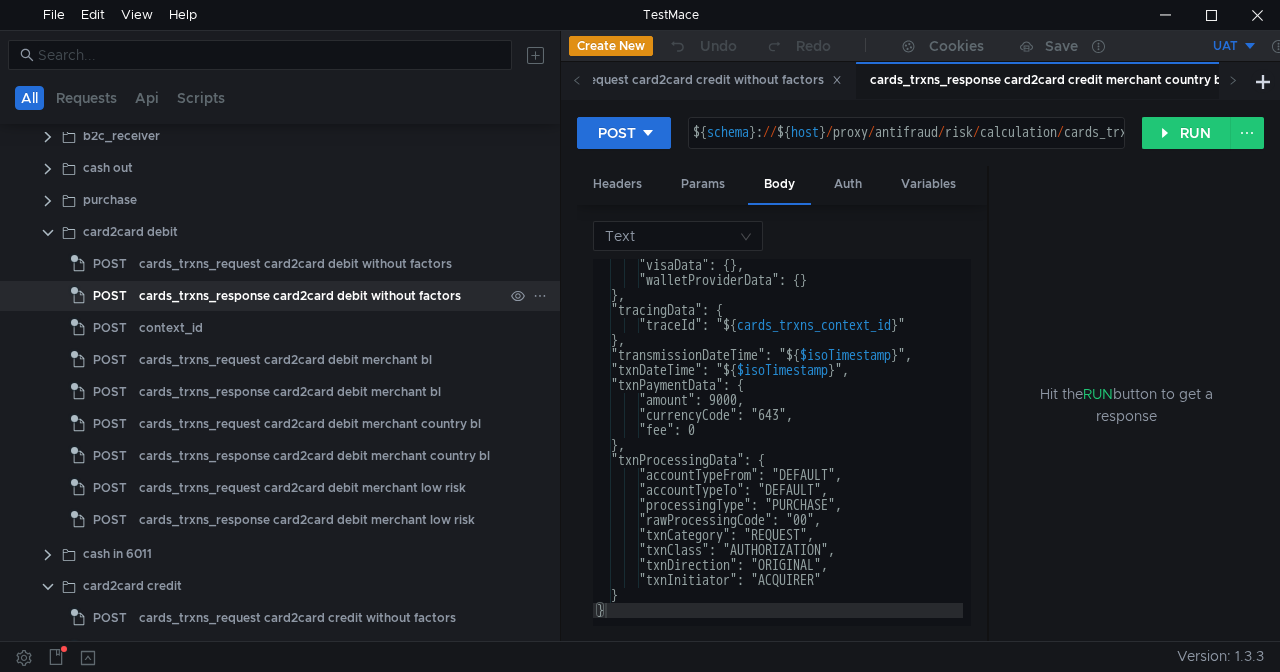 click on "cards_trxns_response card2card debit without factors" 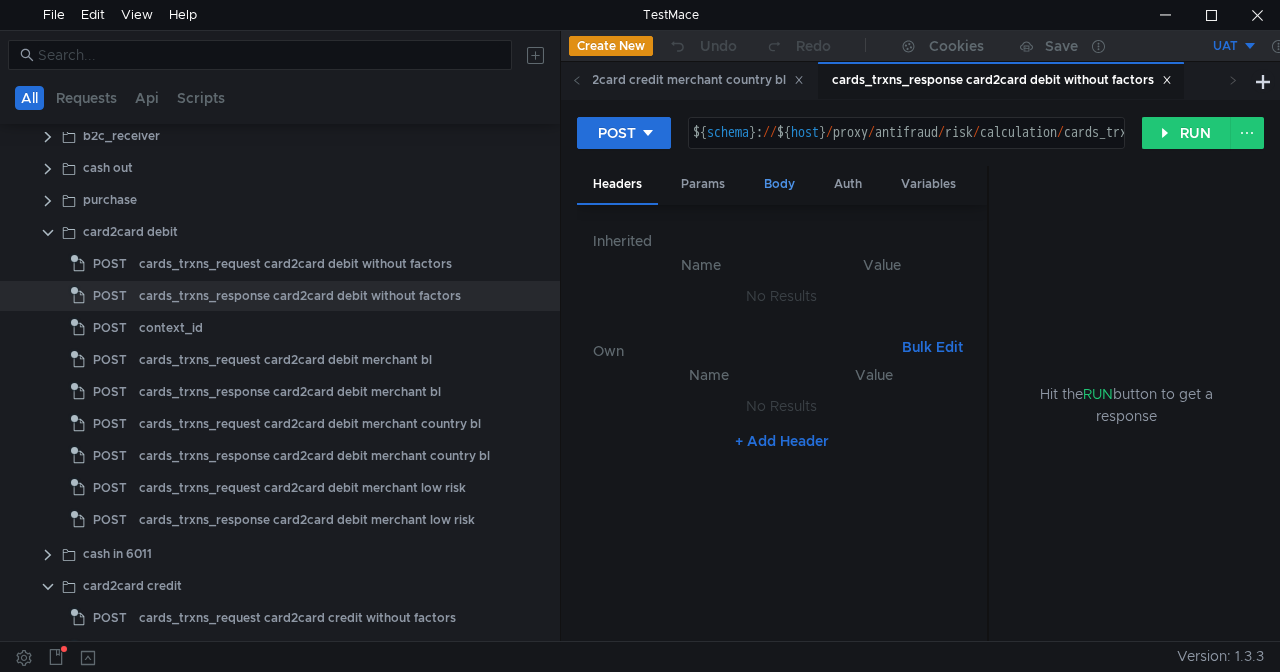 click on "Body" at bounding box center (779, 184) 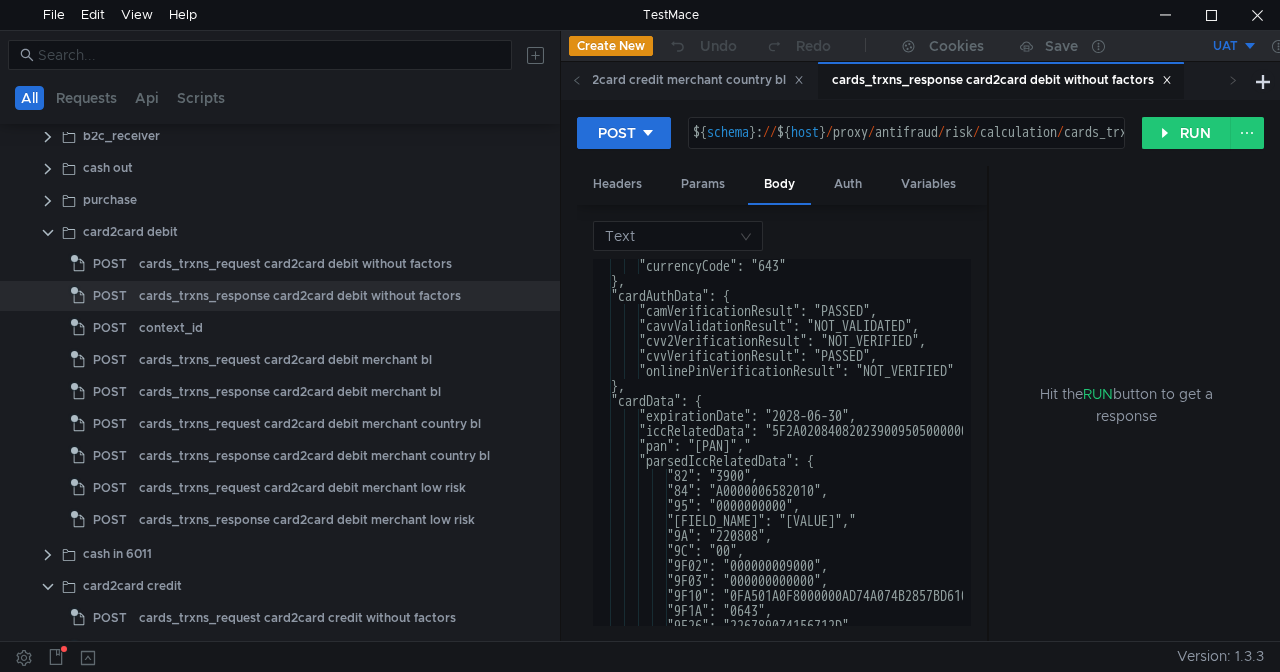 scroll, scrollTop: 180, scrollLeft: 0, axis: vertical 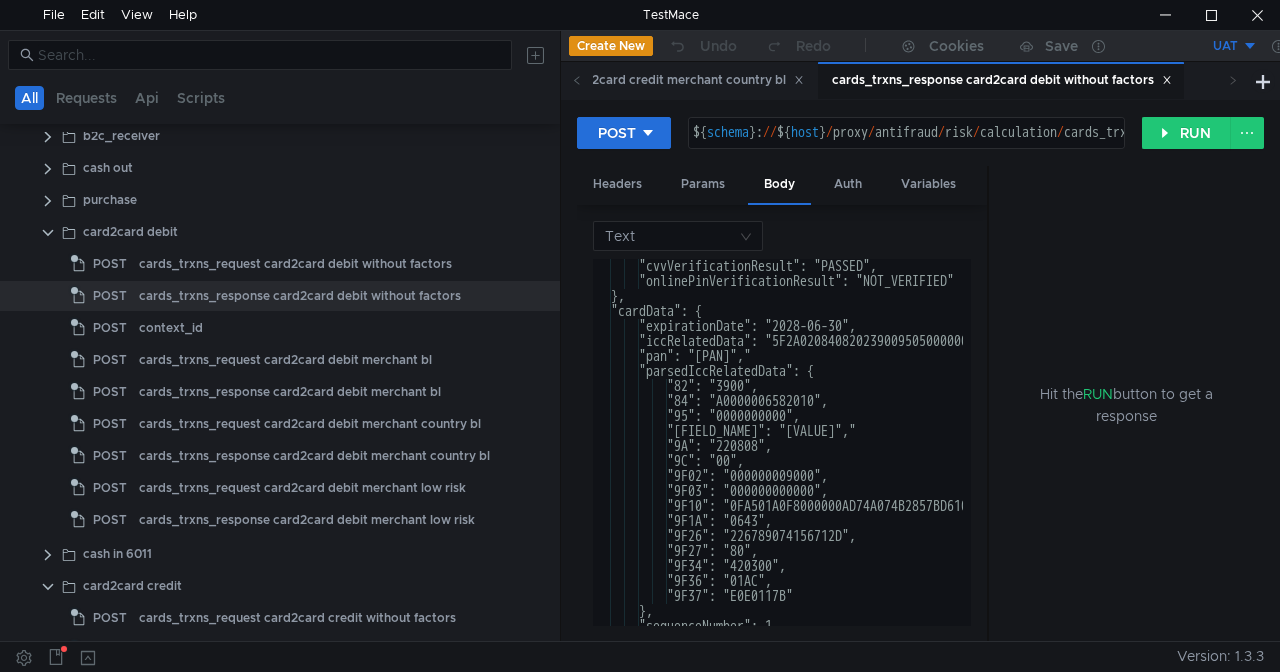drag, startPoint x: 986, startPoint y: 394, endPoint x: 1067, endPoint y: 382, distance: 81.88406 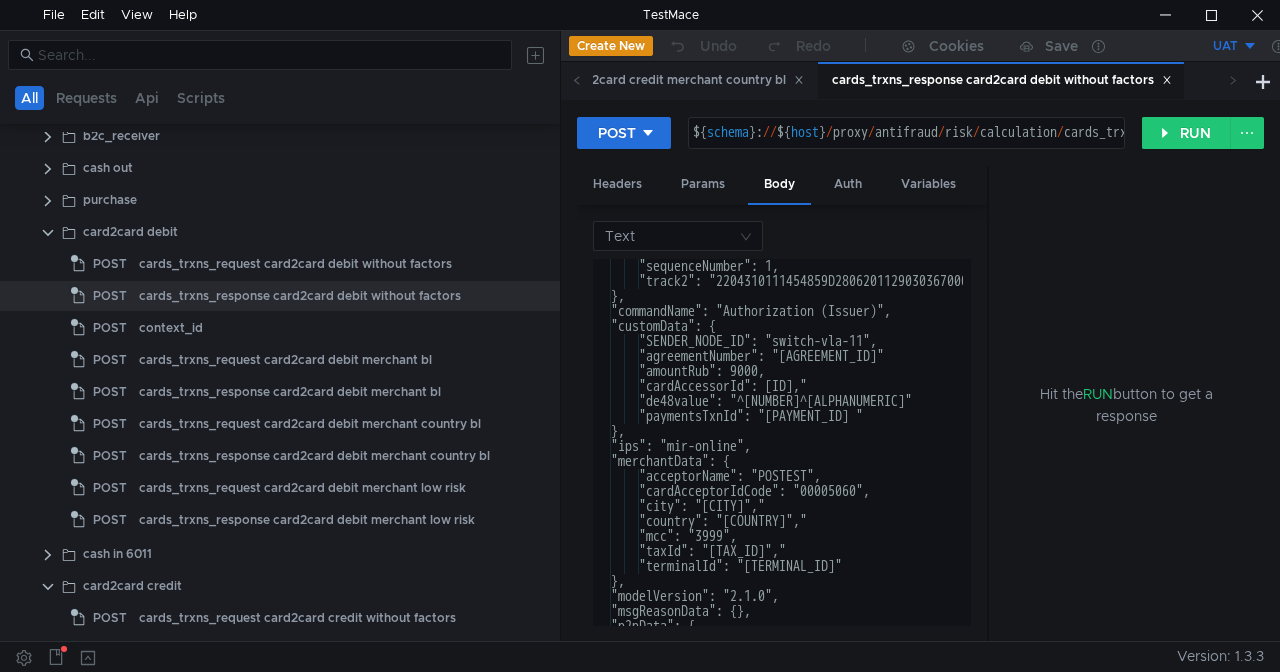 scroll, scrollTop: 540, scrollLeft: 0, axis: vertical 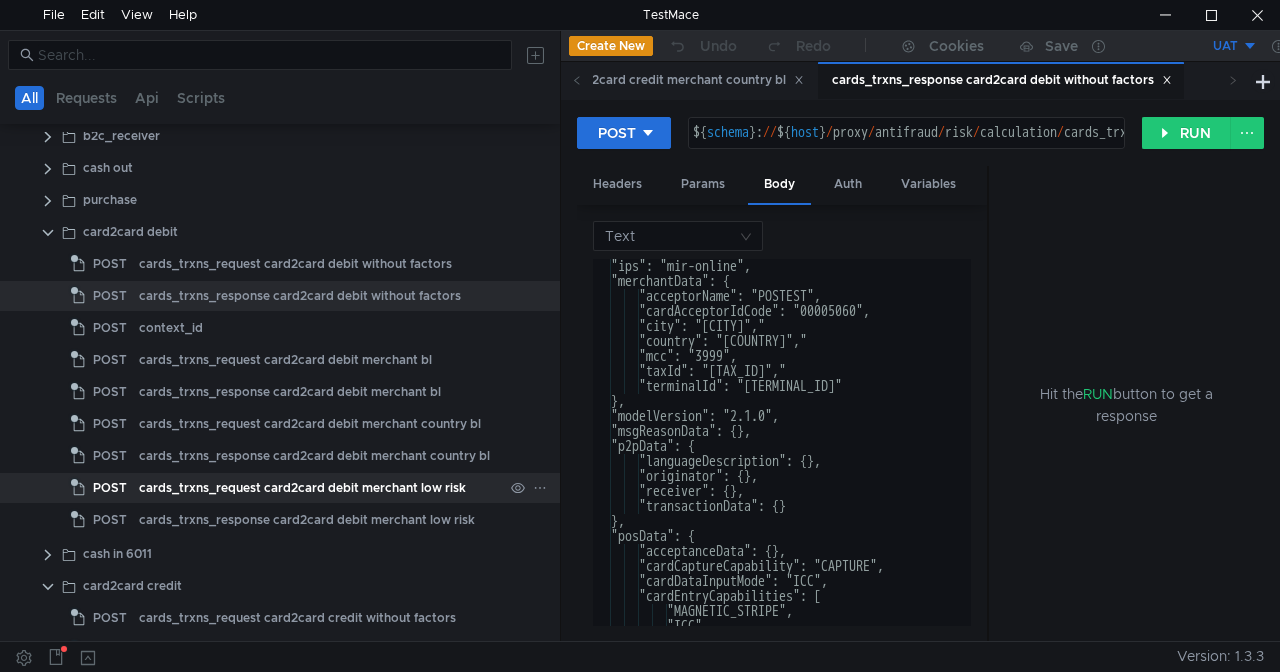 click on "cards_trxns_request card2card debit merchant low risk" 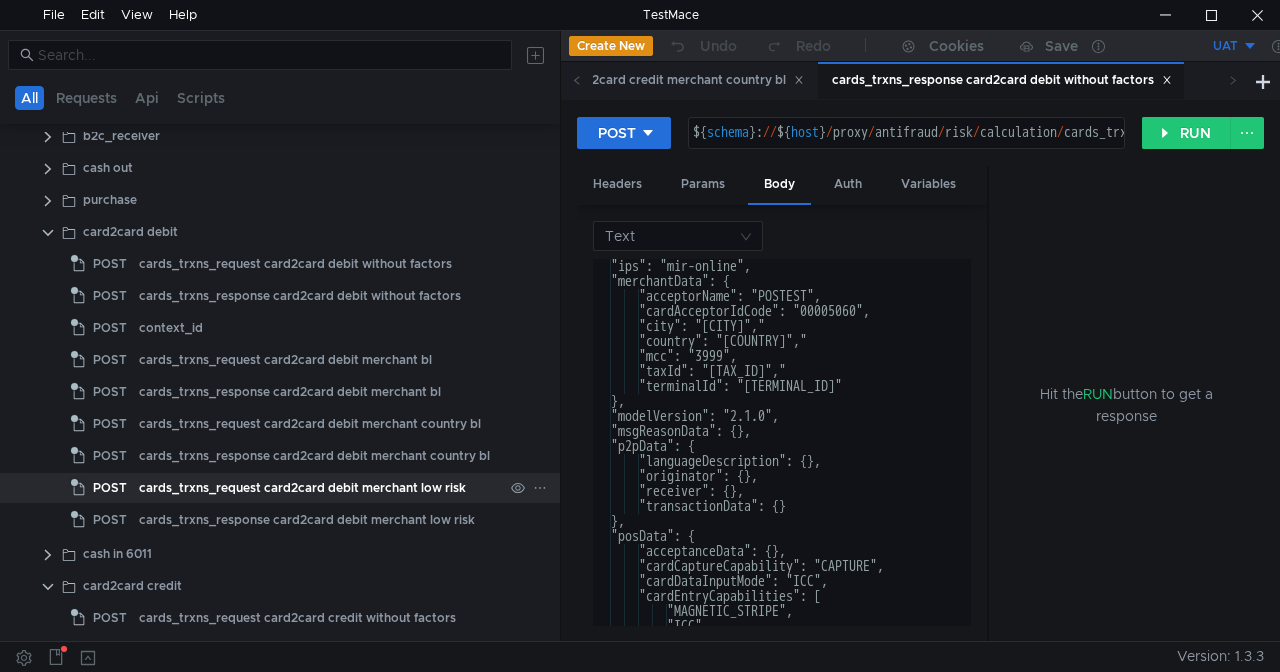 click on "cards_trxns_request card2card debit merchant low risk" 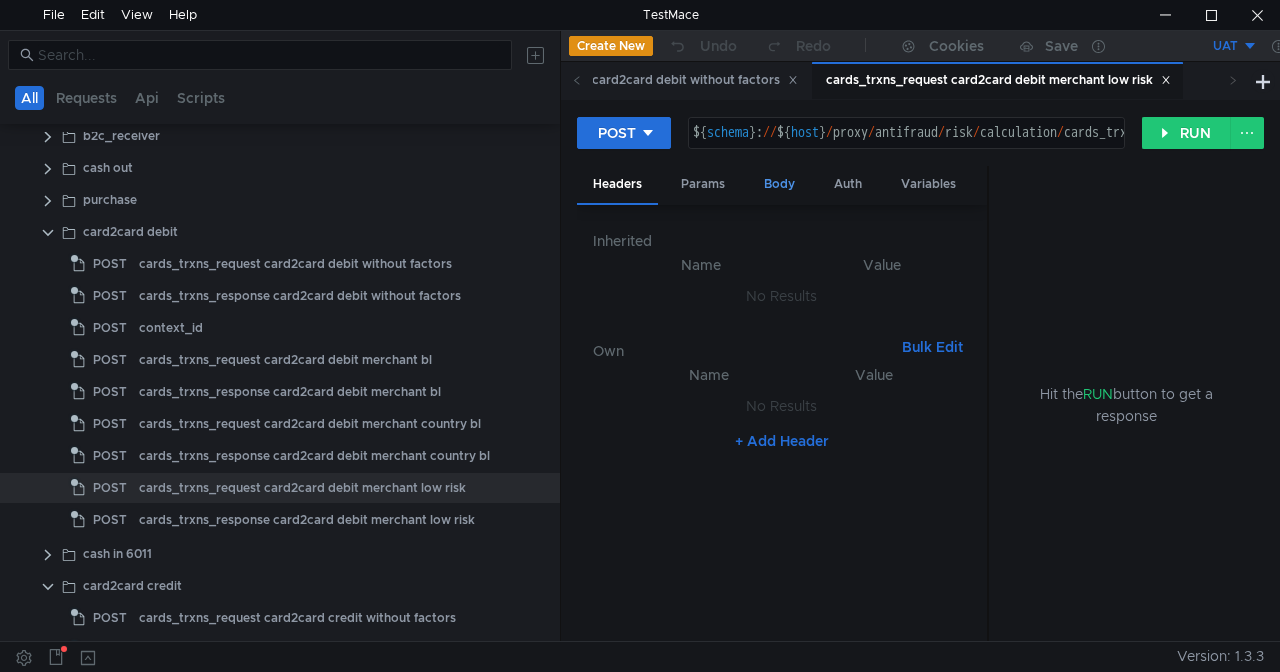 click on "Body" at bounding box center [779, 184] 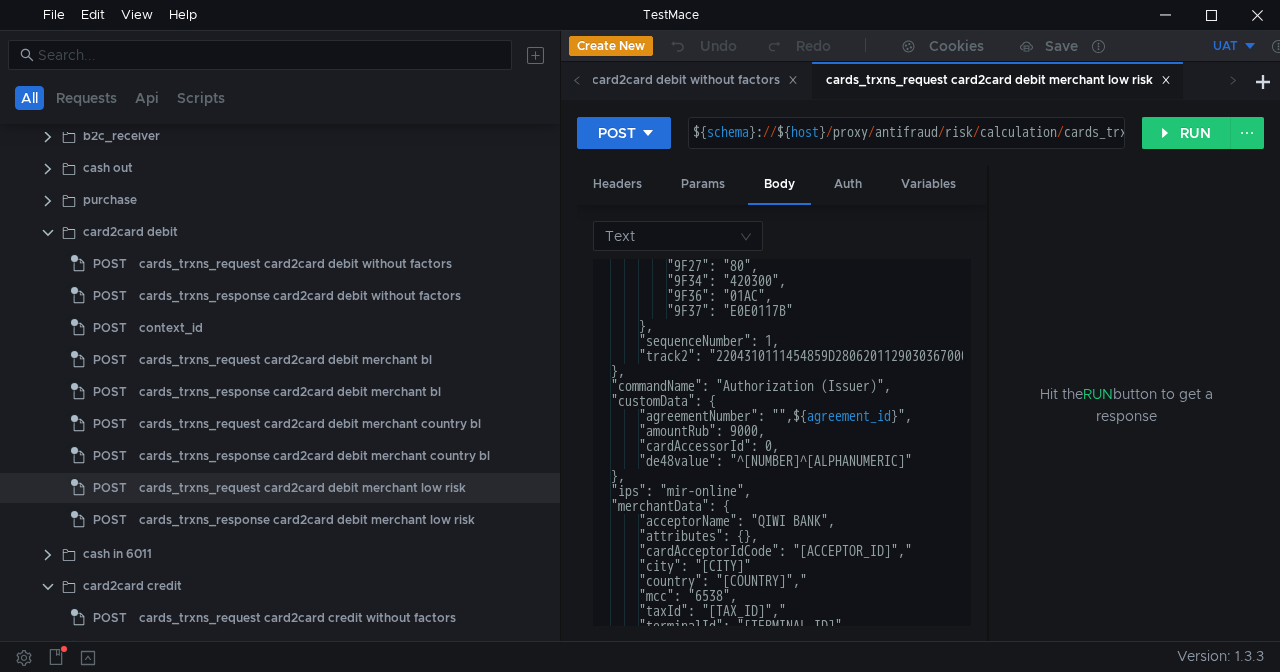 scroll, scrollTop: 450, scrollLeft: 0, axis: vertical 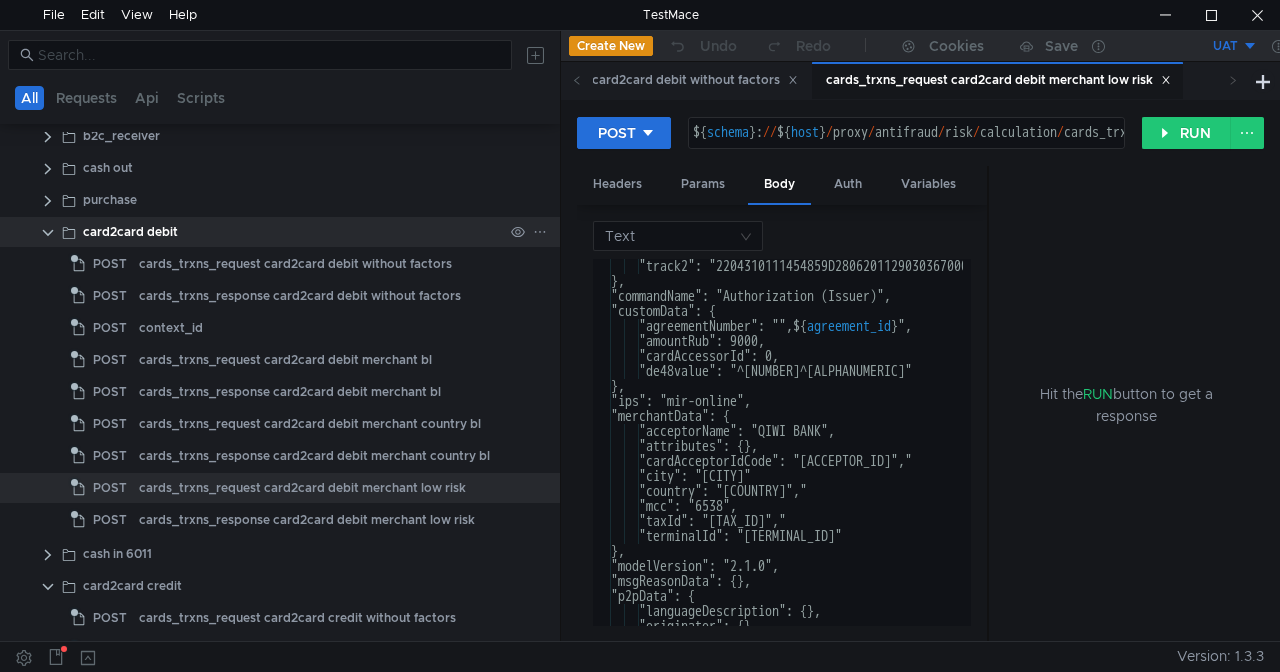 click on "card2card debit" 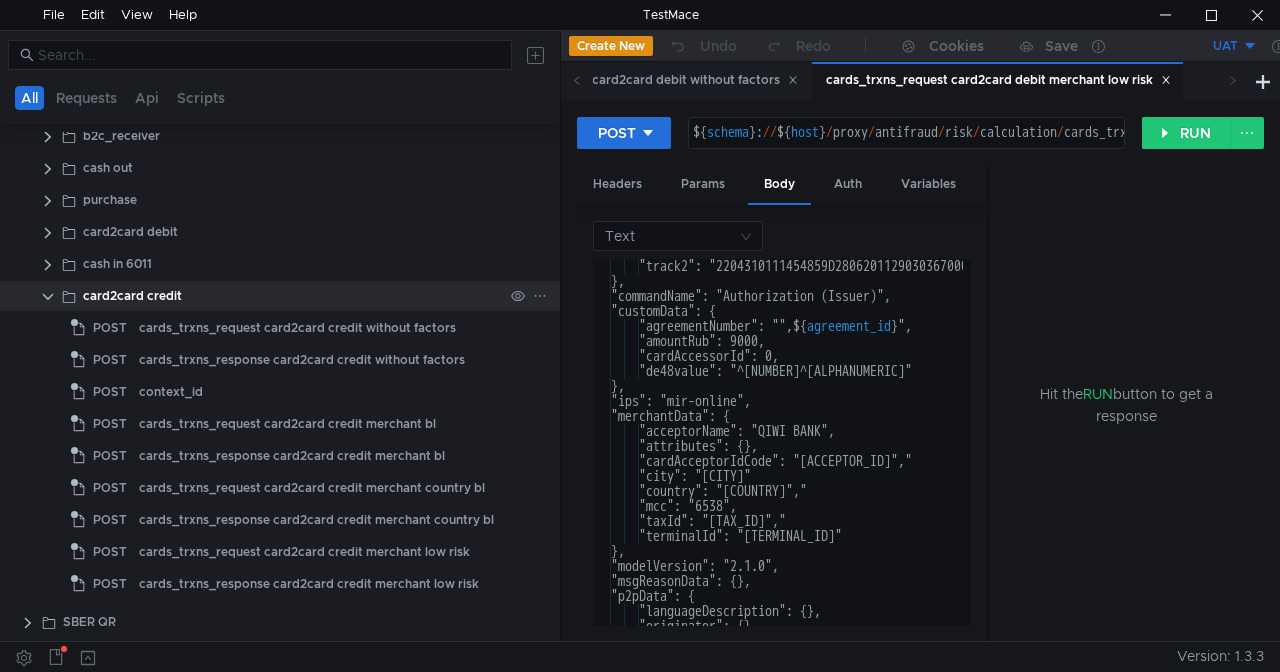 click 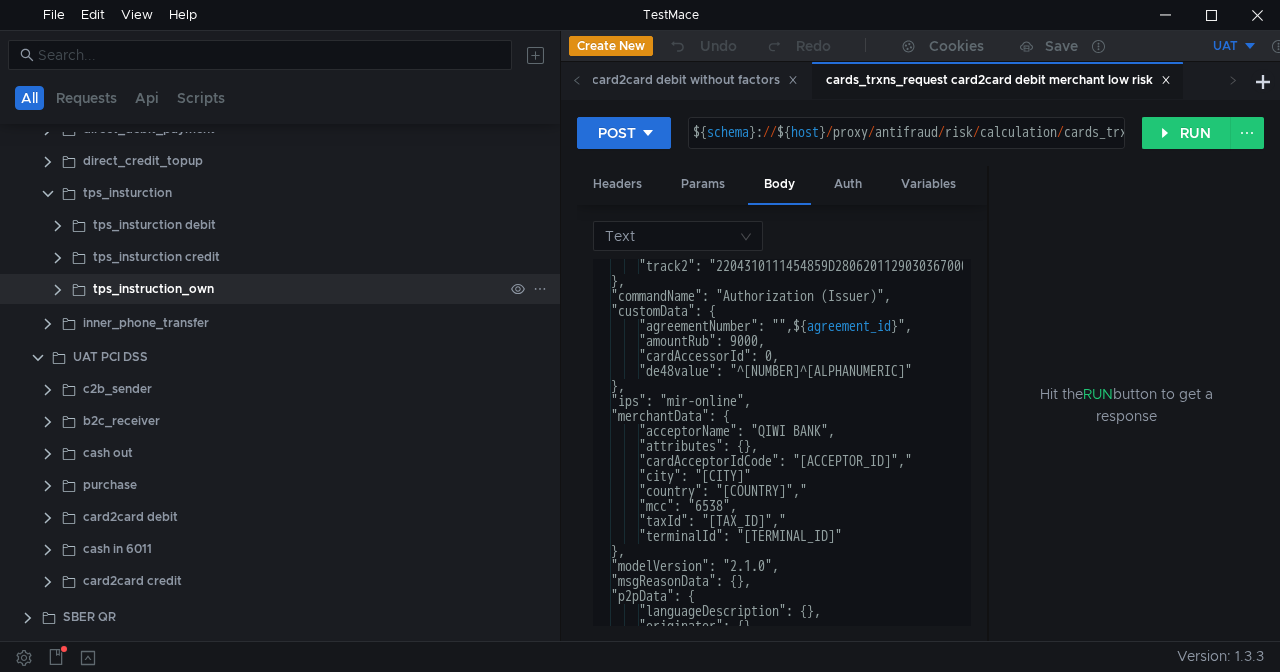 scroll, scrollTop: 1273, scrollLeft: 0, axis: vertical 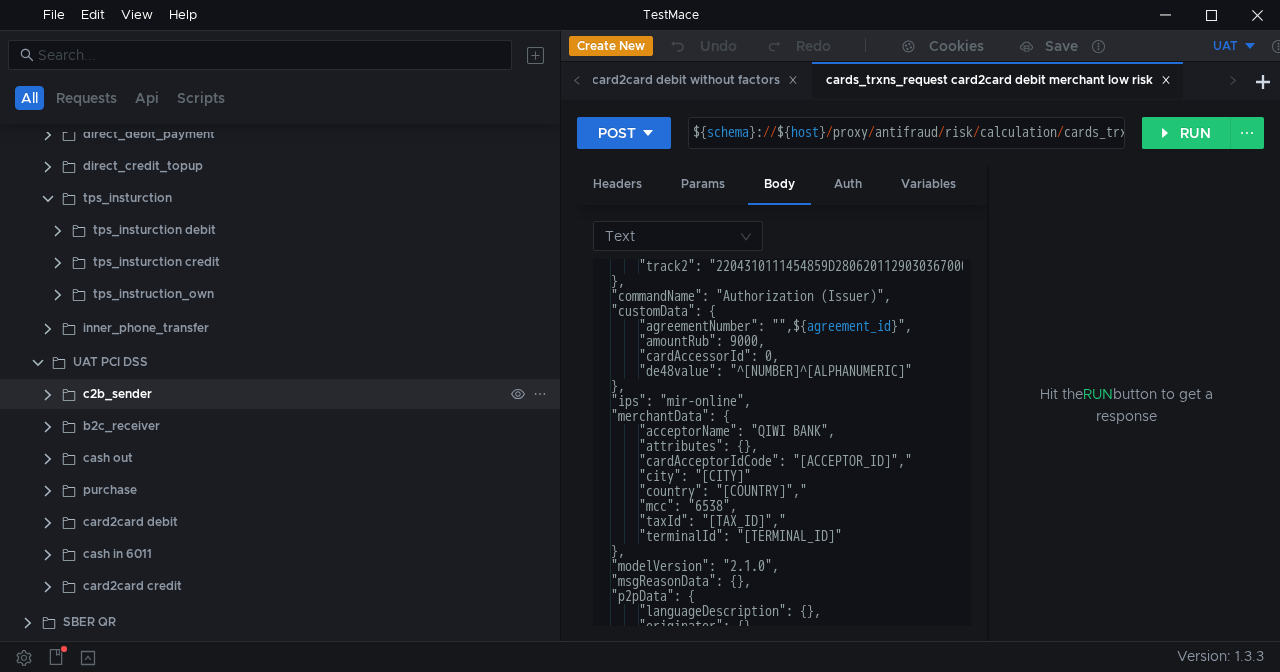 click 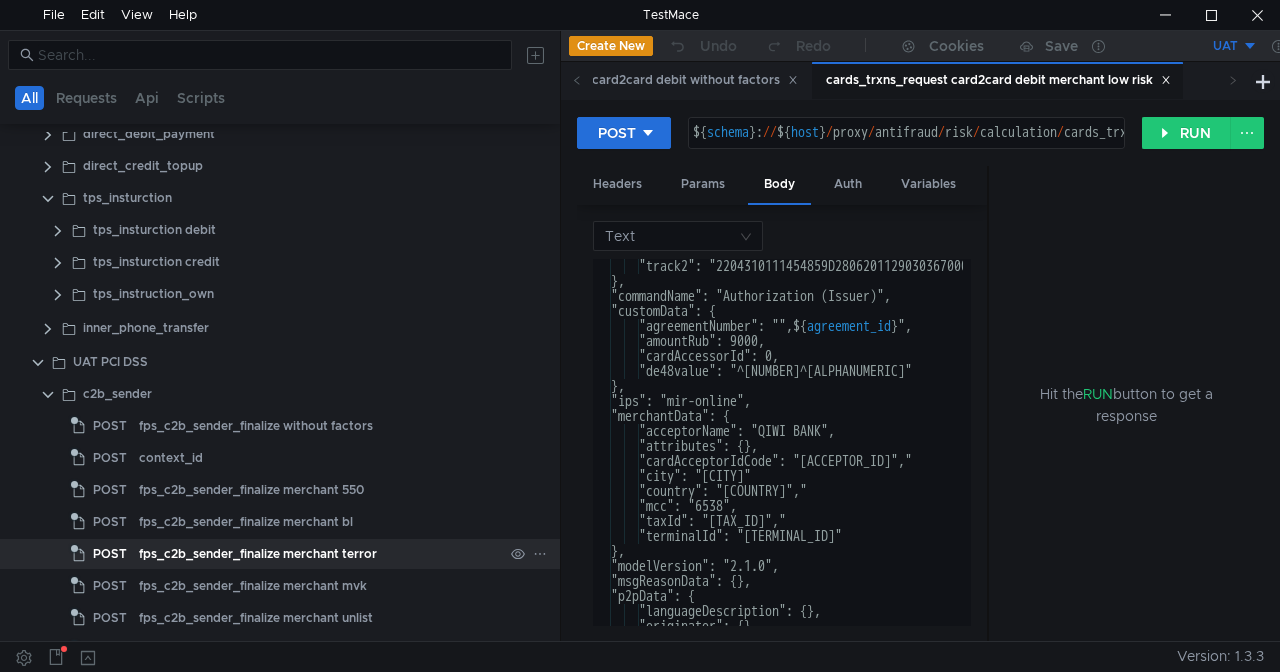 click on "fps_c2b_sender_finalize merchant terror" 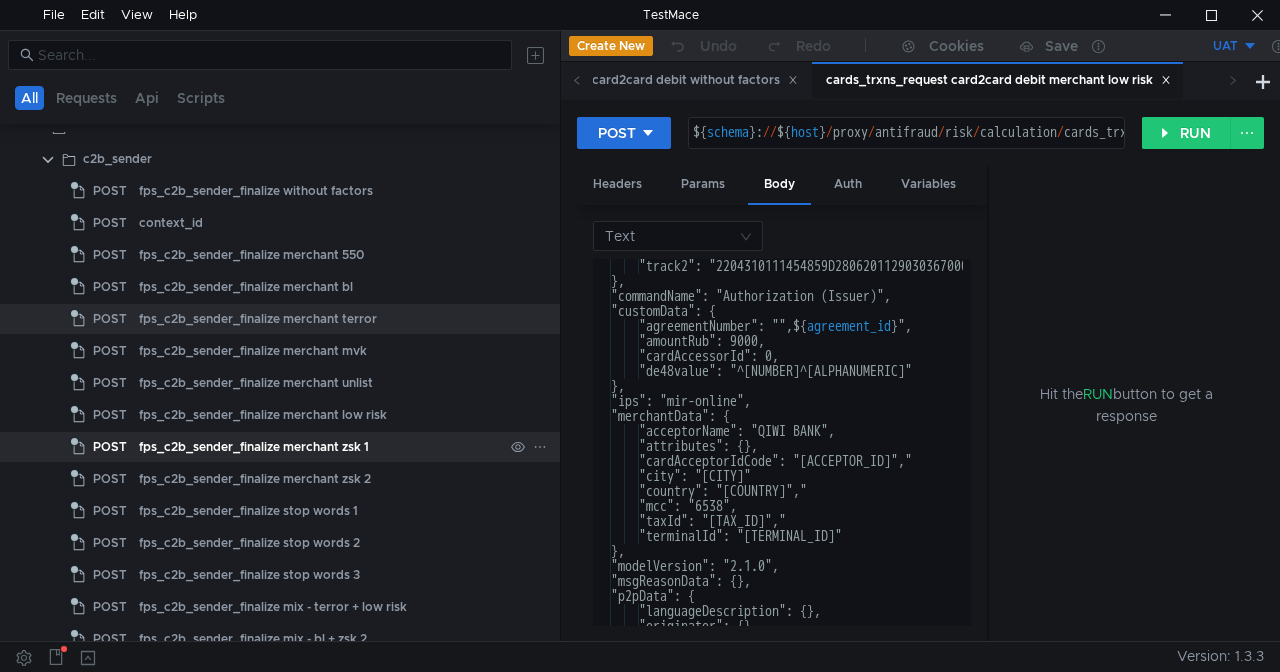 scroll, scrollTop: 1529, scrollLeft: 0, axis: vertical 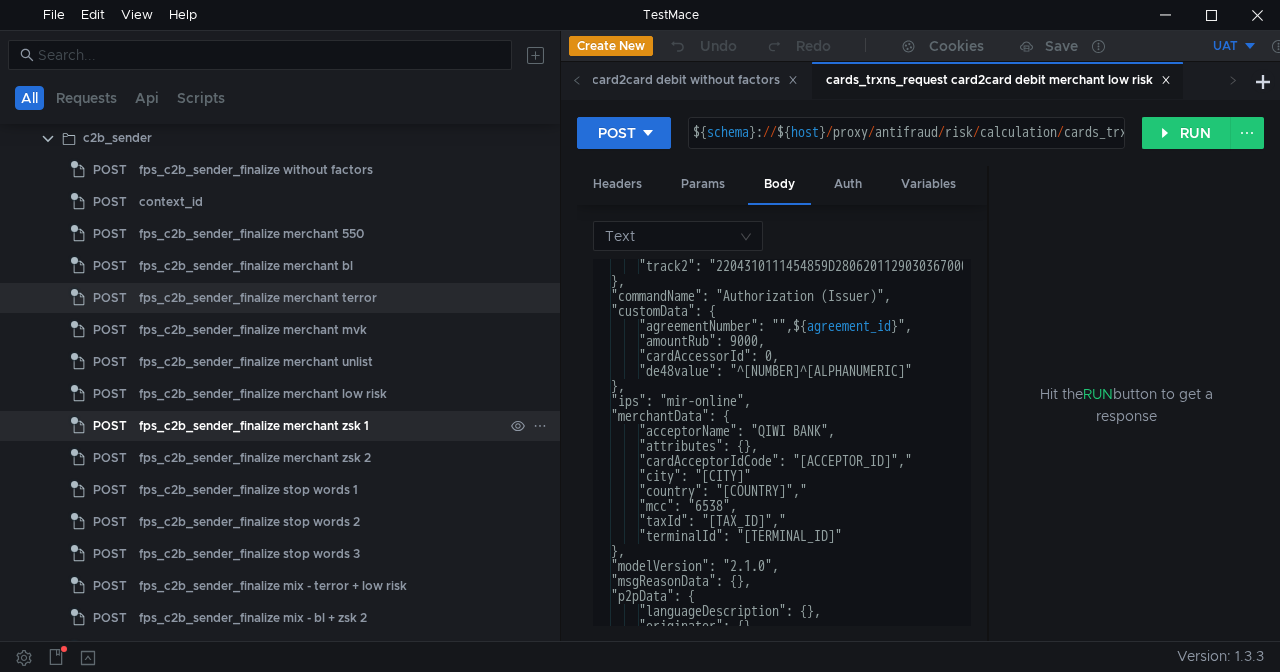 click on "fps_c2b_sender_finalize merchant zsk 1" 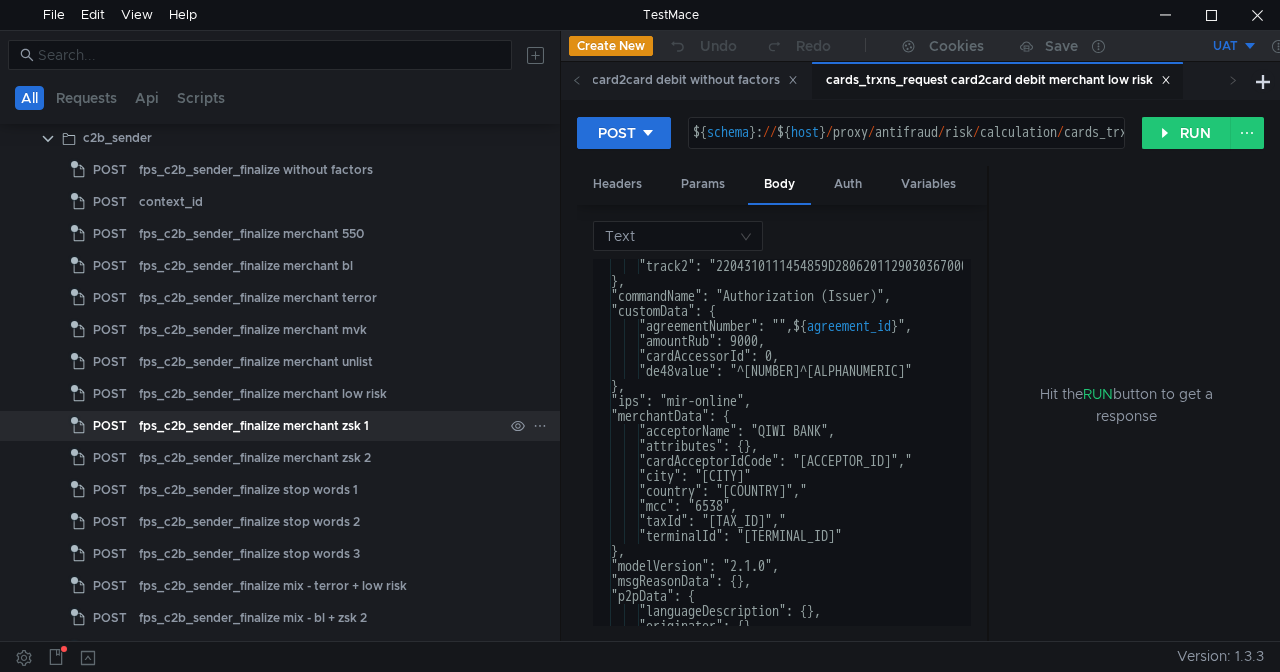 click on "fps_c2b_sender_finalize merchant zsk 1" 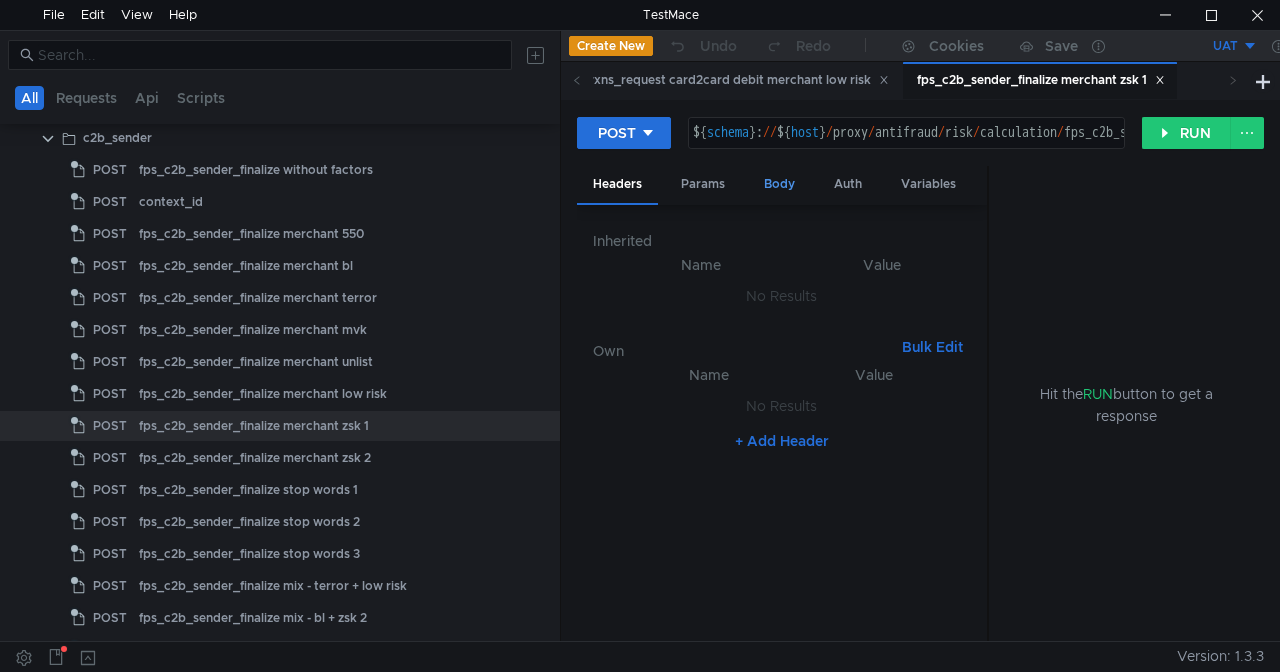 click on "Body" at bounding box center [779, 184] 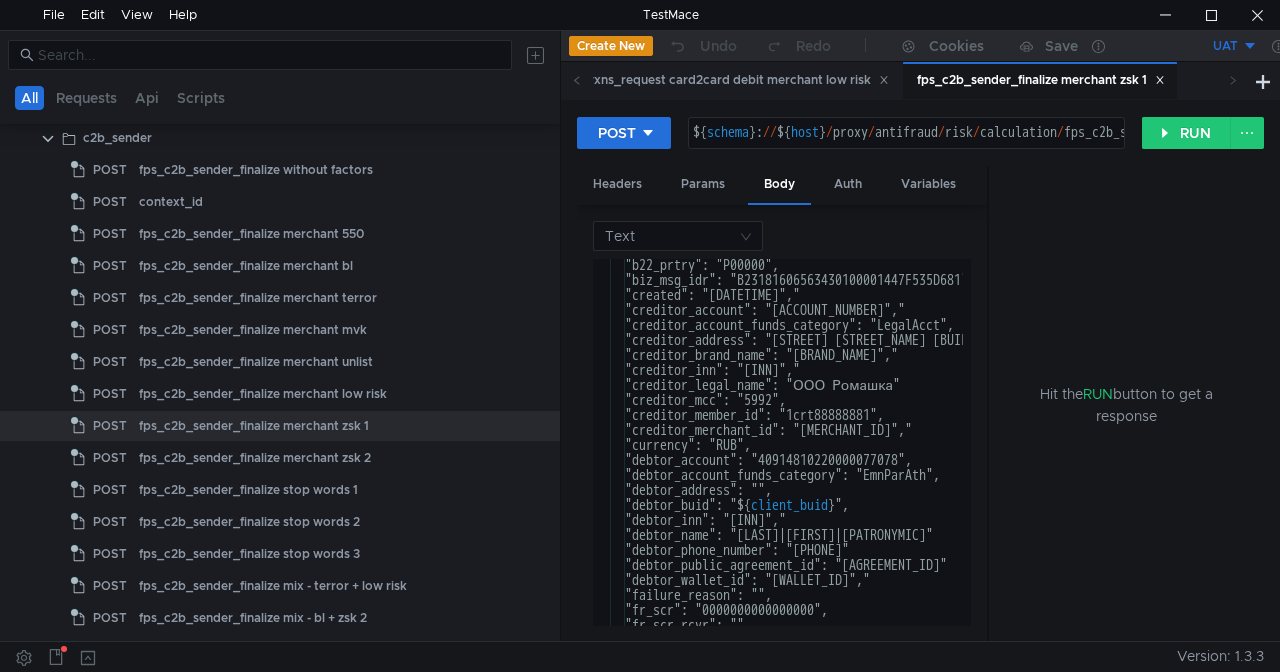 scroll, scrollTop: 0, scrollLeft: 0, axis: both 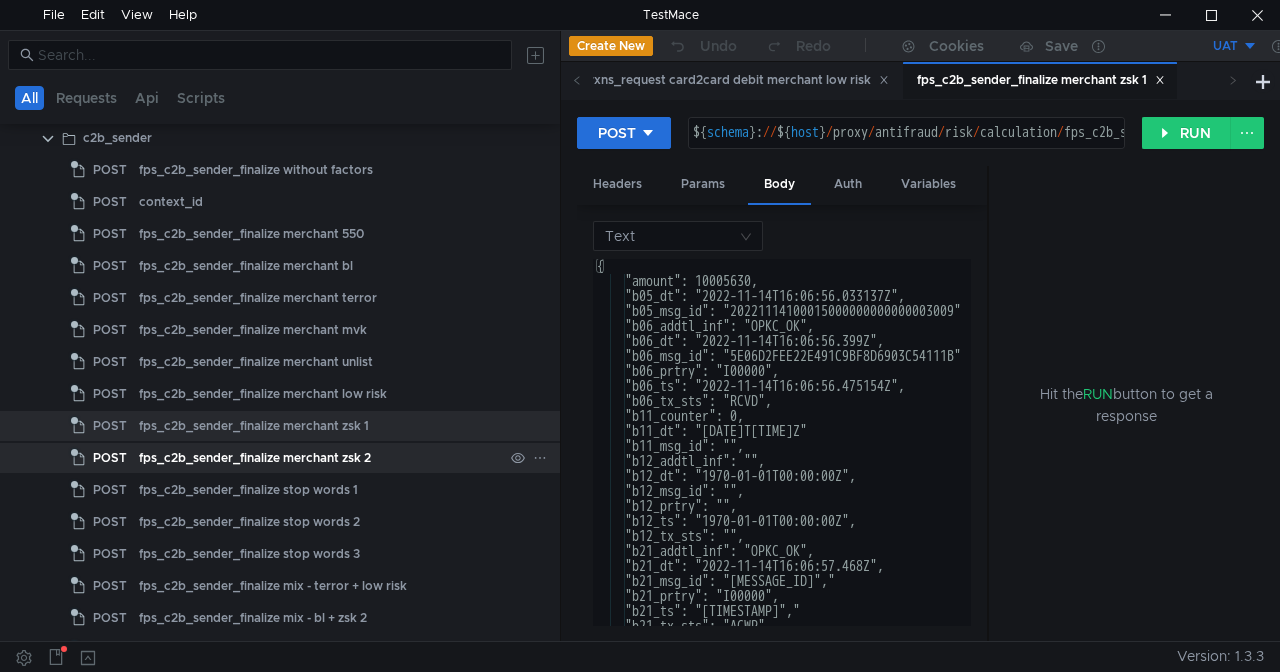 click on "fps_c2b_sender_finalize merchant zsk 2" 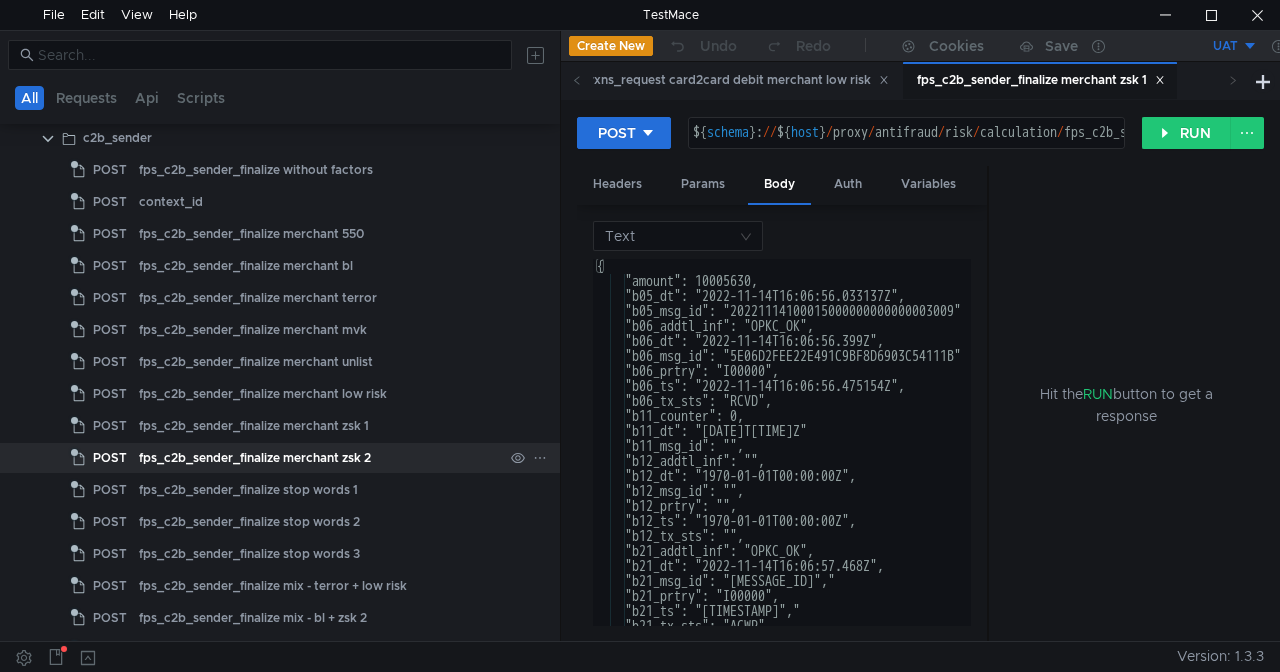 scroll, scrollTop: 1629, scrollLeft: 0, axis: vertical 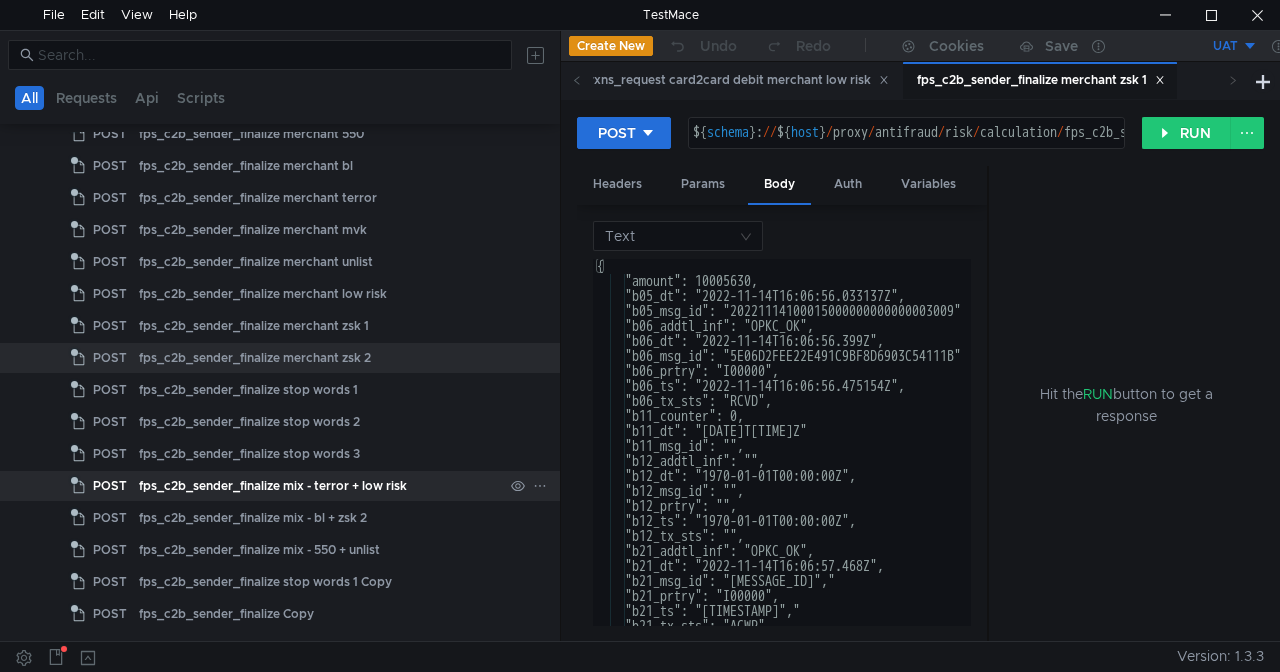 click on "fps_c2b_sender_finalize mix - terror + low risk" 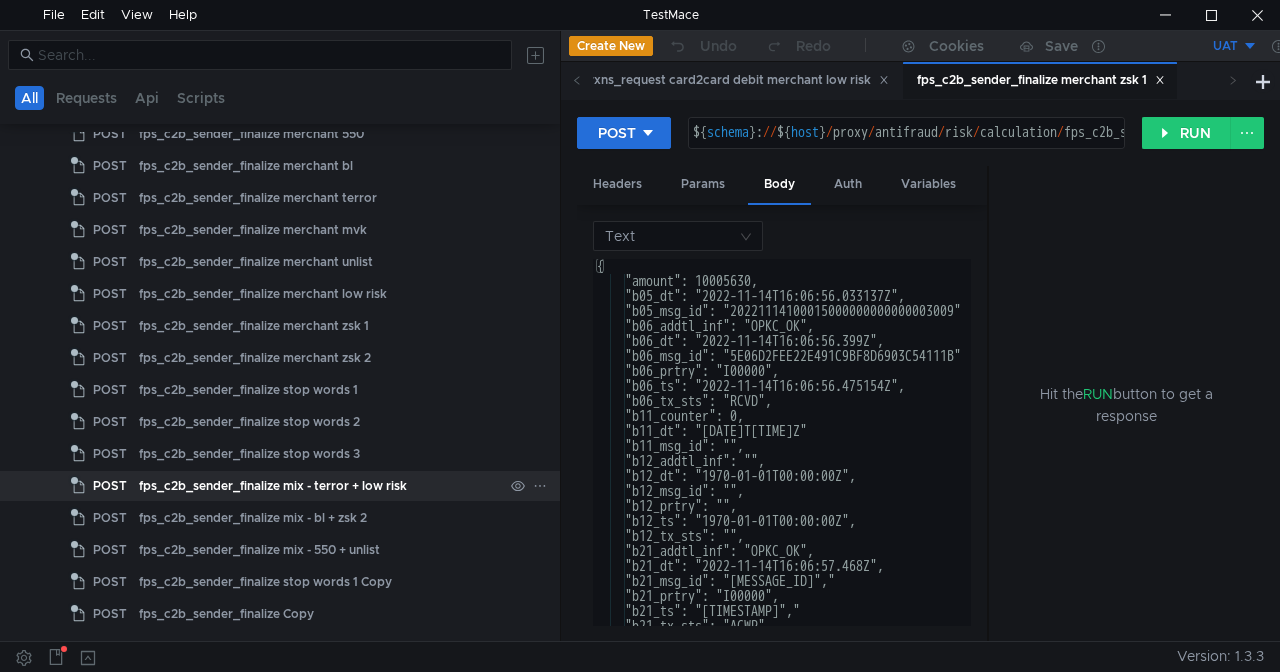 click on "fps_c2b_sender_finalize mix - terror + low risk" 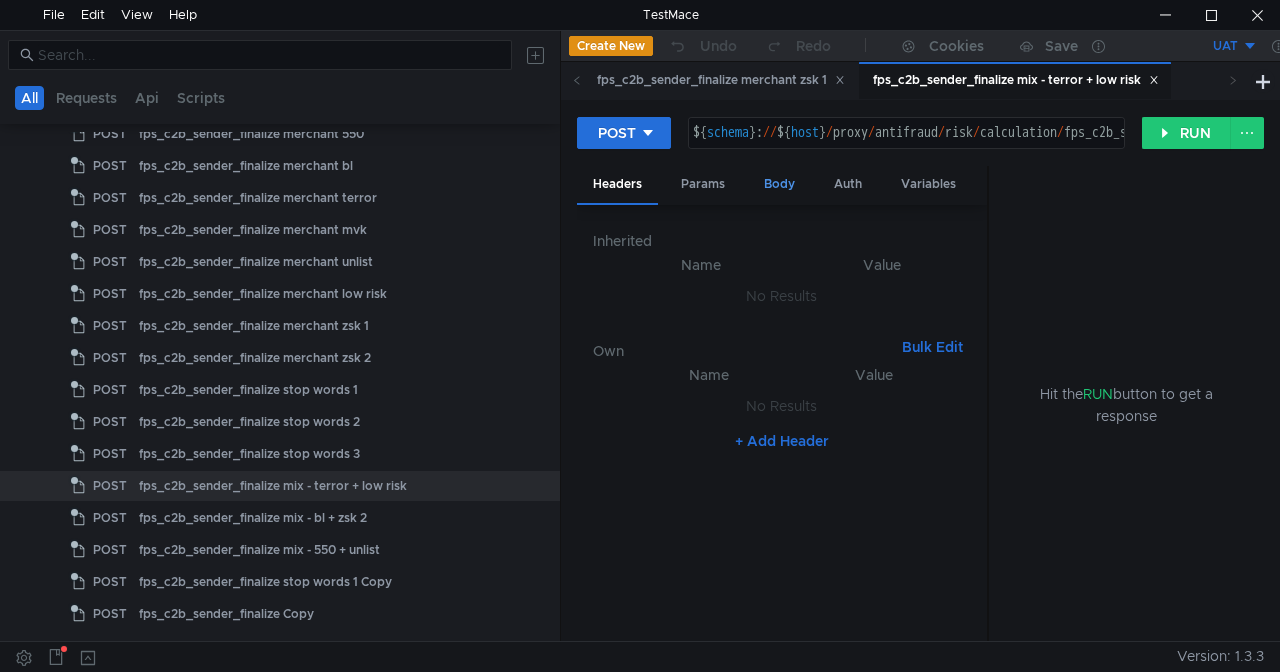 click on "Body" at bounding box center [779, 184] 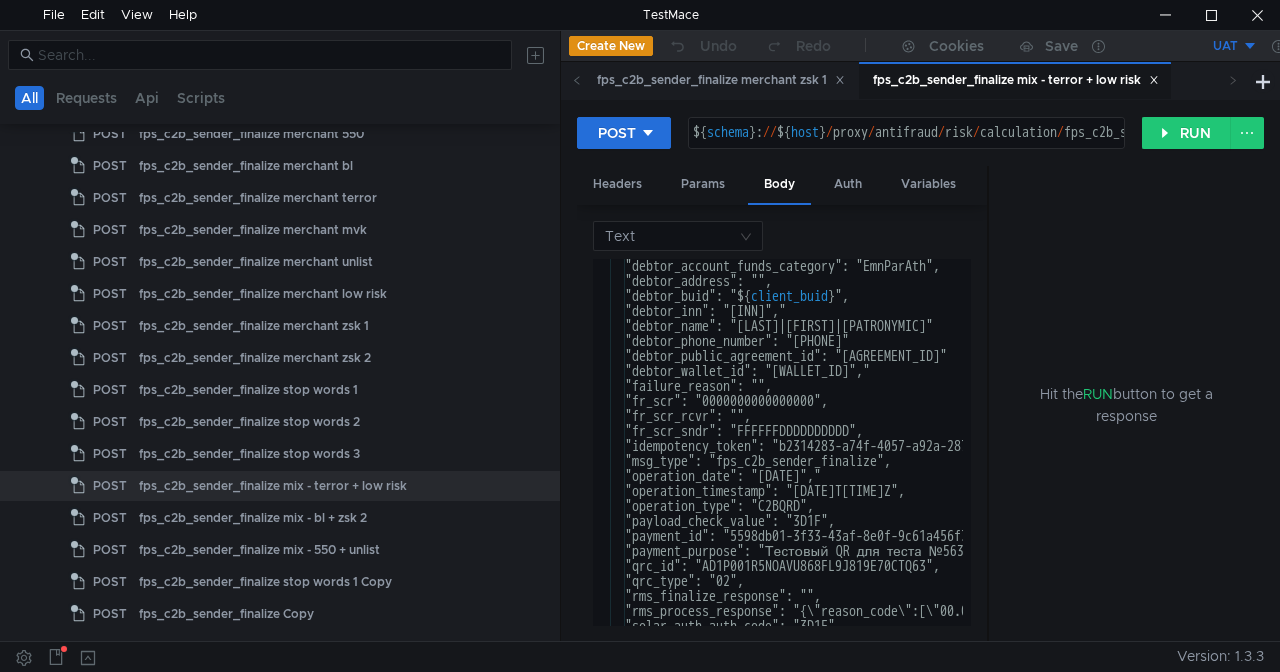 scroll, scrollTop: 870, scrollLeft: 0, axis: vertical 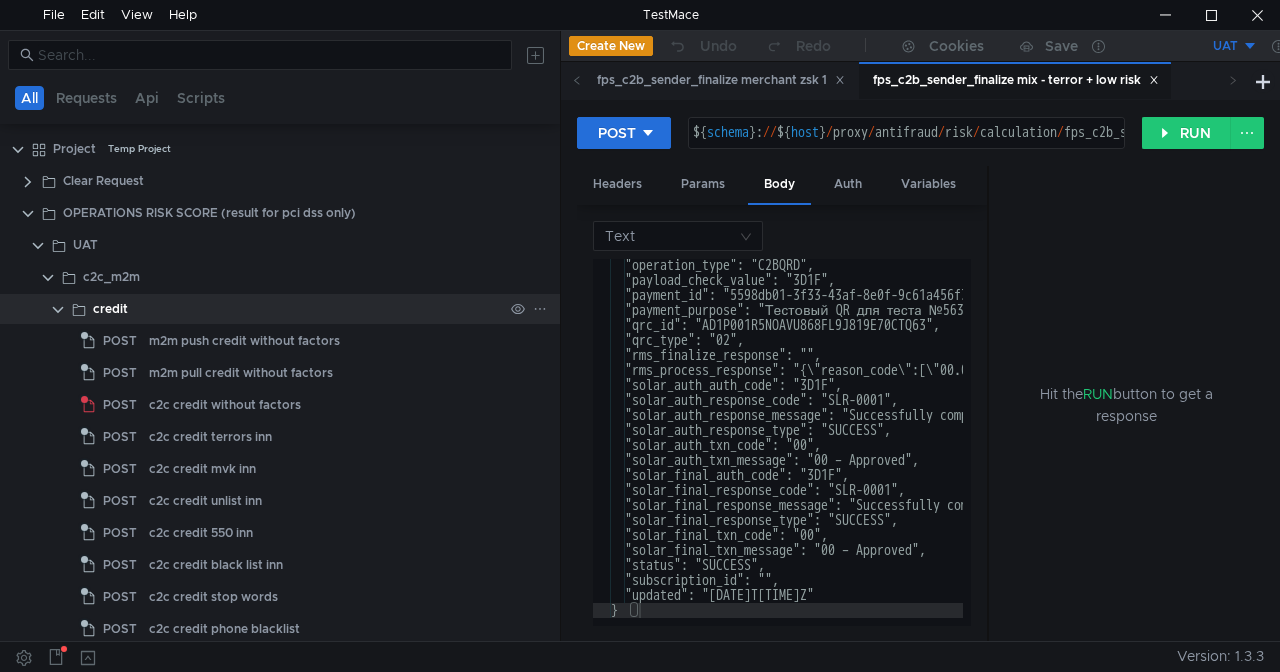 click 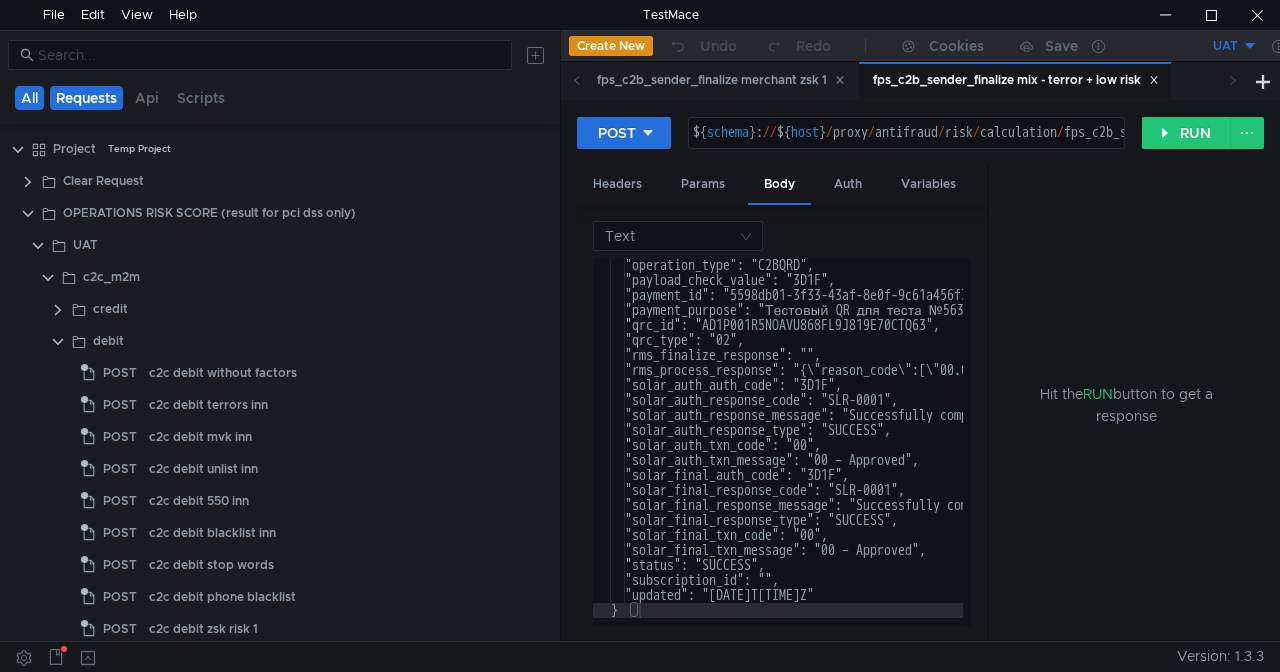 click on "Requests" at bounding box center [86, 98] 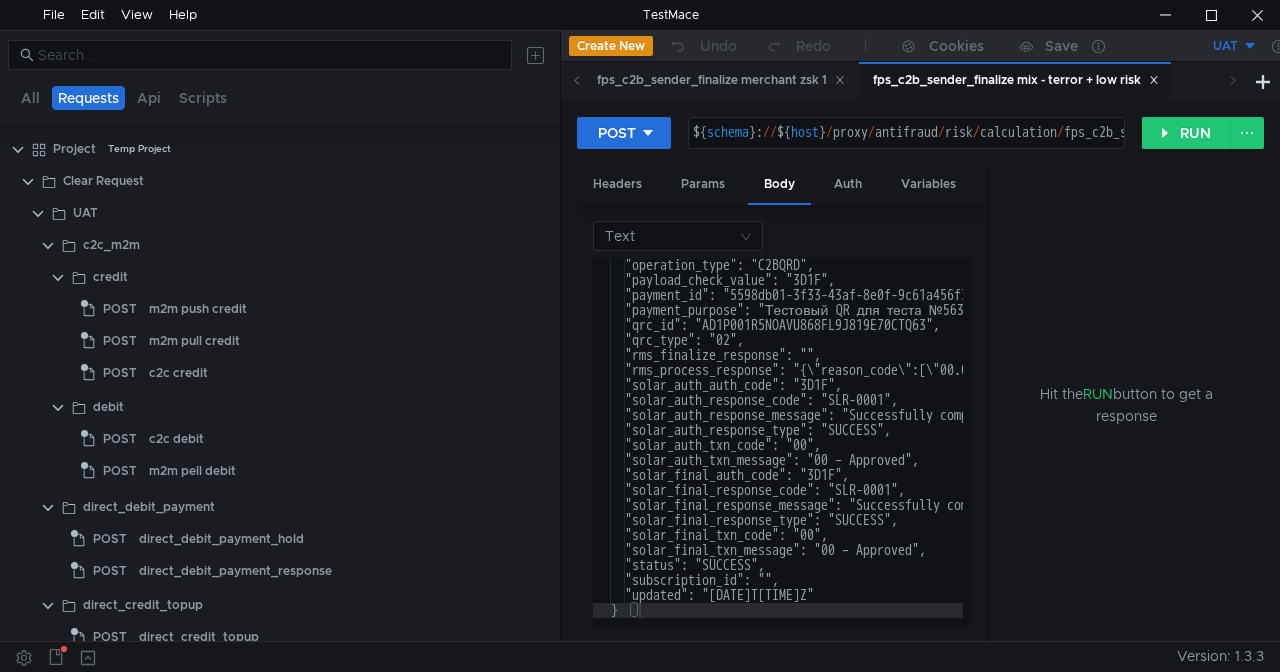 click on "Requests" at bounding box center (88, 98) 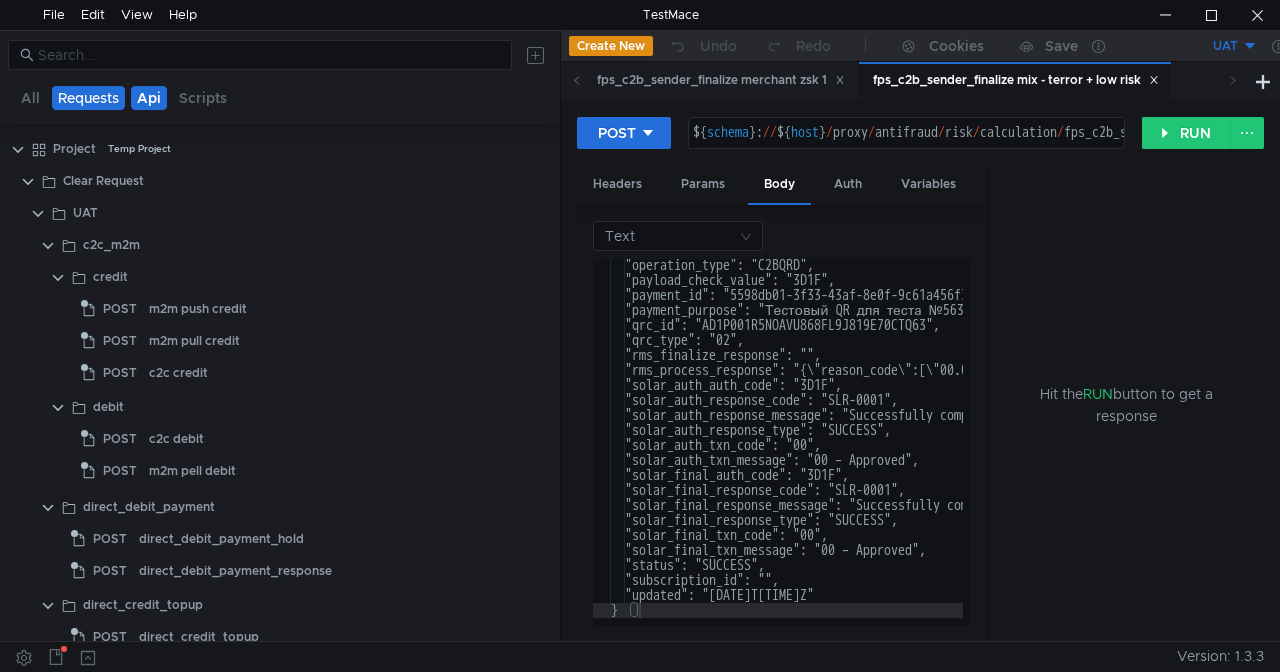click on "Api" at bounding box center (149, 98) 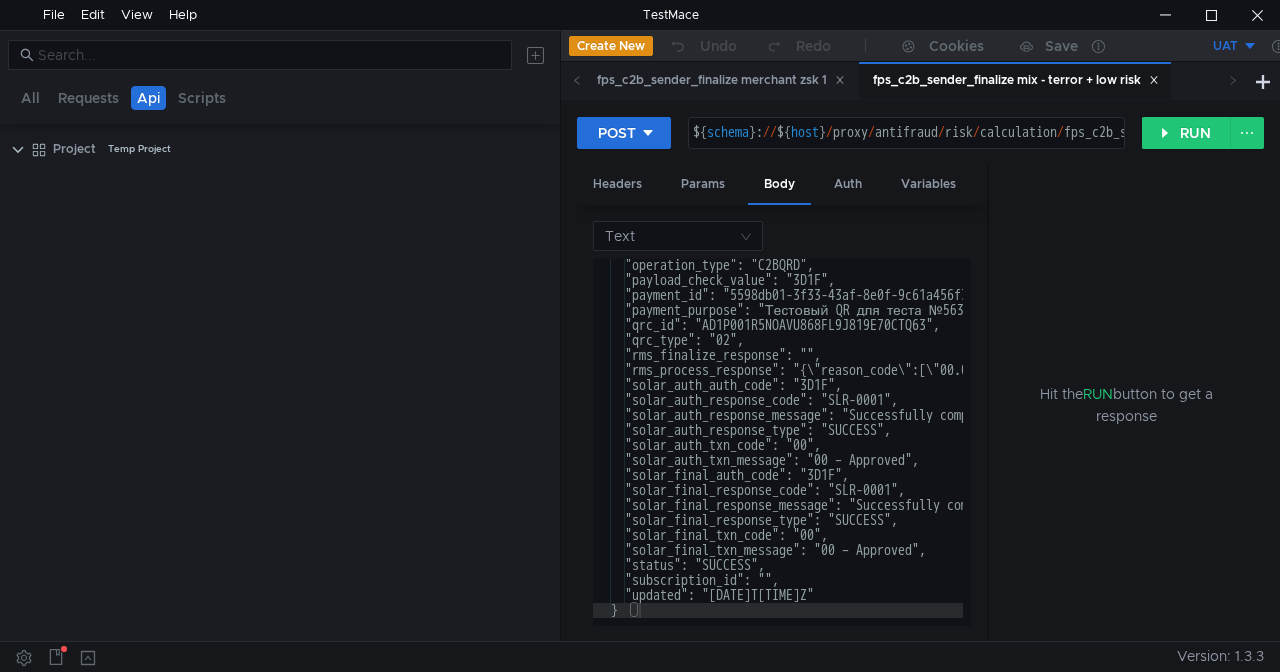 type 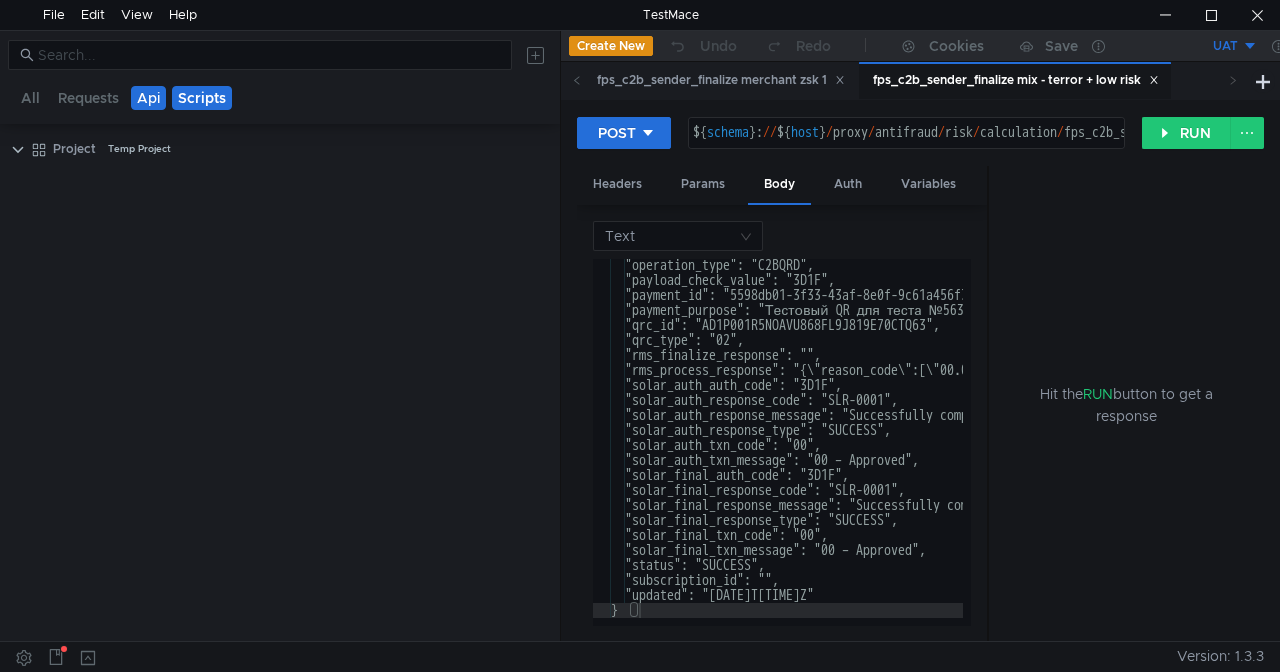 click on "Scripts" at bounding box center (202, 98) 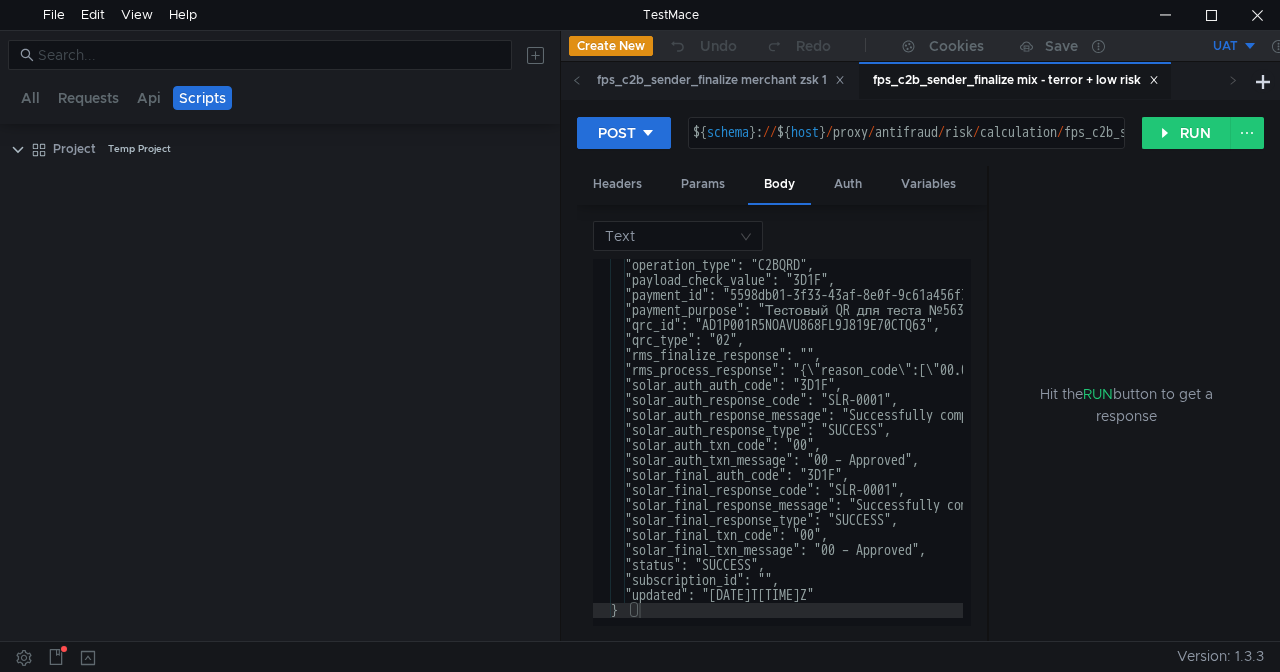click on "Scripts" at bounding box center [202, 98] 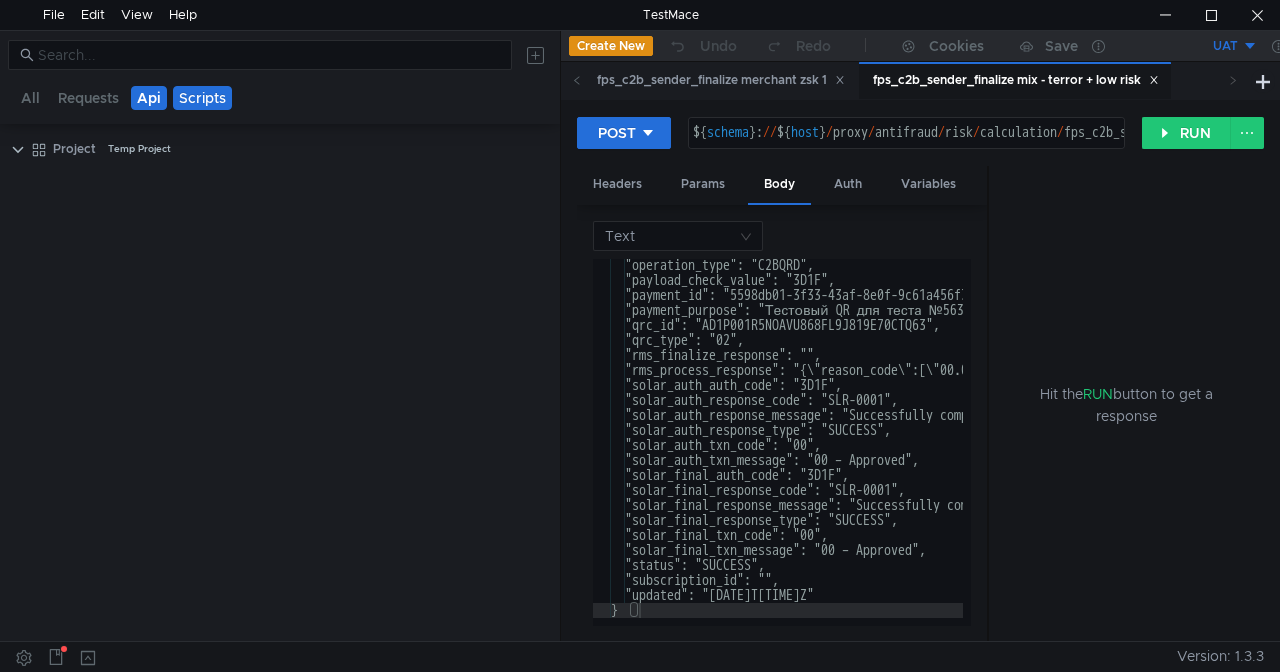 click on "Api" at bounding box center [149, 98] 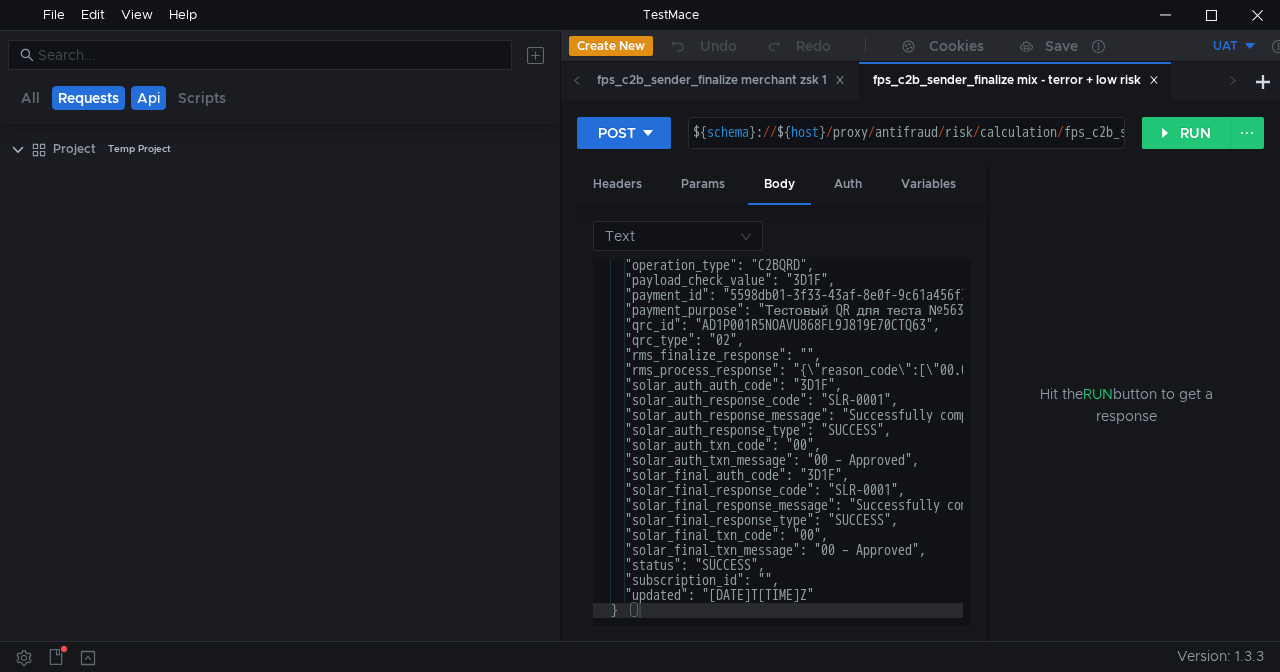 click on "Requests" at bounding box center [88, 98] 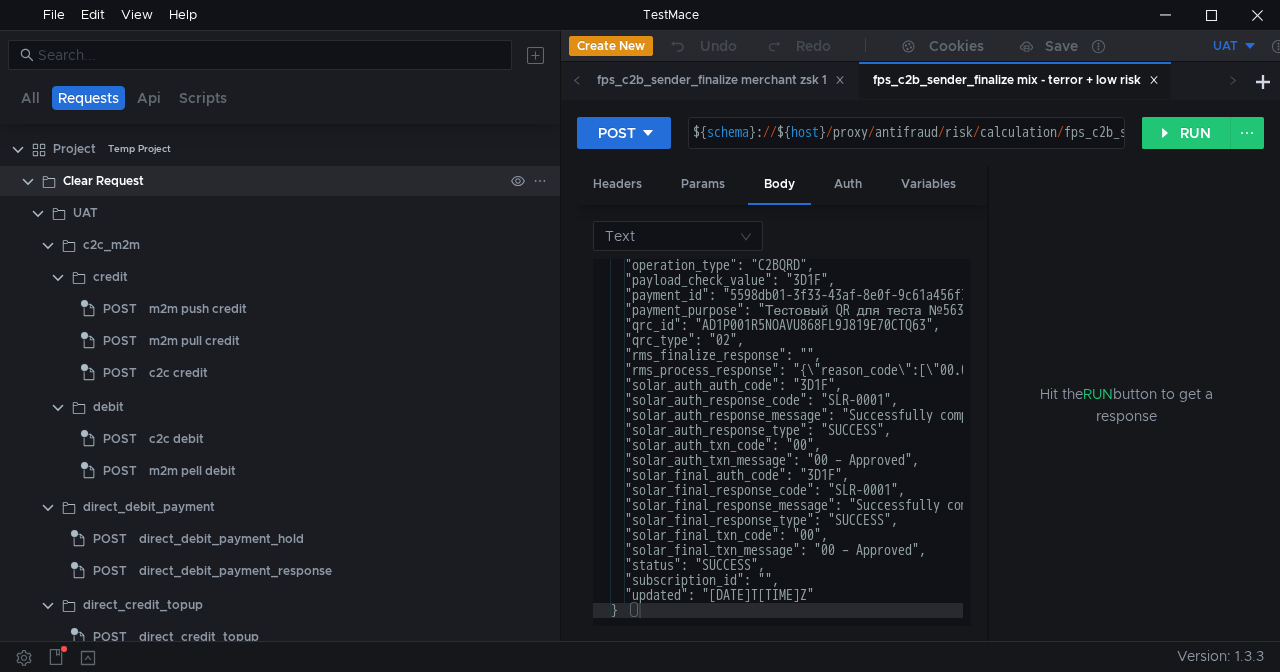 type 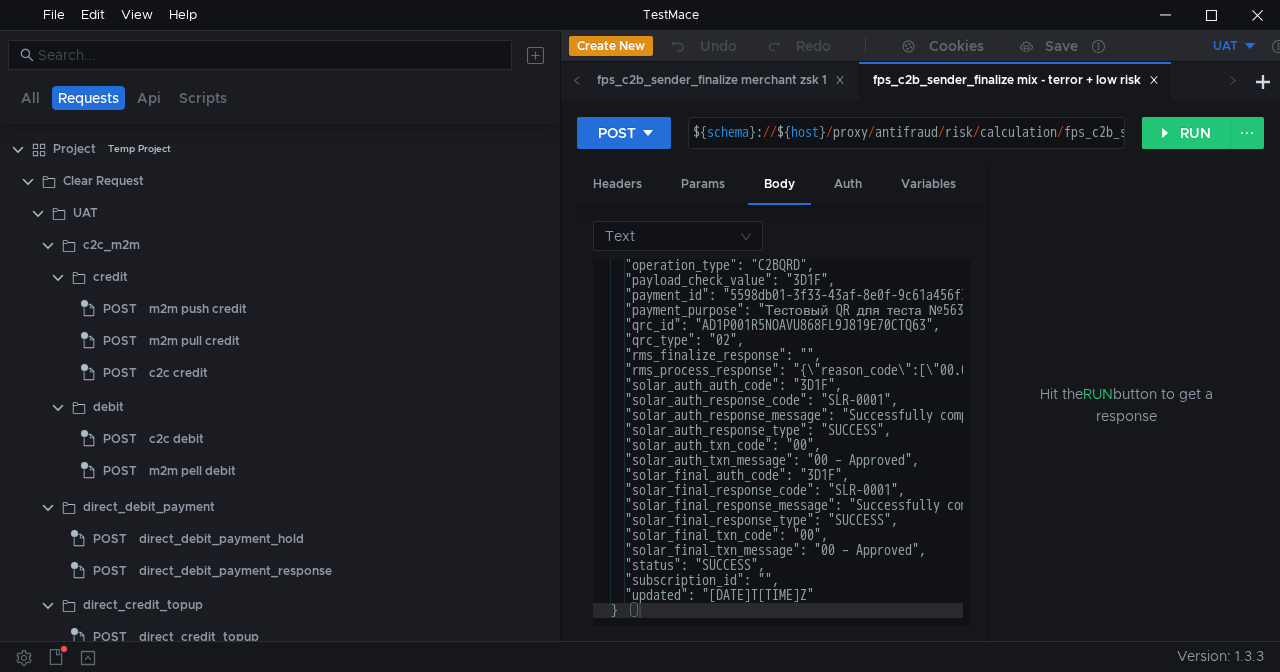 click on "UAT" at bounding box center (1188, 46) 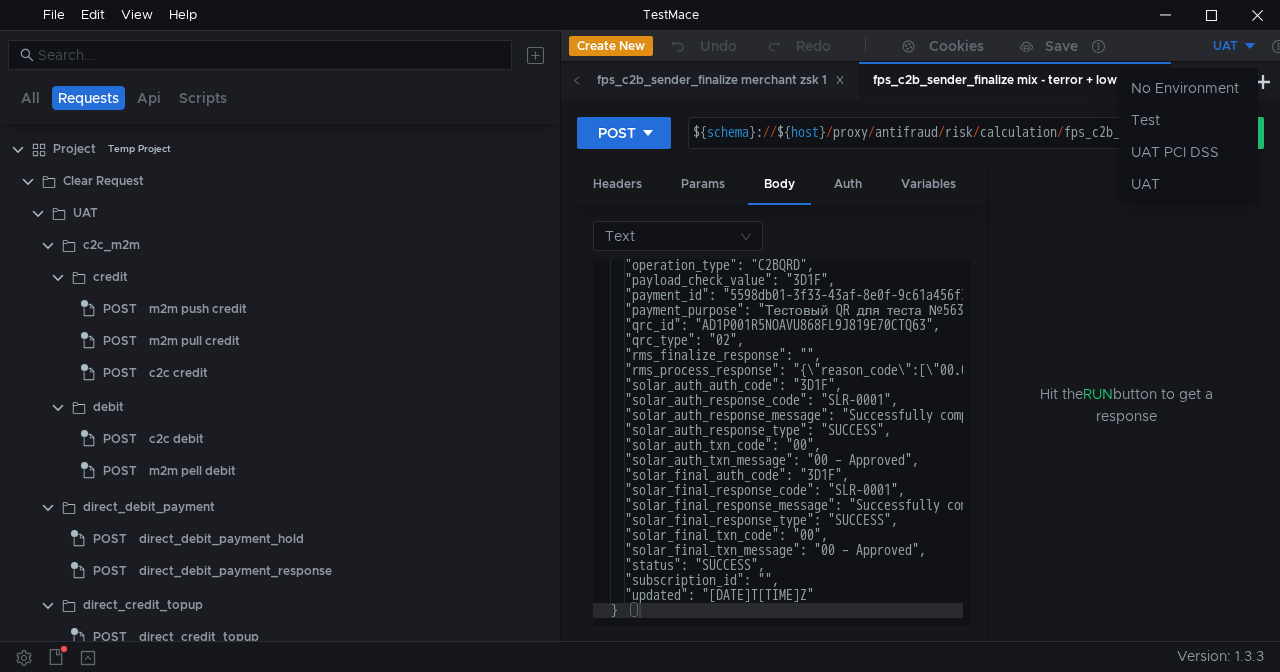 click at bounding box center [640, 336] 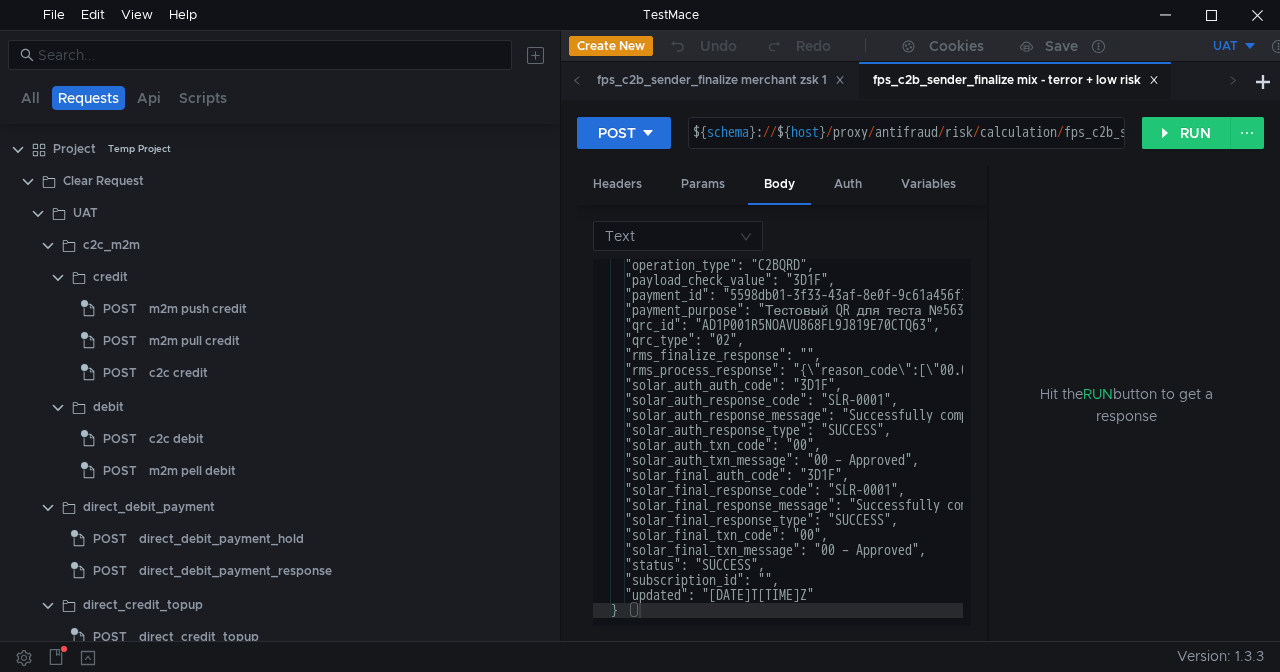 click 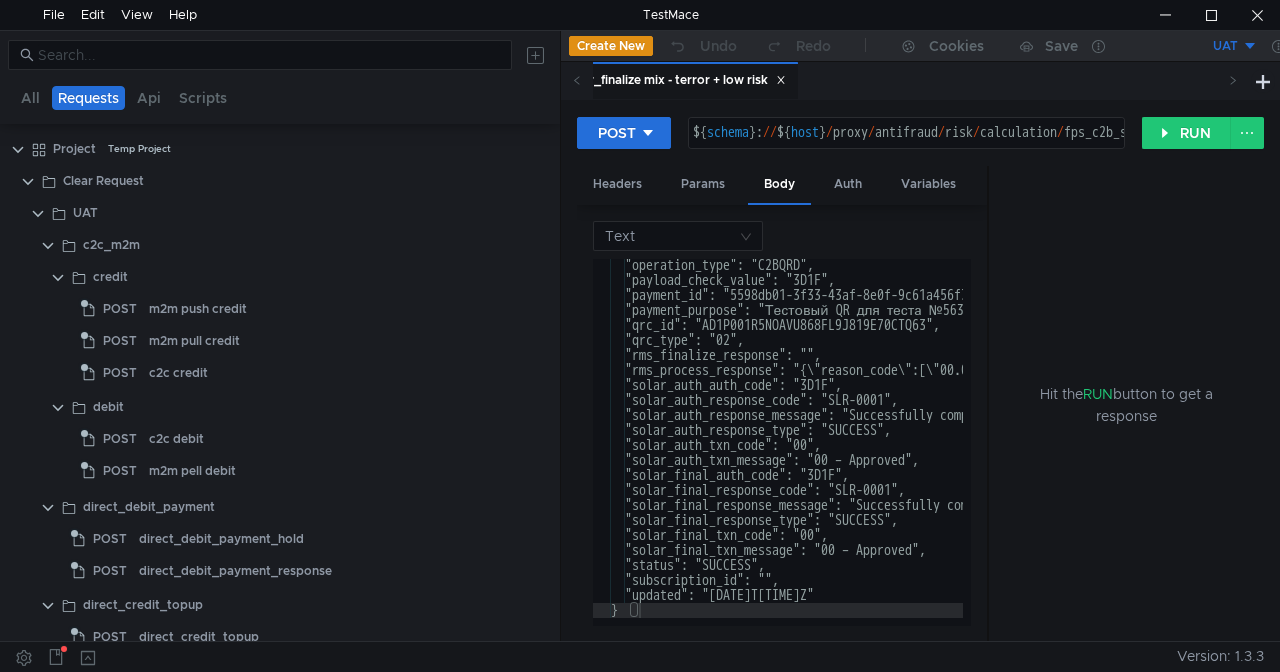 click 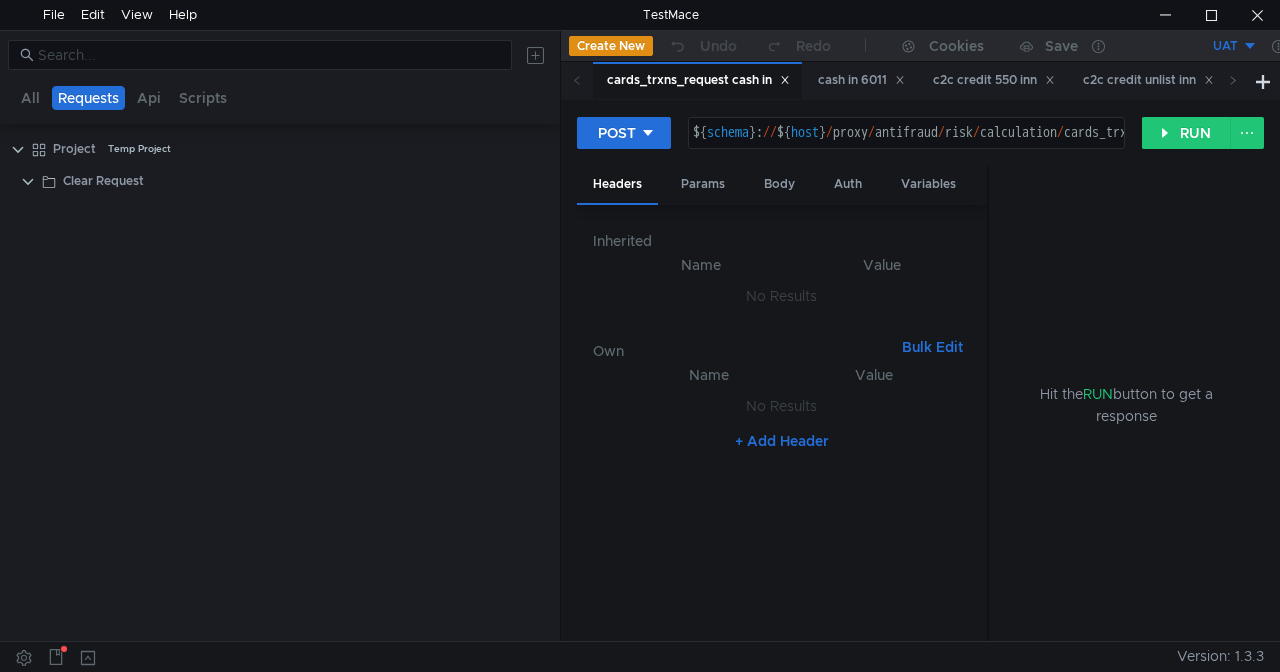 scroll, scrollTop: 1979, scrollLeft: 0, axis: vertical 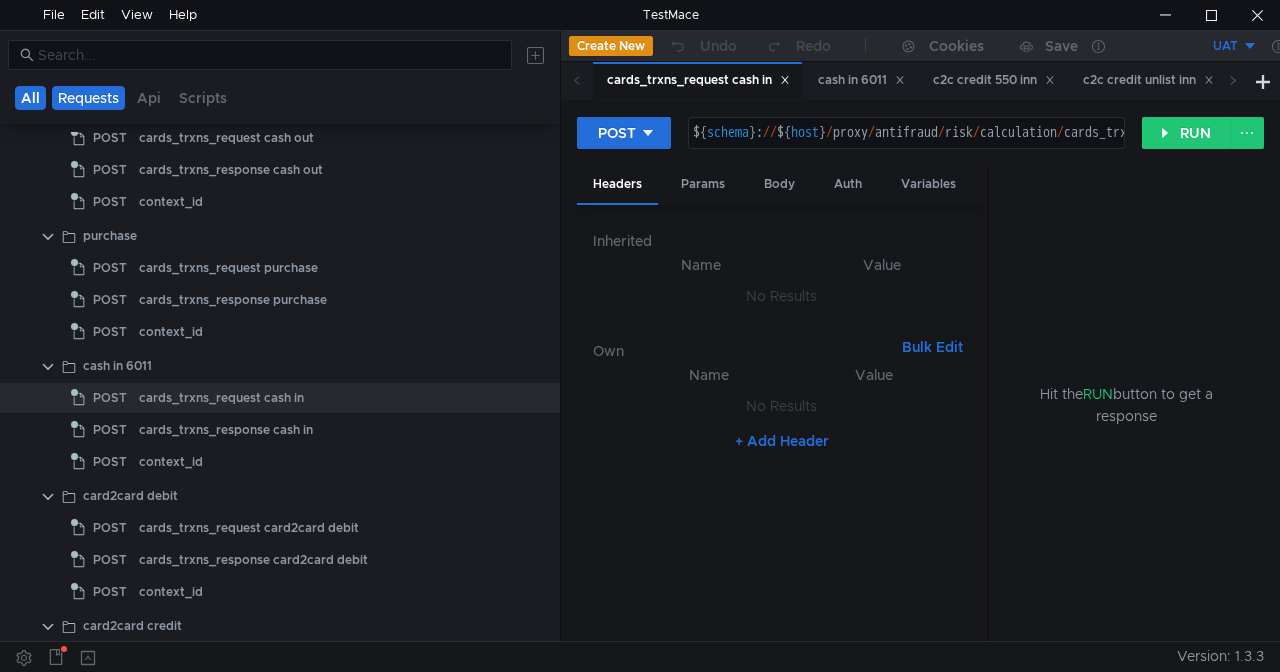 click on "All" at bounding box center (30, 98) 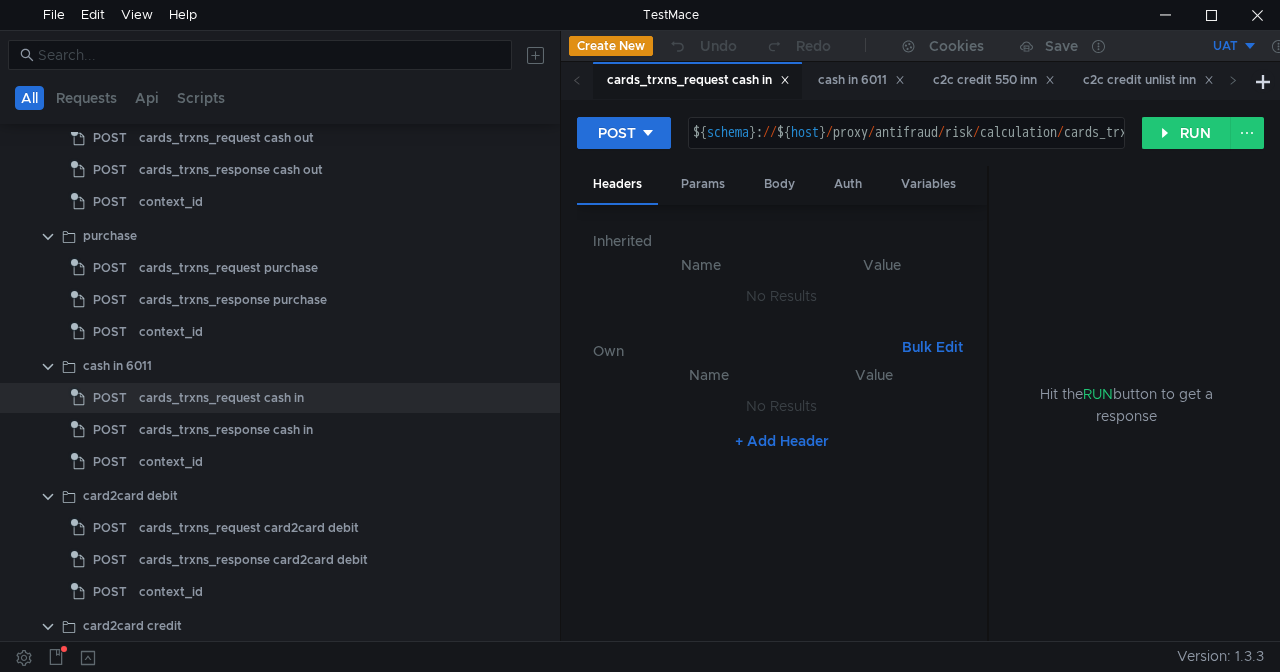 click on "UAT" at bounding box center (1188, 46) 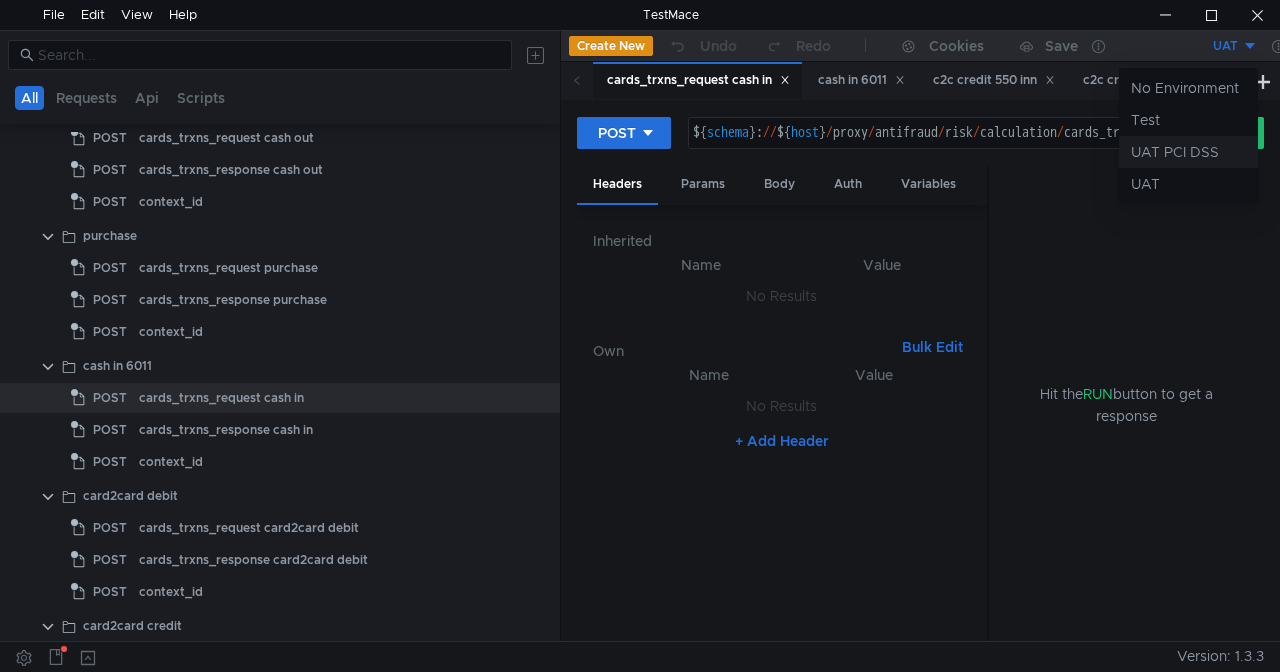 click on "UAT PCI DSS" at bounding box center [1188, 152] 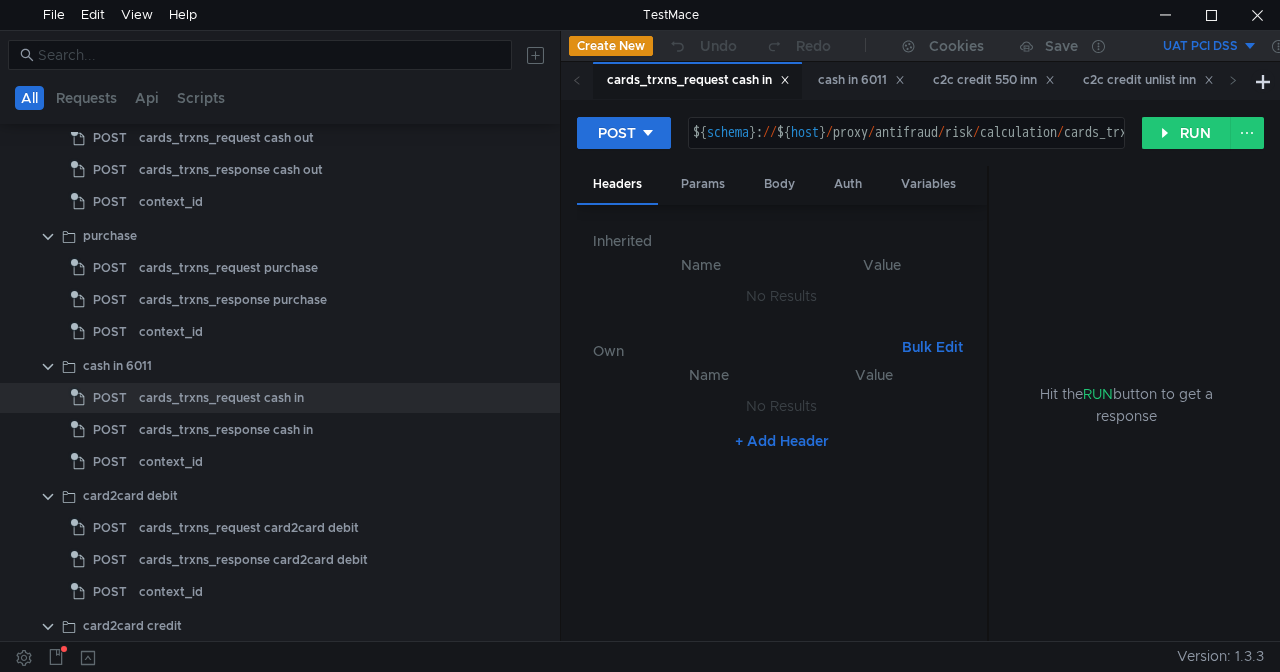 click on "UAT PCI DSS" at bounding box center (1188, 46) 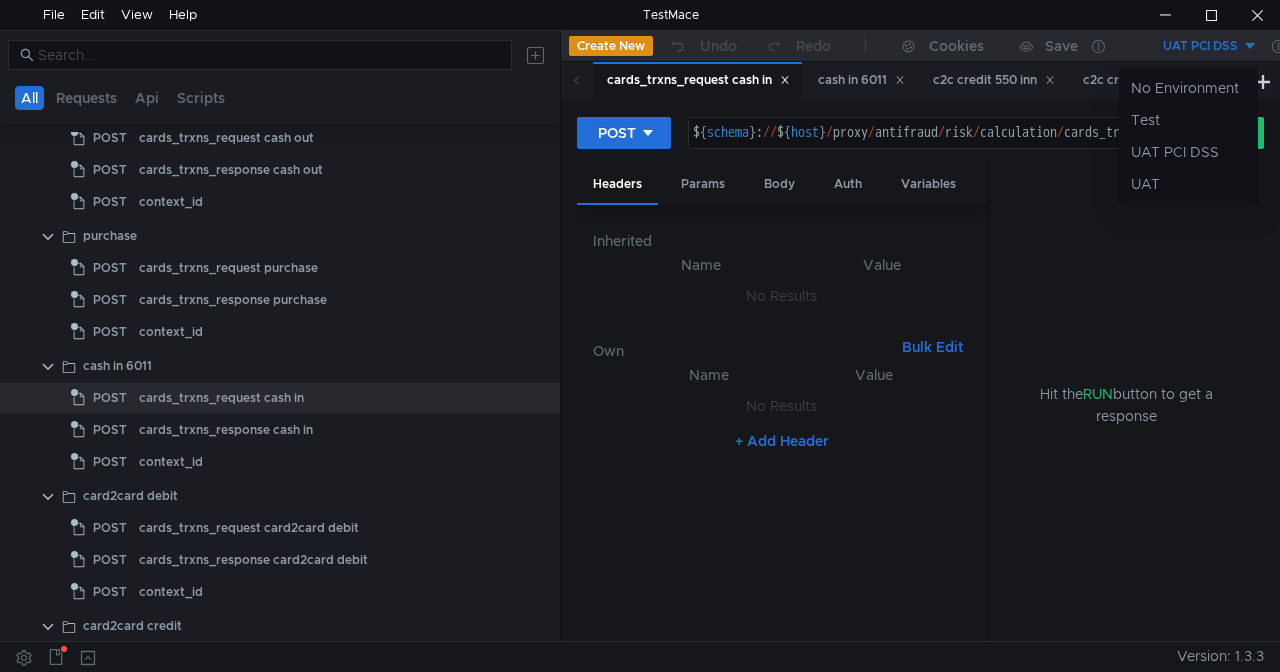 click at bounding box center (640, 336) 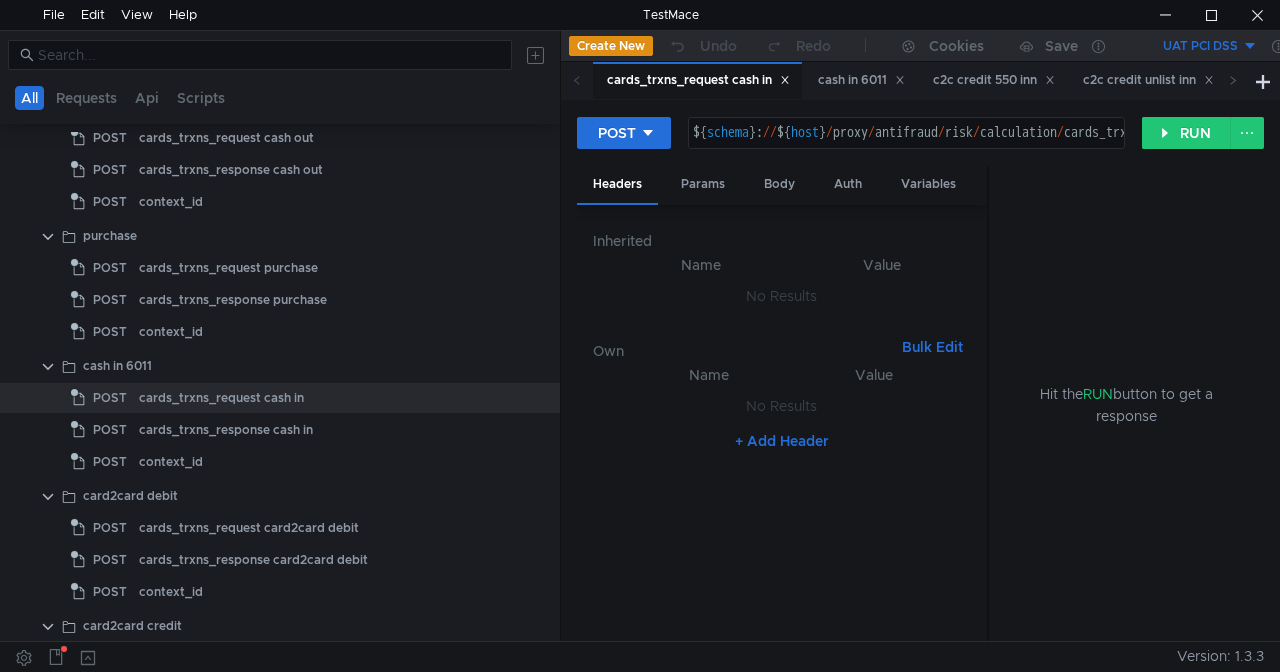 click on "UAT PCI DSS" at bounding box center (1188, 46) 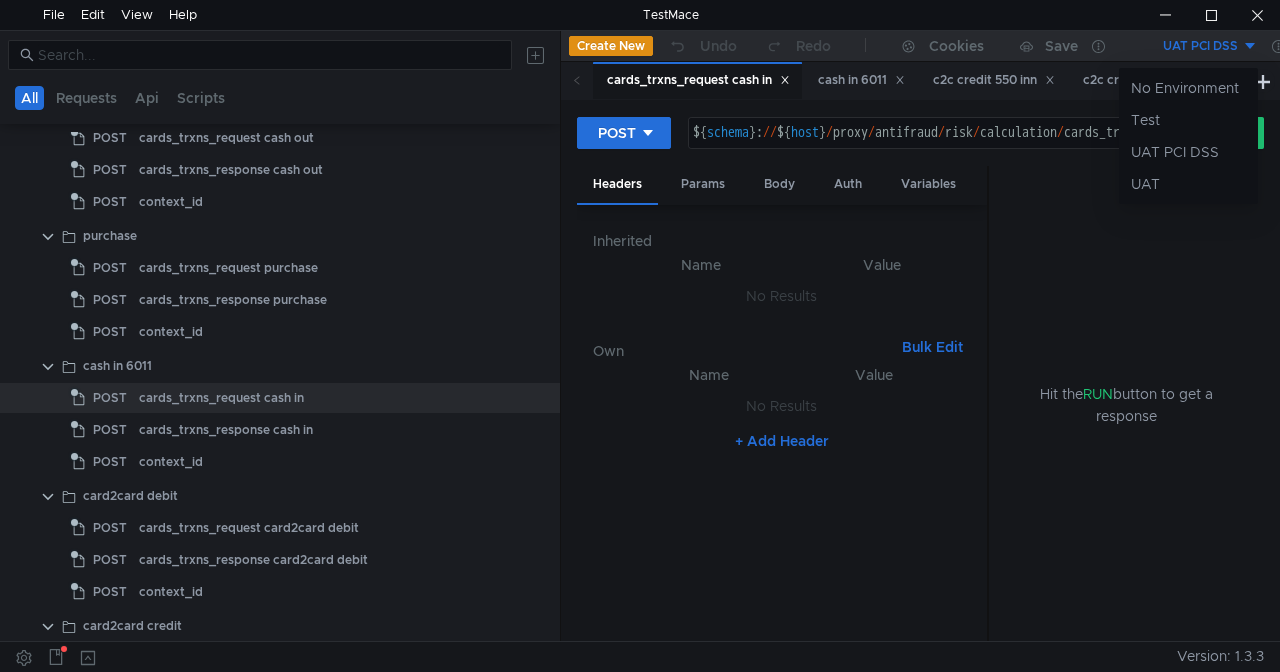 click at bounding box center [640, 336] 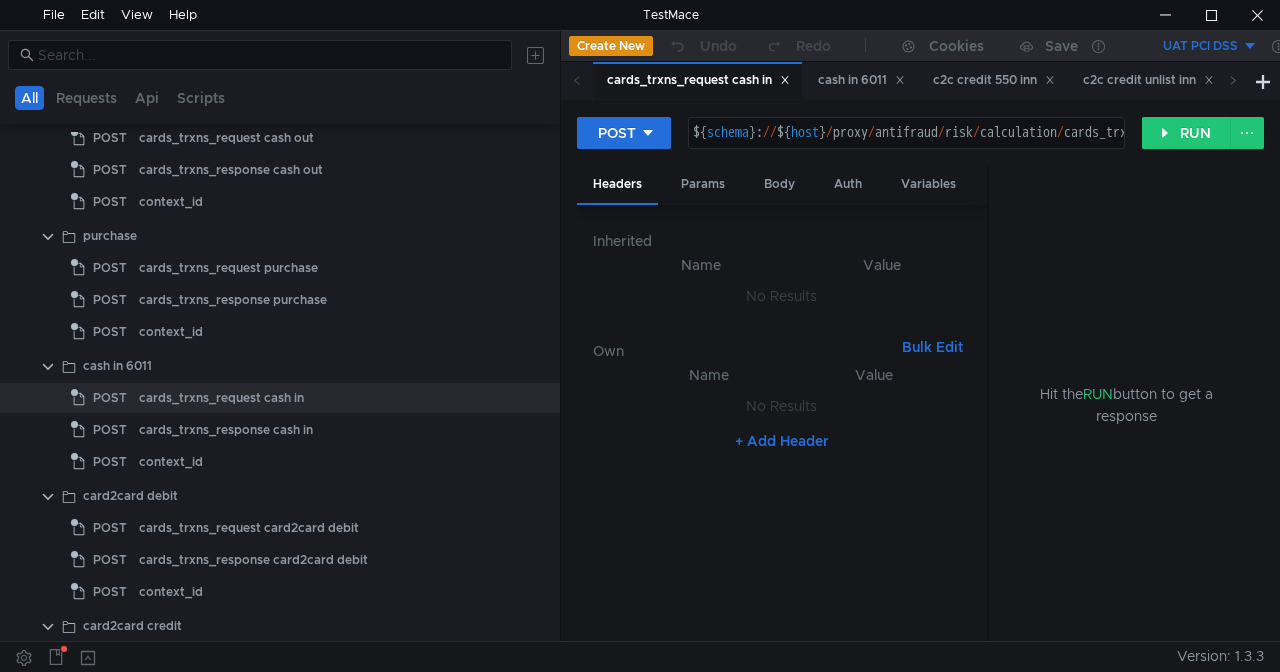 click 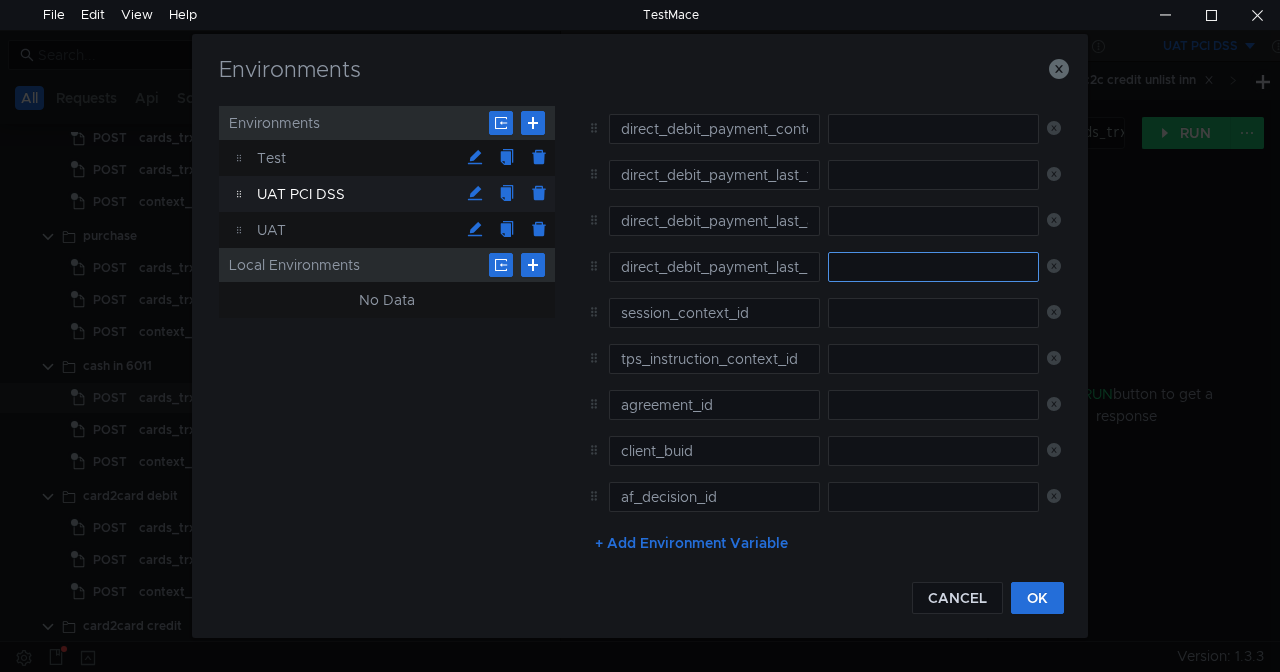 scroll, scrollTop: 370, scrollLeft: 0, axis: vertical 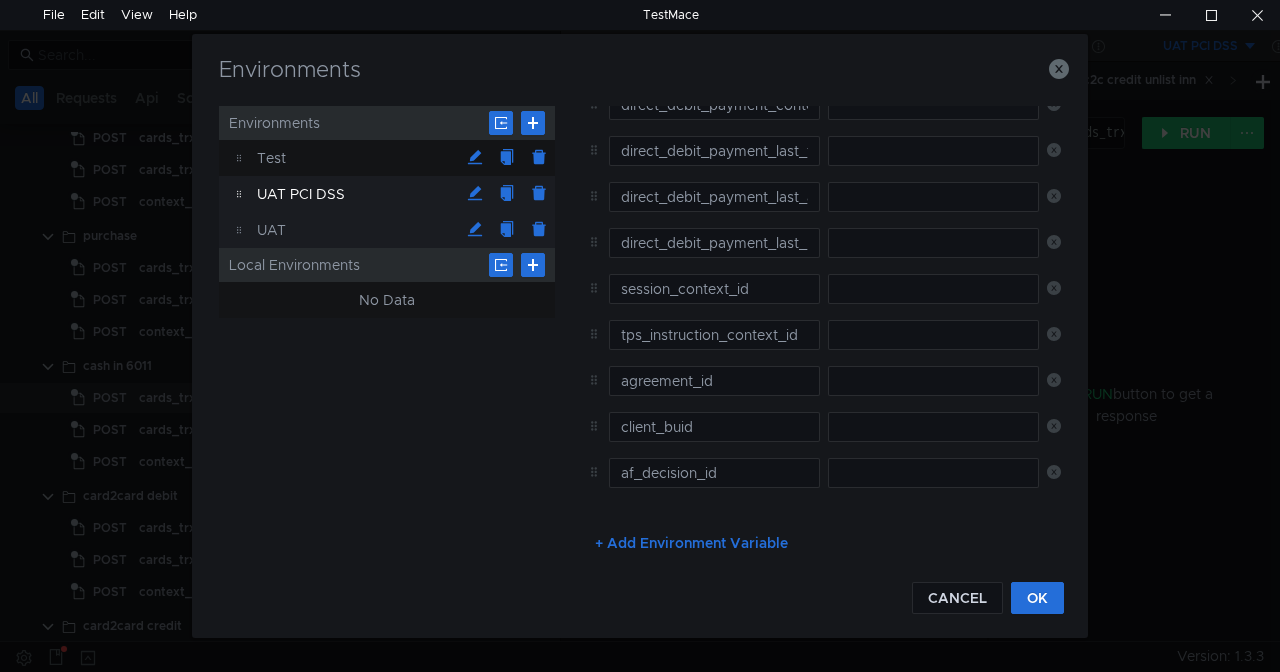 click on "UAT" at bounding box center (358, 230) 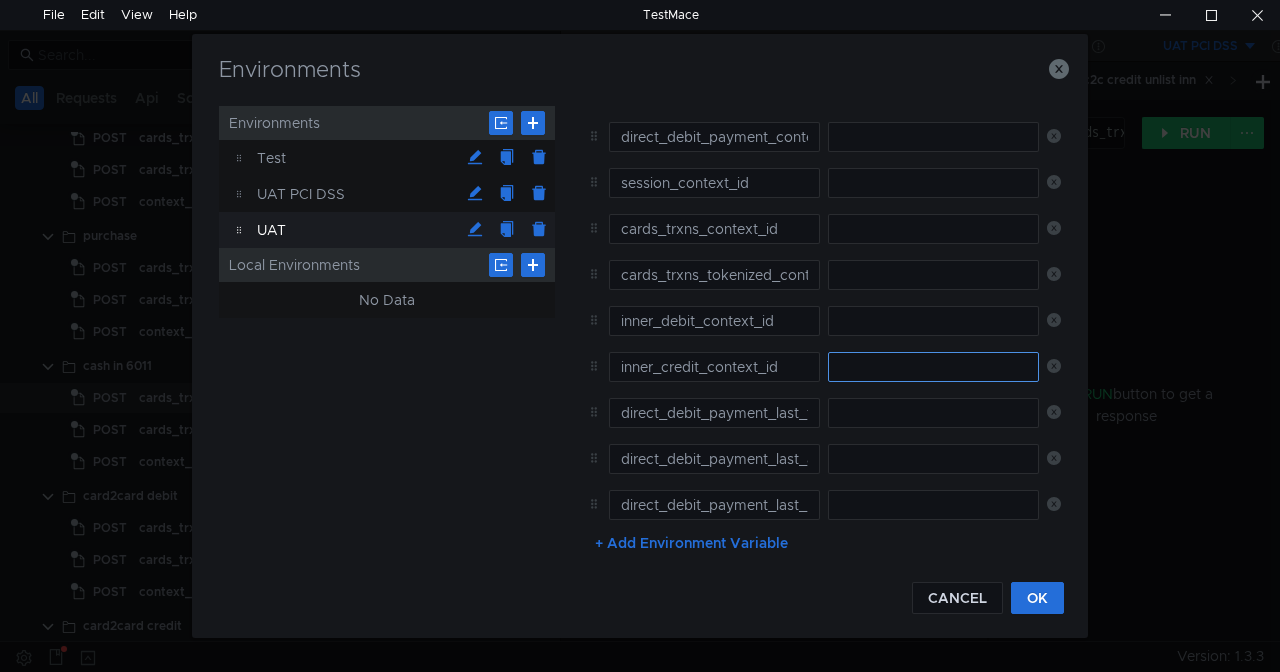 scroll, scrollTop: 0, scrollLeft: 0, axis: both 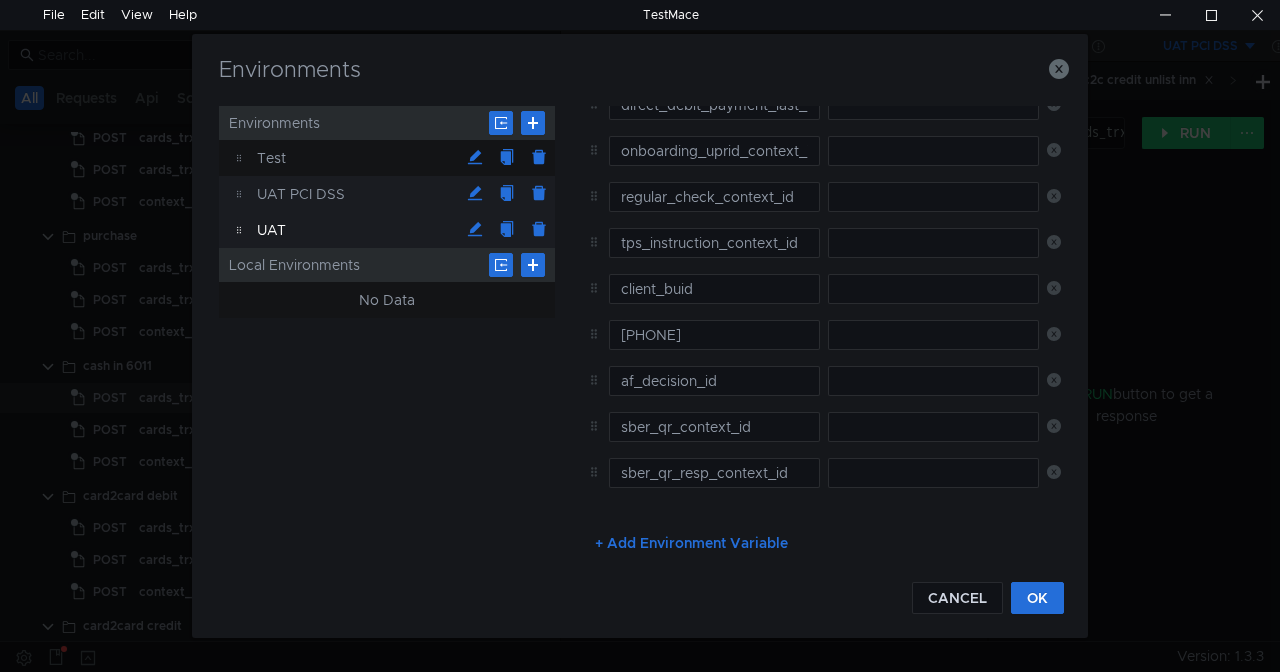 click on "UAT PCI DSS" at bounding box center (358, 194) 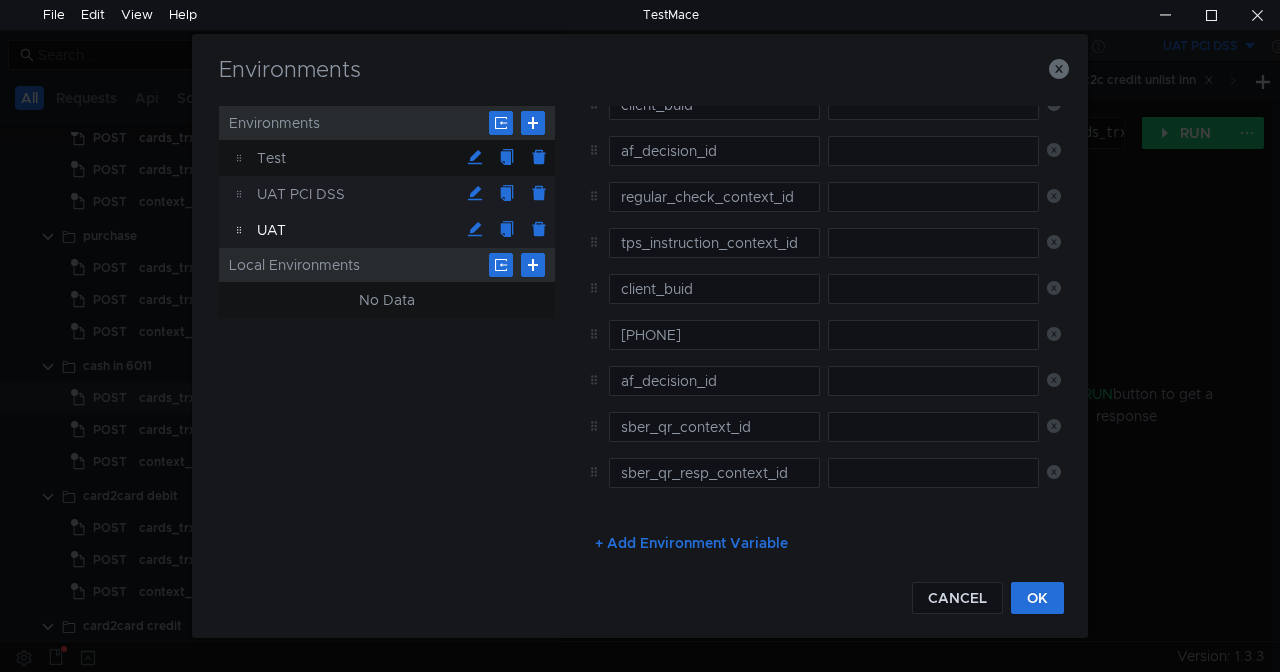 scroll, scrollTop: 370, scrollLeft: 0, axis: vertical 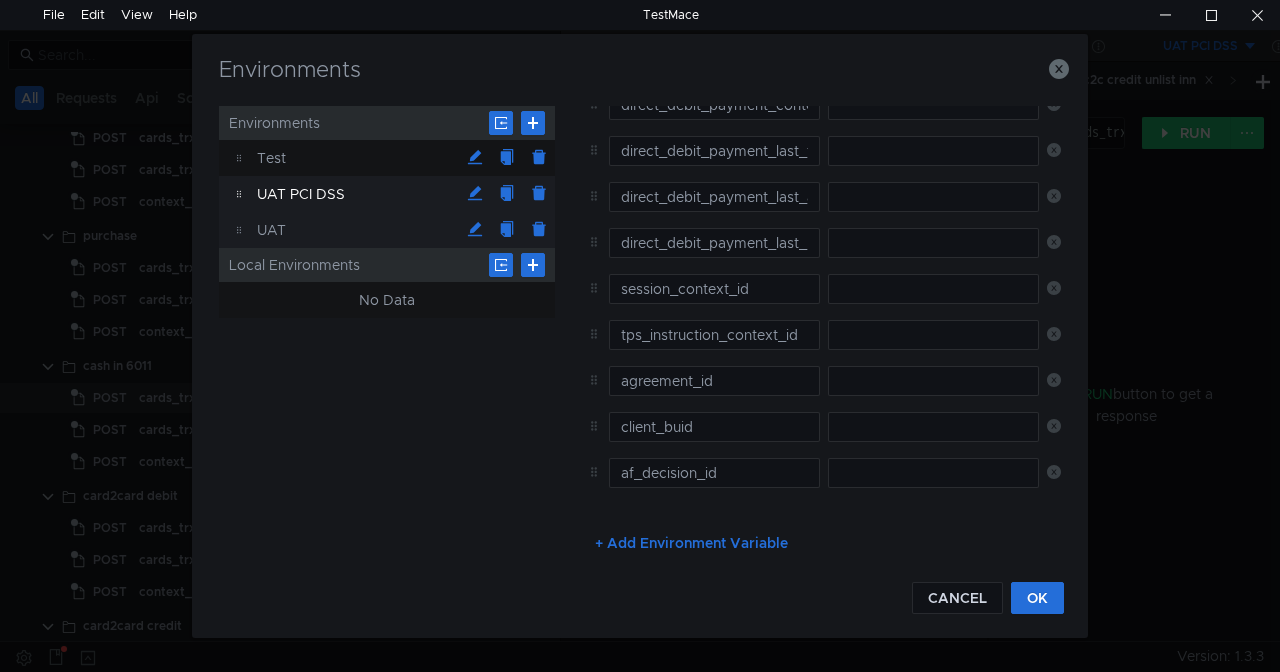 click on "UAT" at bounding box center (358, 230) 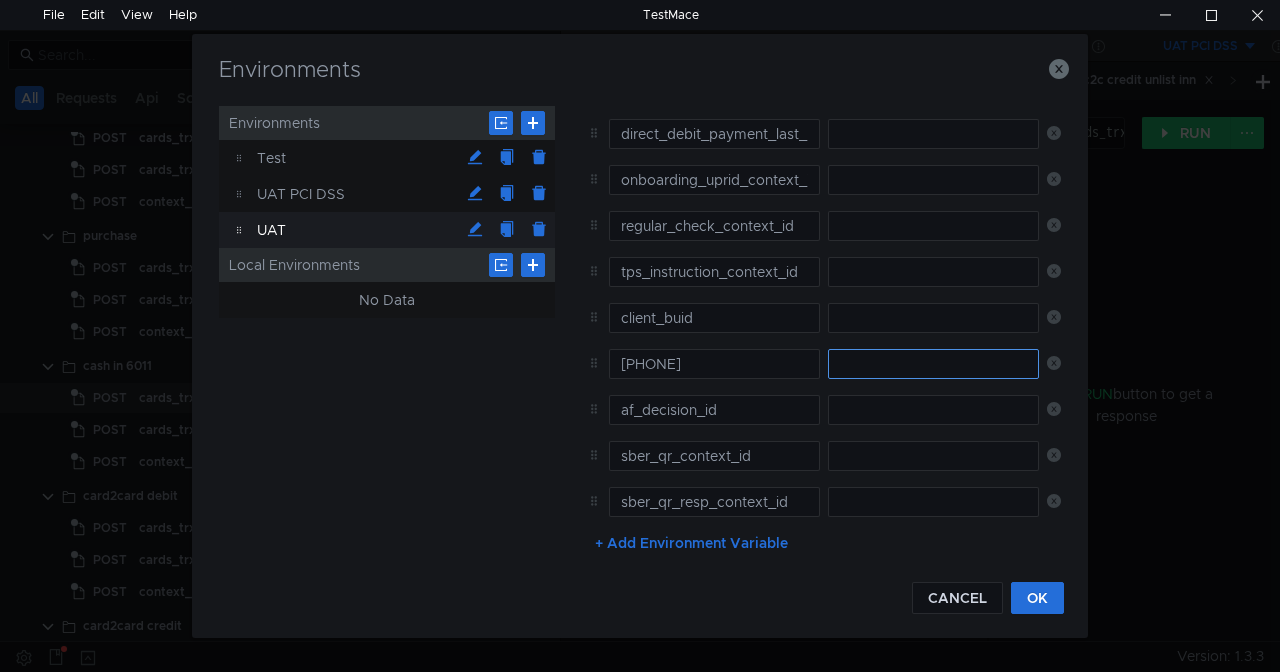 scroll, scrollTop: 692, scrollLeft: 0, axis: vertical 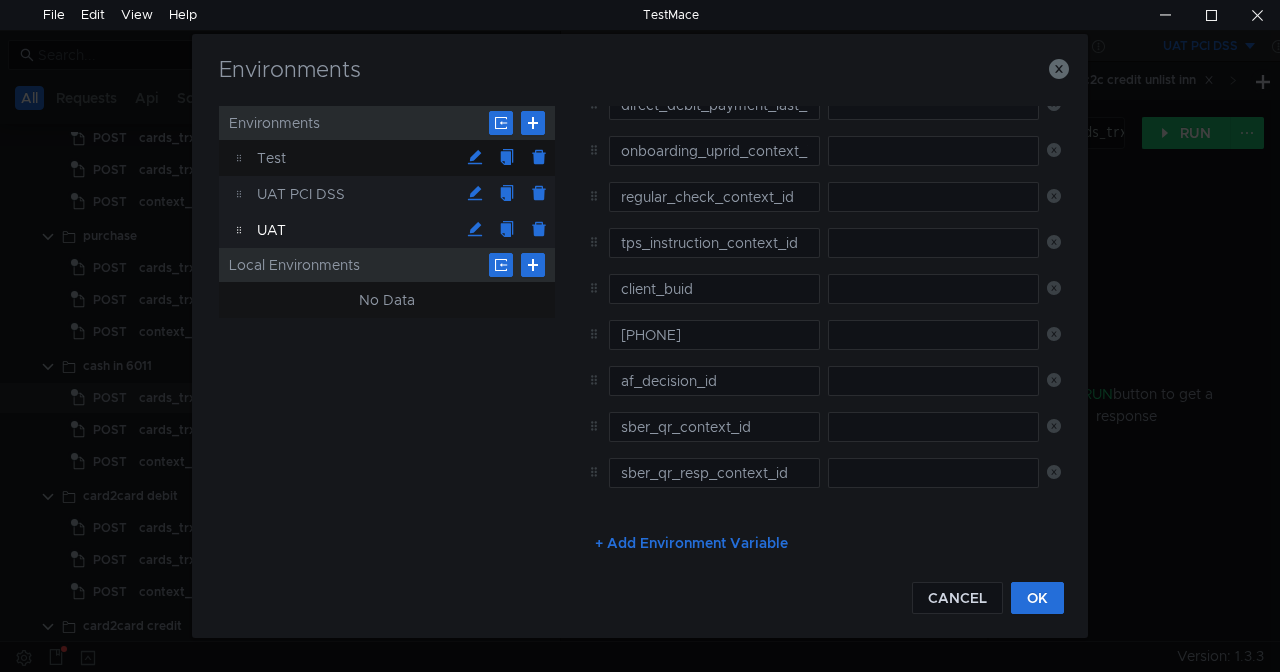 click on "UAT PCI DSS" at bounding box center (358, 194) 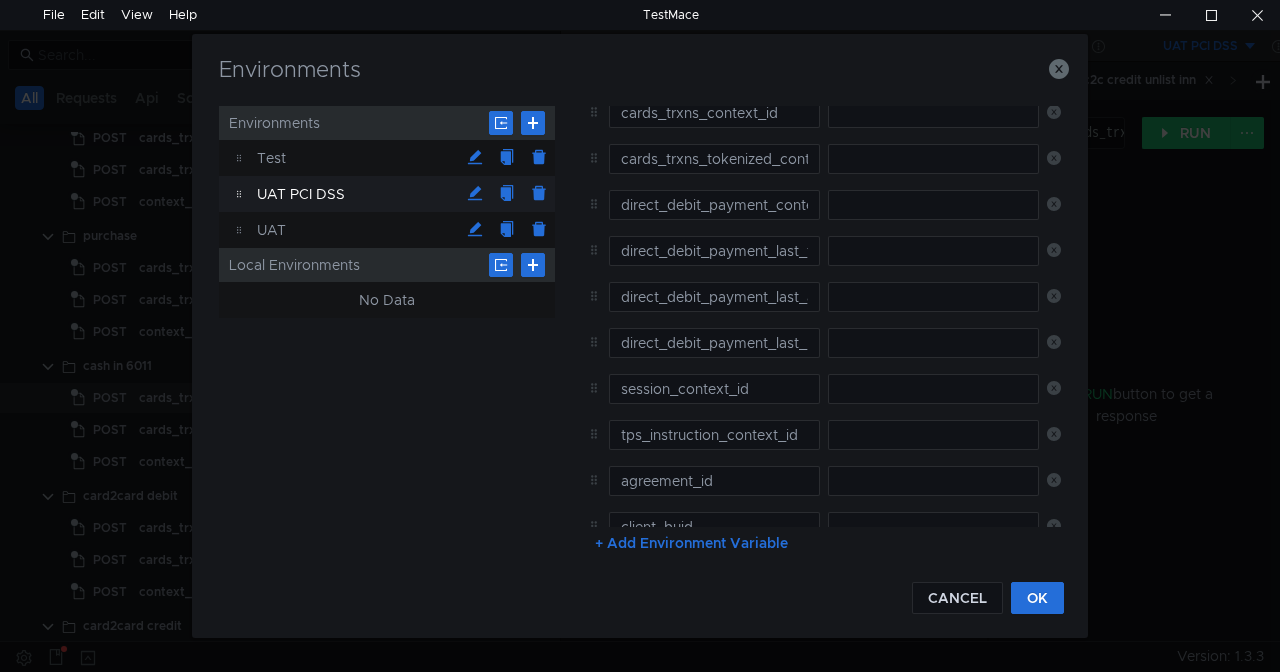 scroll, scrollTop: 70, scrollLeft: 0, axis: vertical 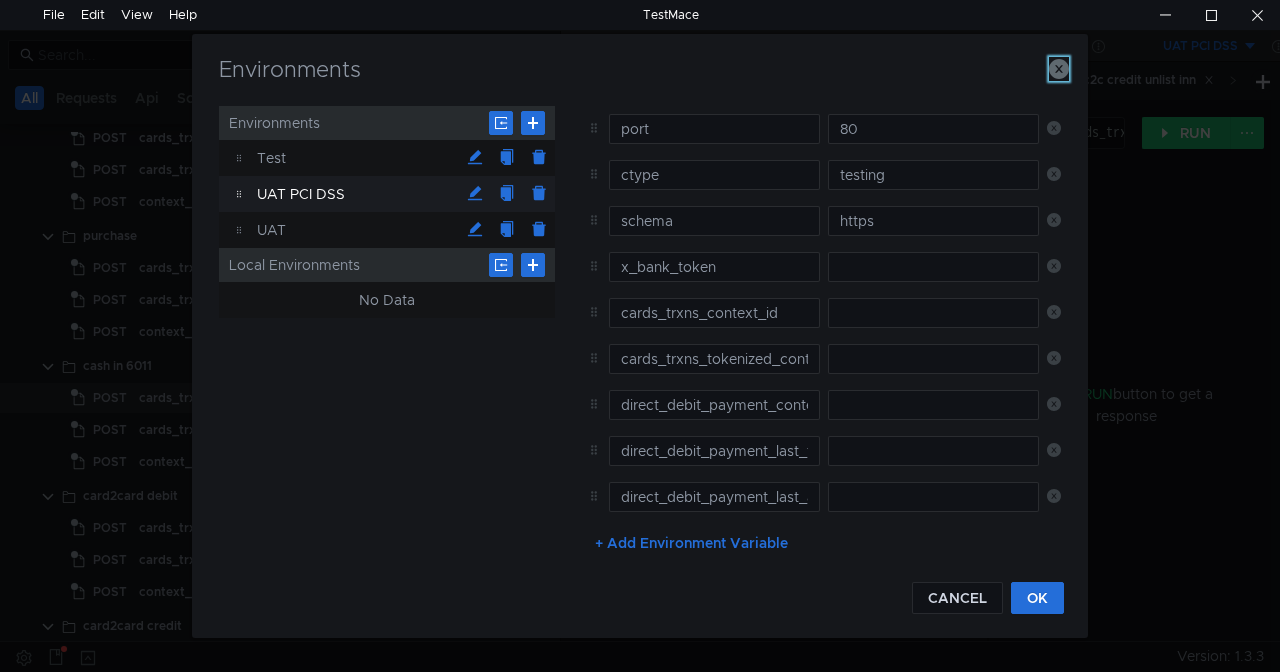 click 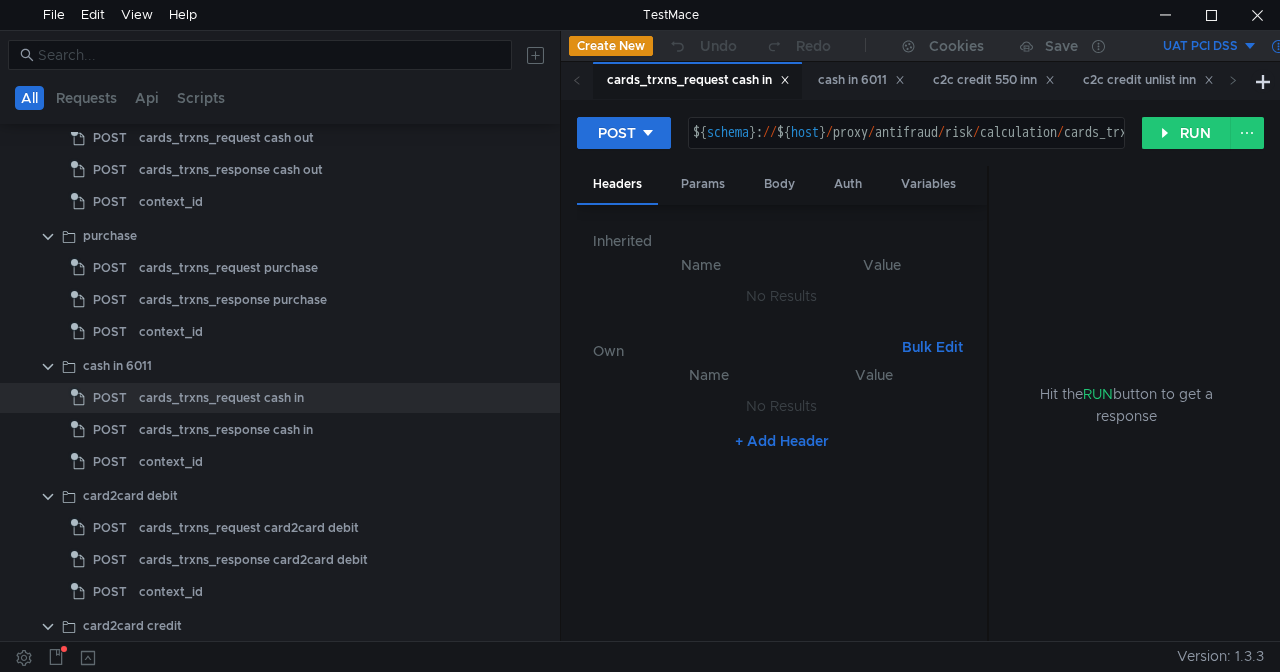click 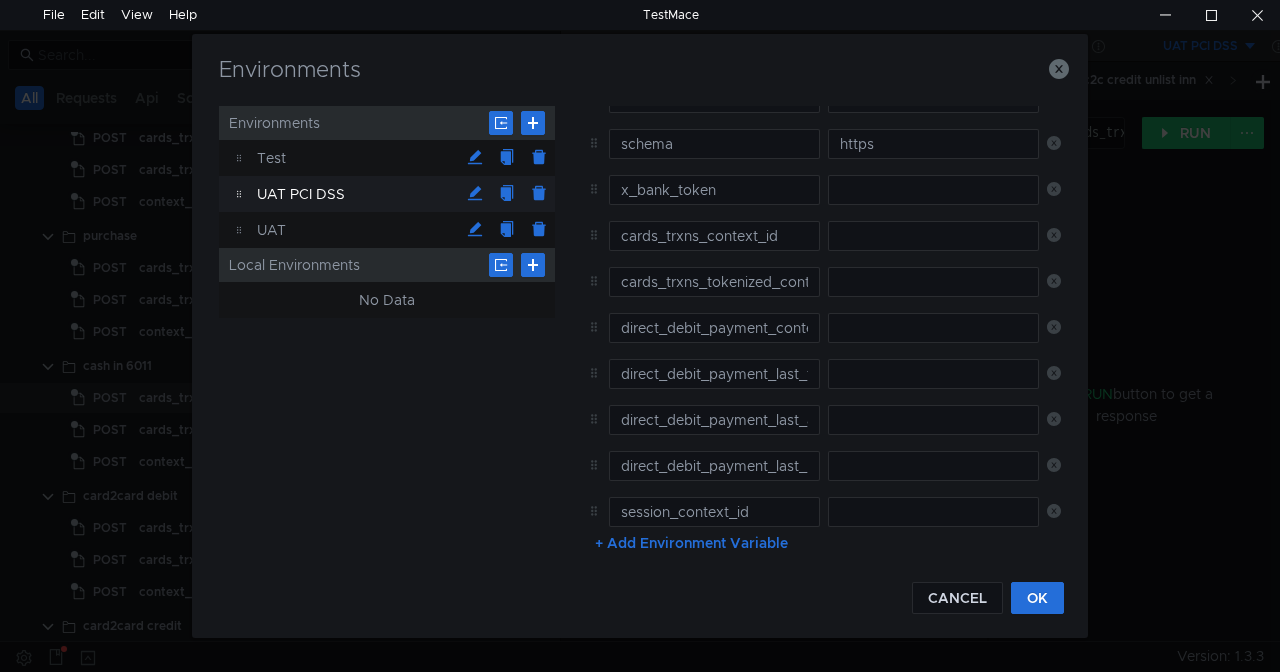scroll, scrollTop: 0, scrollLeft: 0, axis: both 